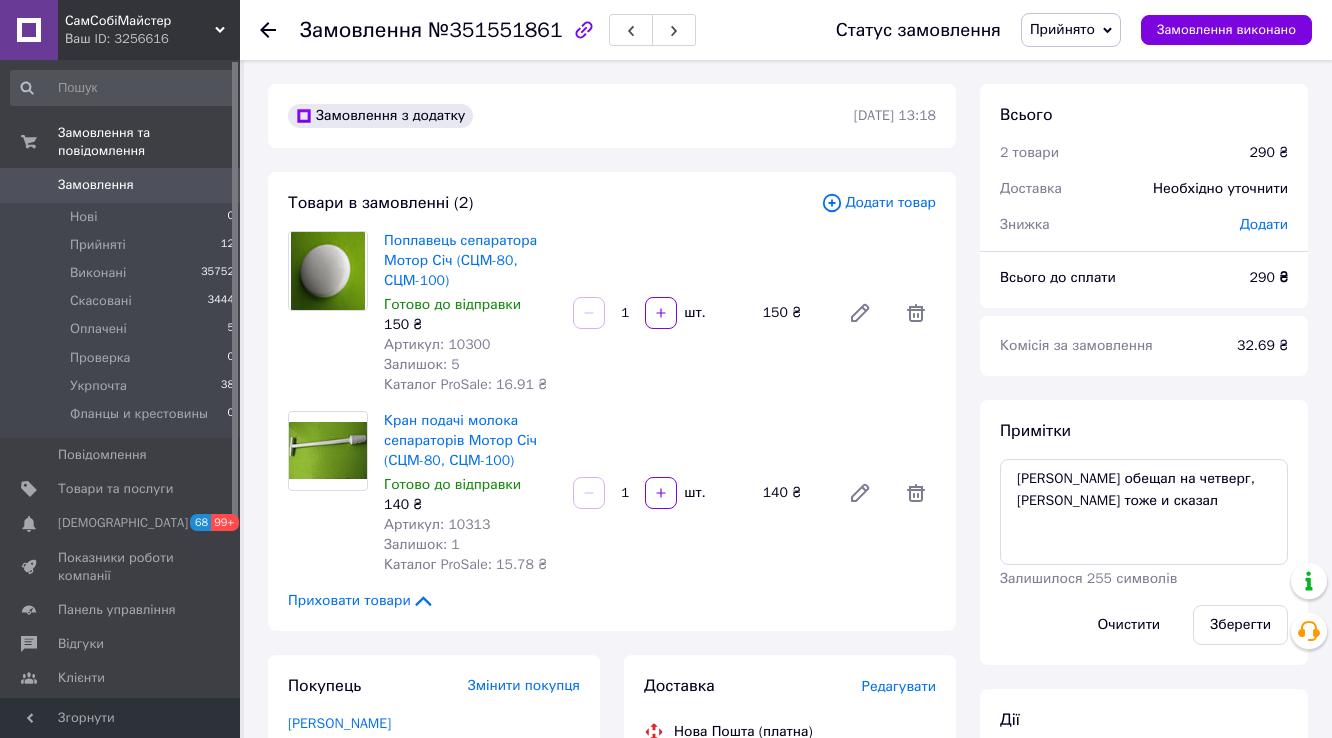 scroll, scrollTop: 0, scrollLeft: 0, axis: both 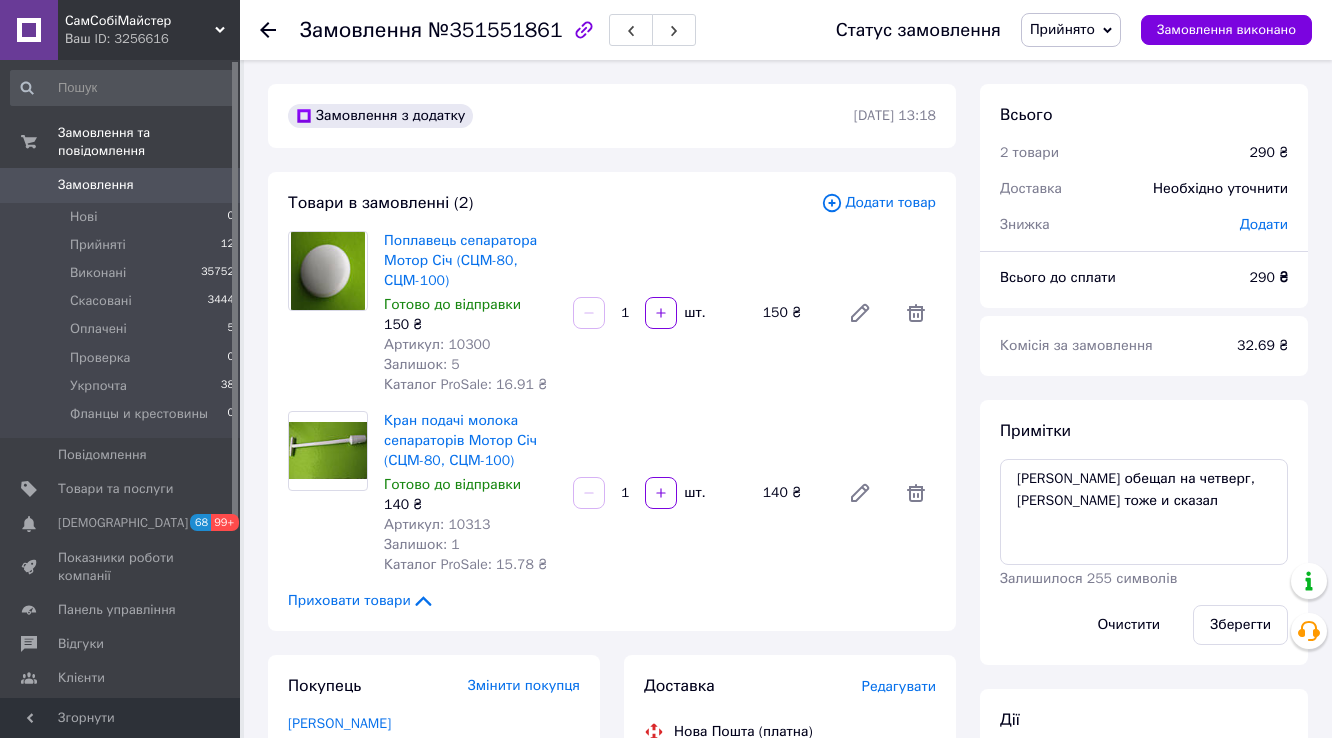 click 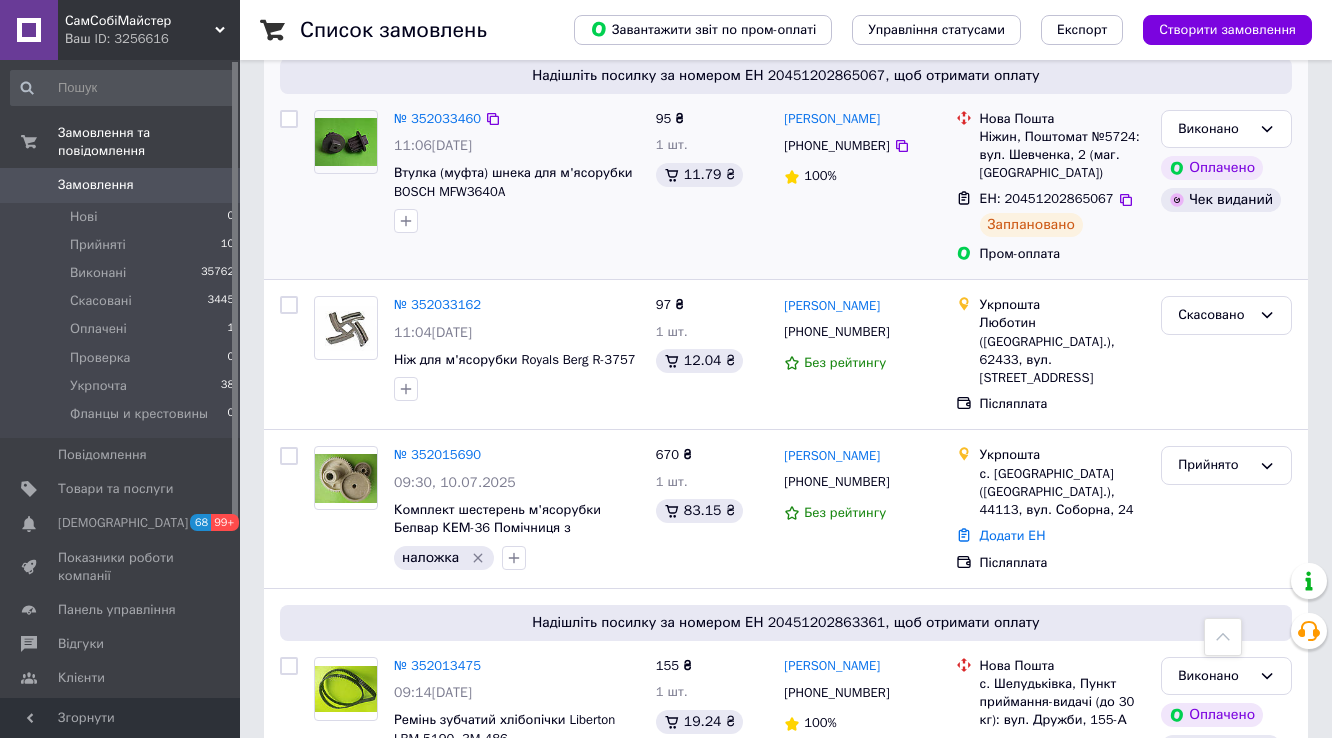 scroll, scrollTop: 800, scrollLeft: 0, axis: vertical 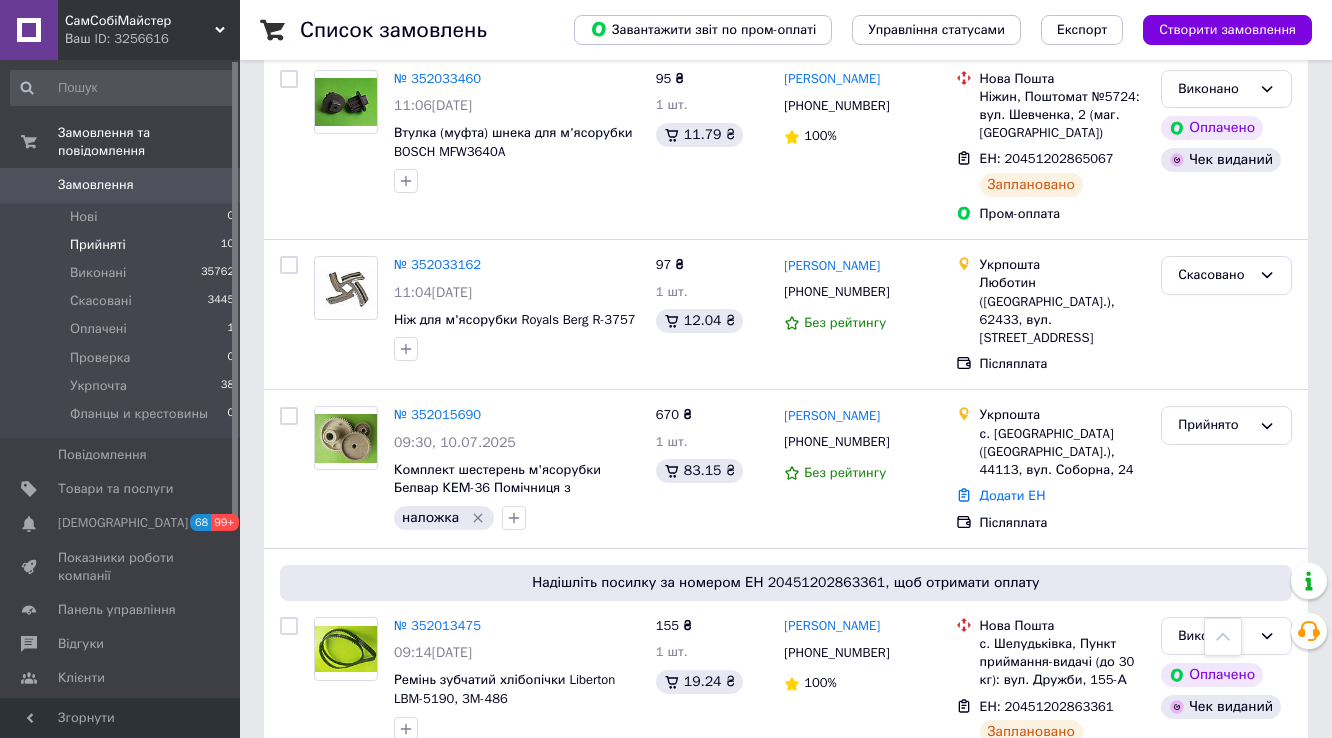 click on "Прийняті 10" at bounding box center (123, 245) 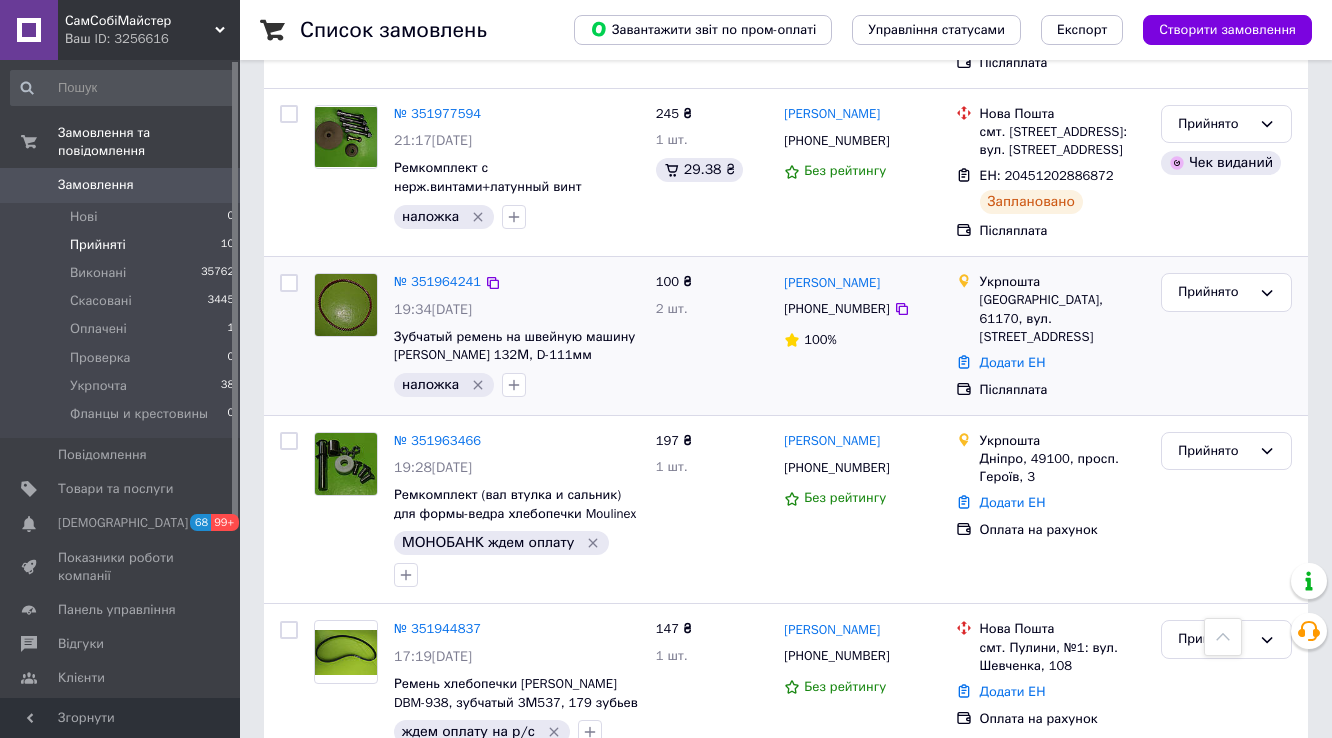 scroll, scrollTop: 720, scrollLeft: 0, axis: vertical 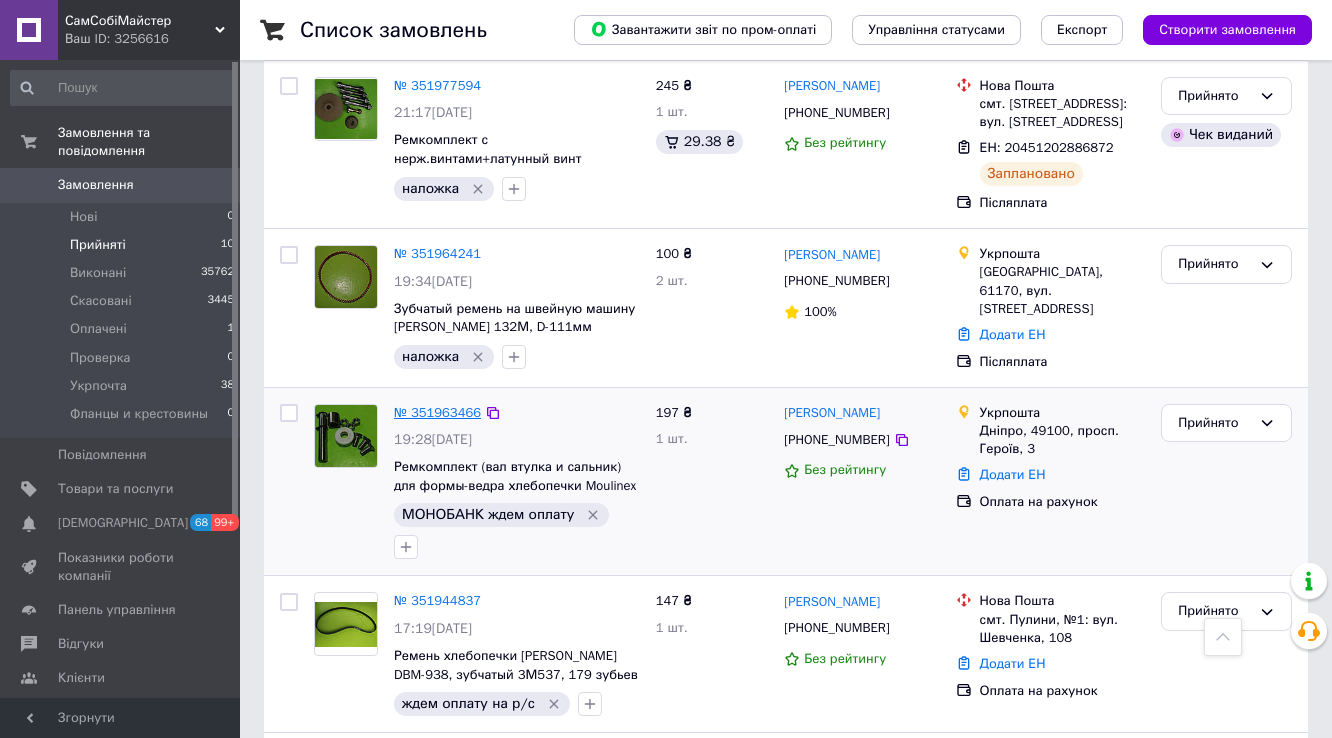 click on "№ 351963466" at bounding box center [437, 412] 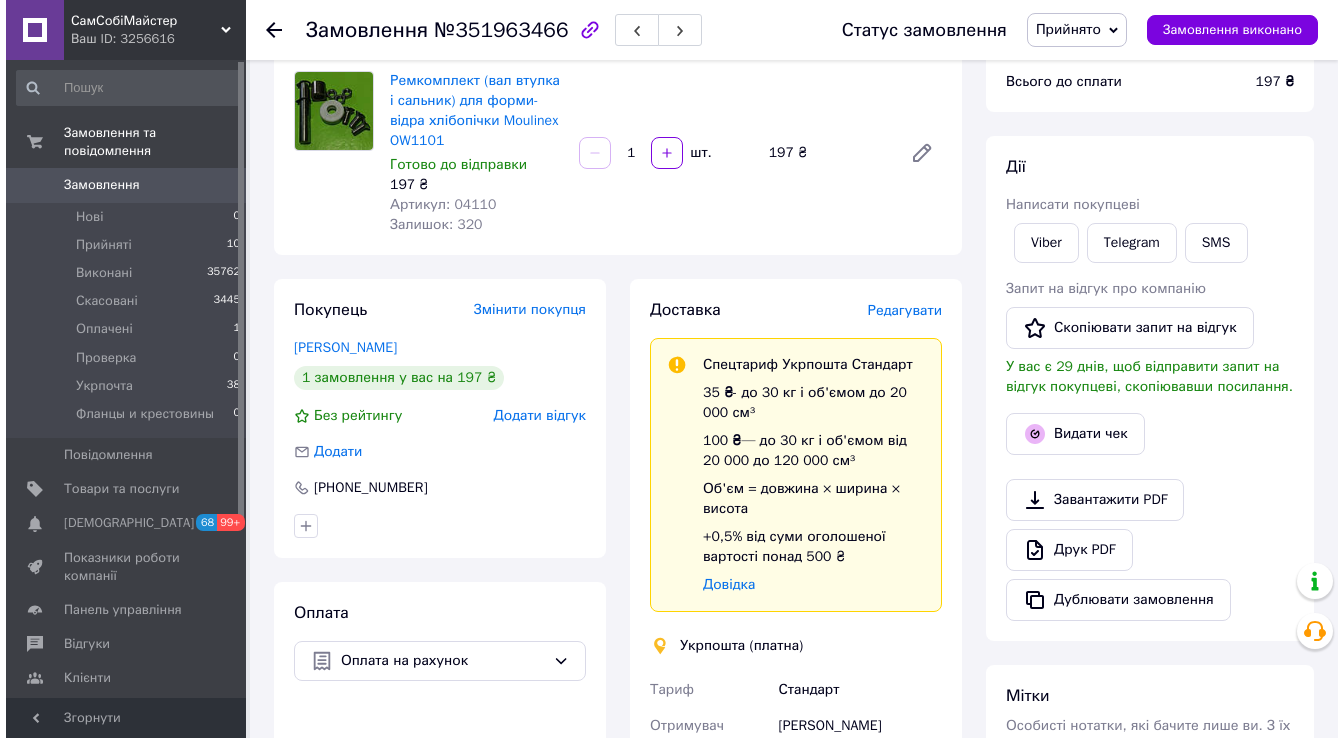 scroll, scrollTop: 160, scrollLeft: 0, axis: vertical 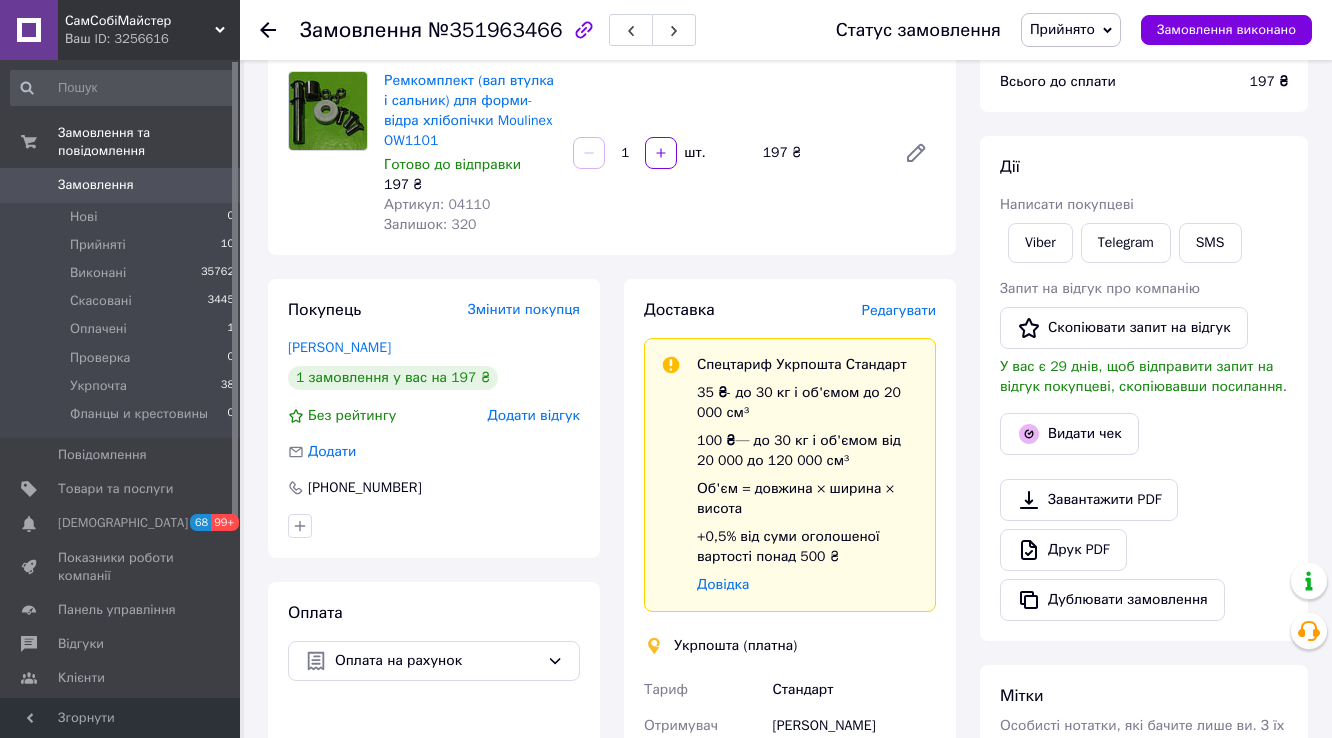 click on "Редагувати" at bounding box center [899, 310] 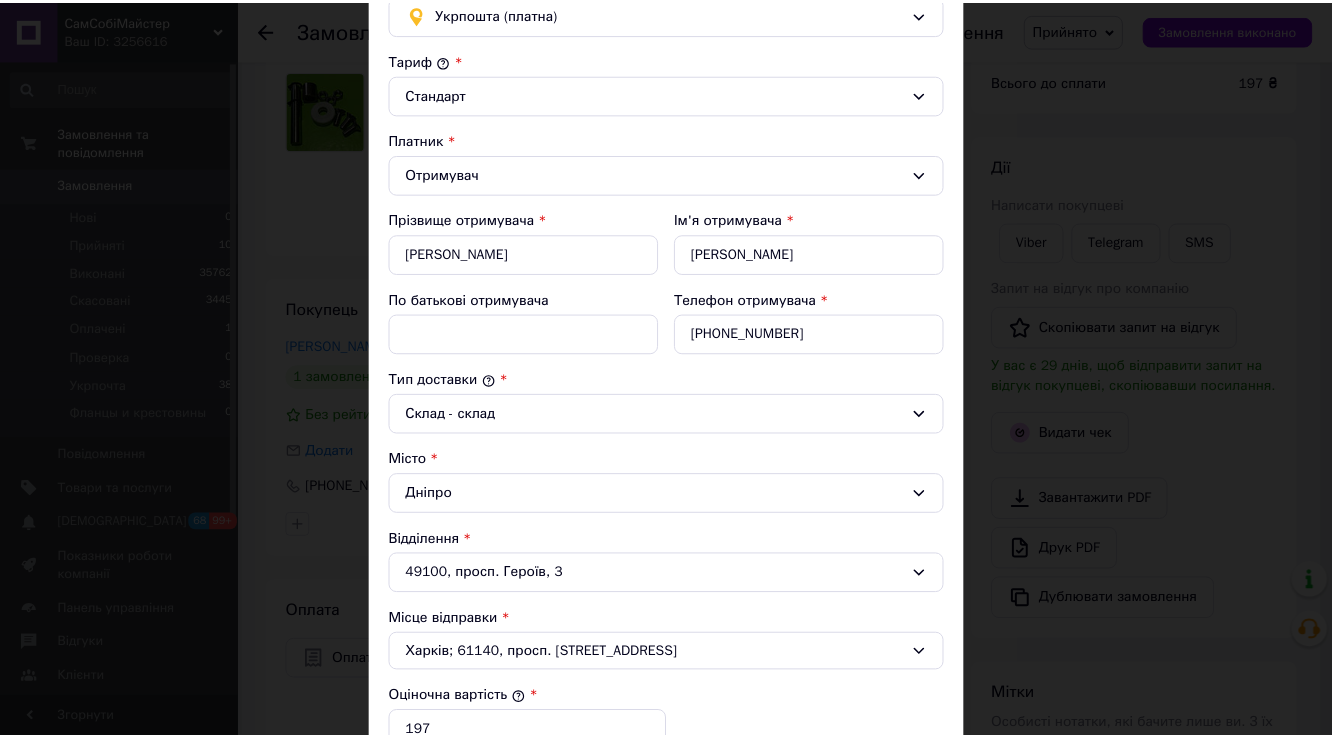 scroll, scrollTop: 580, scrollLeft: 0, axis: vertical 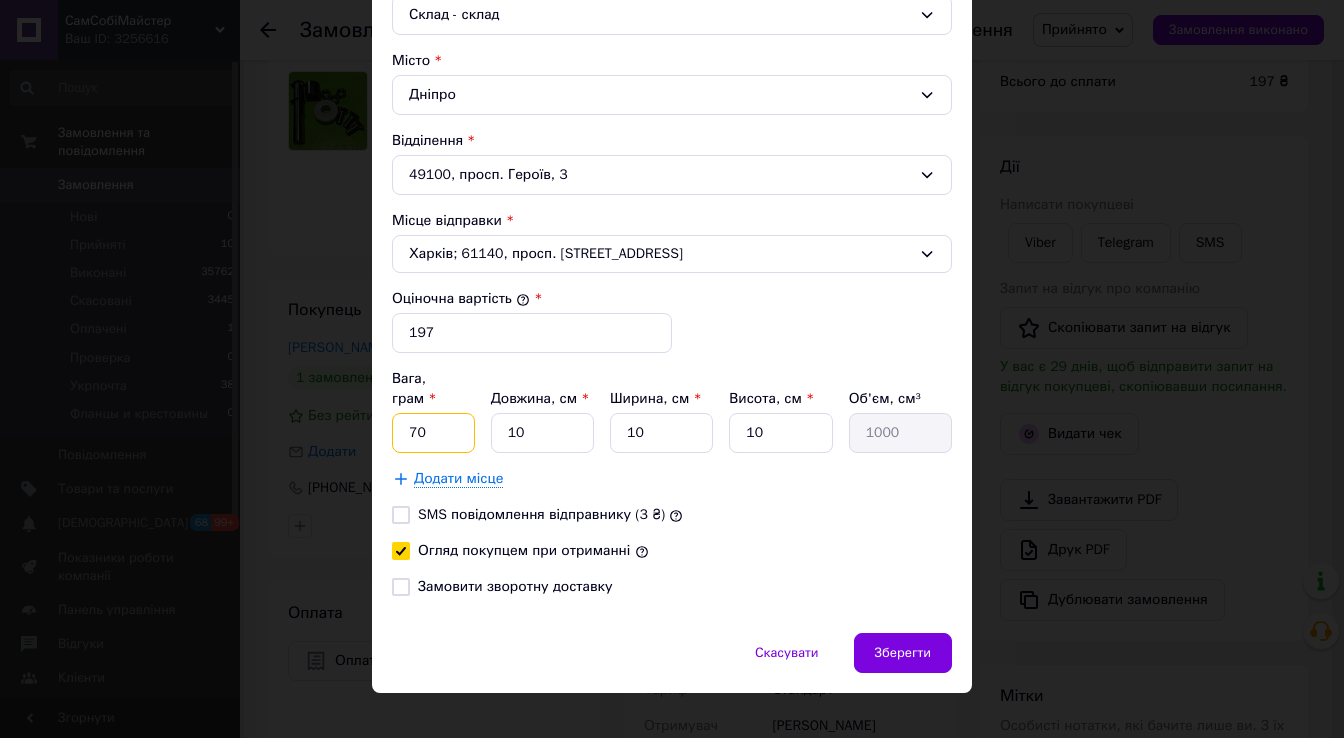 drag, startPoint x: 448, startPoint y: 400, endPoint x: 401, endPoint y: 411, distance: 48.270073 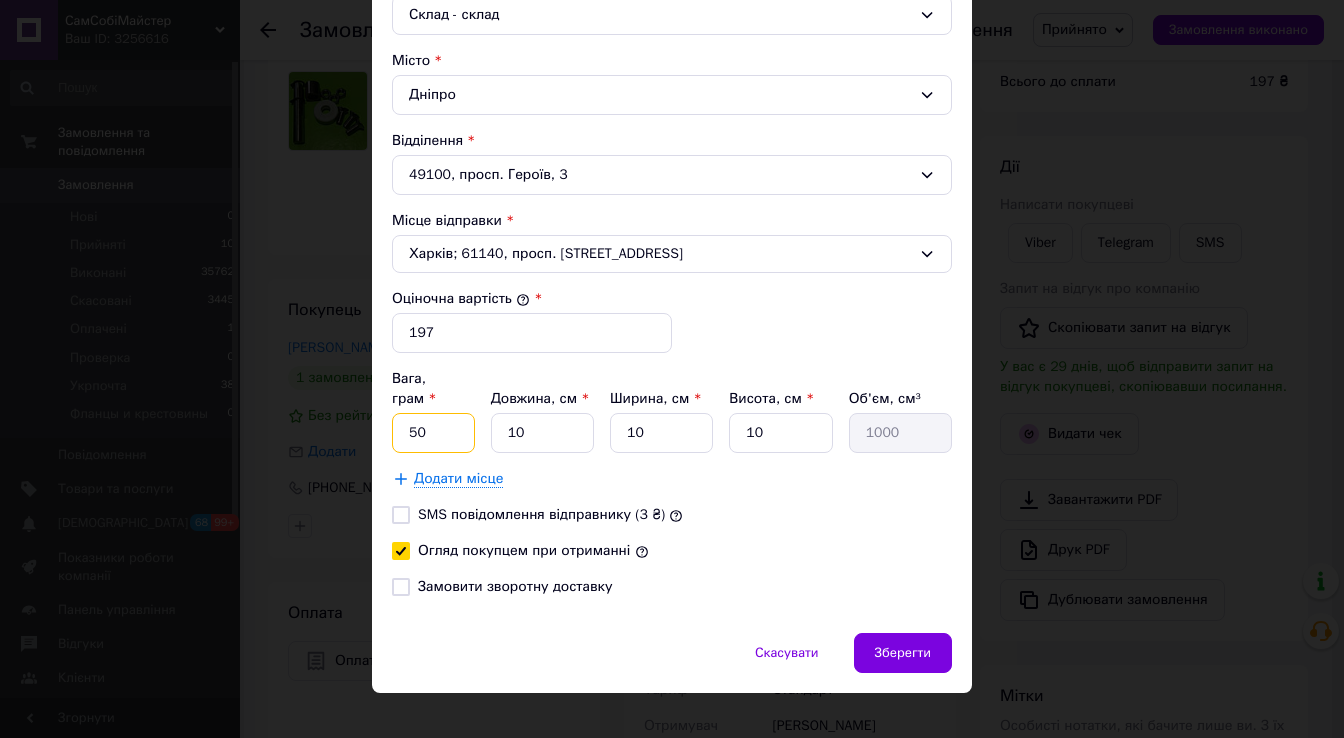 type on "50" 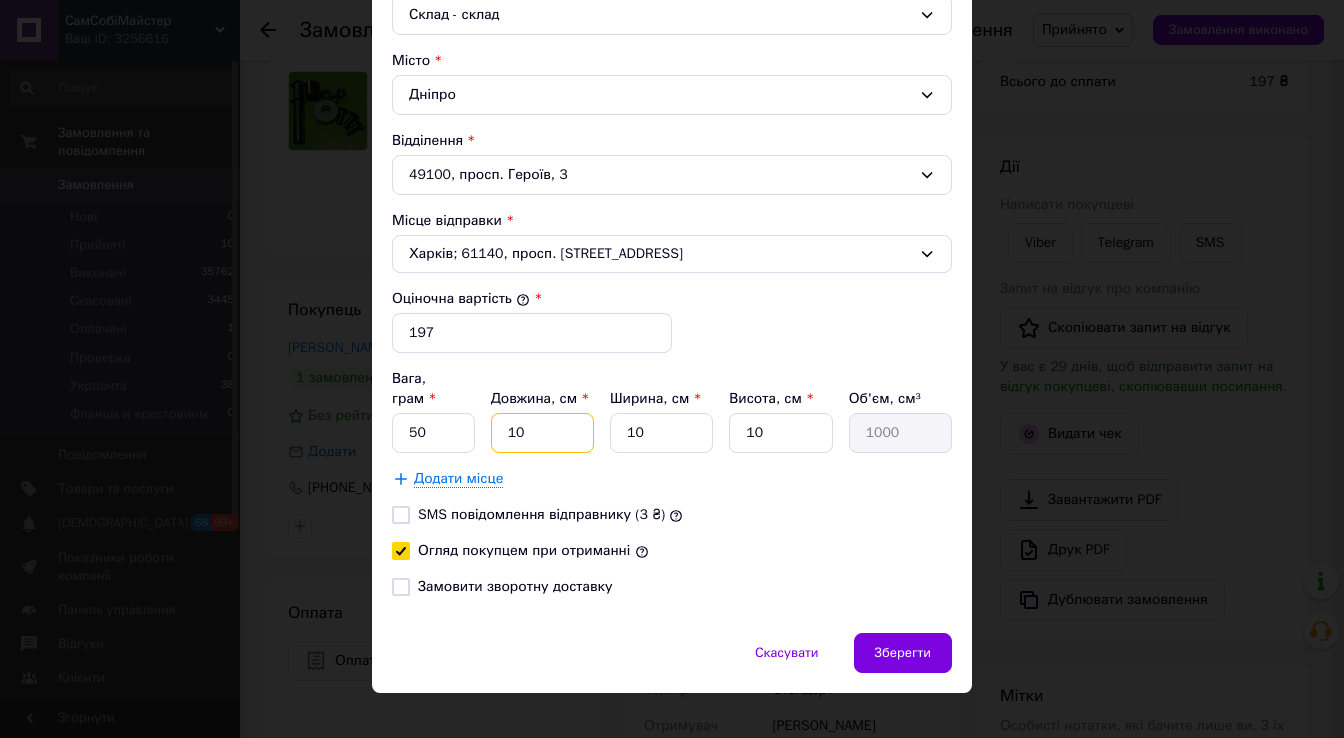drag, startPoint x: 530, startPoint y: 404, endPoint x: 494, endPoint y: 406, distance: 36.05551 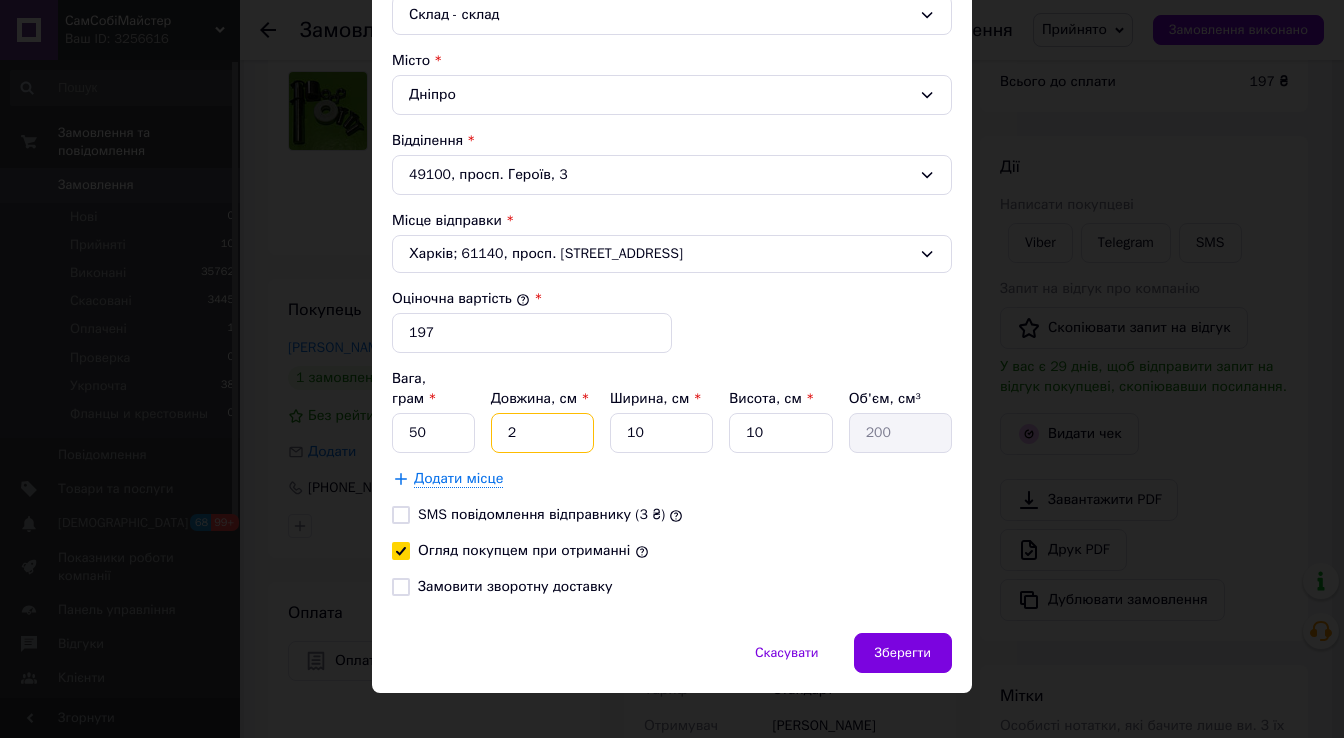 type on "25" 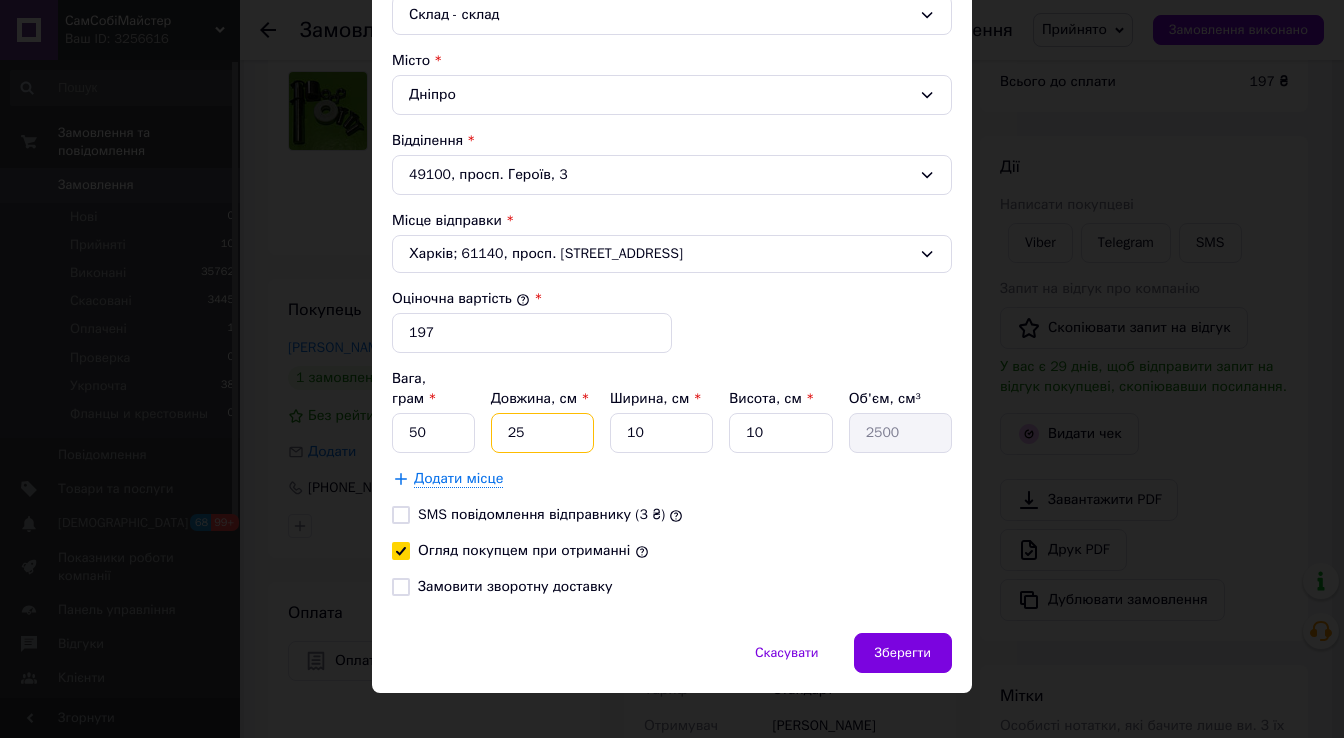 type on "25" 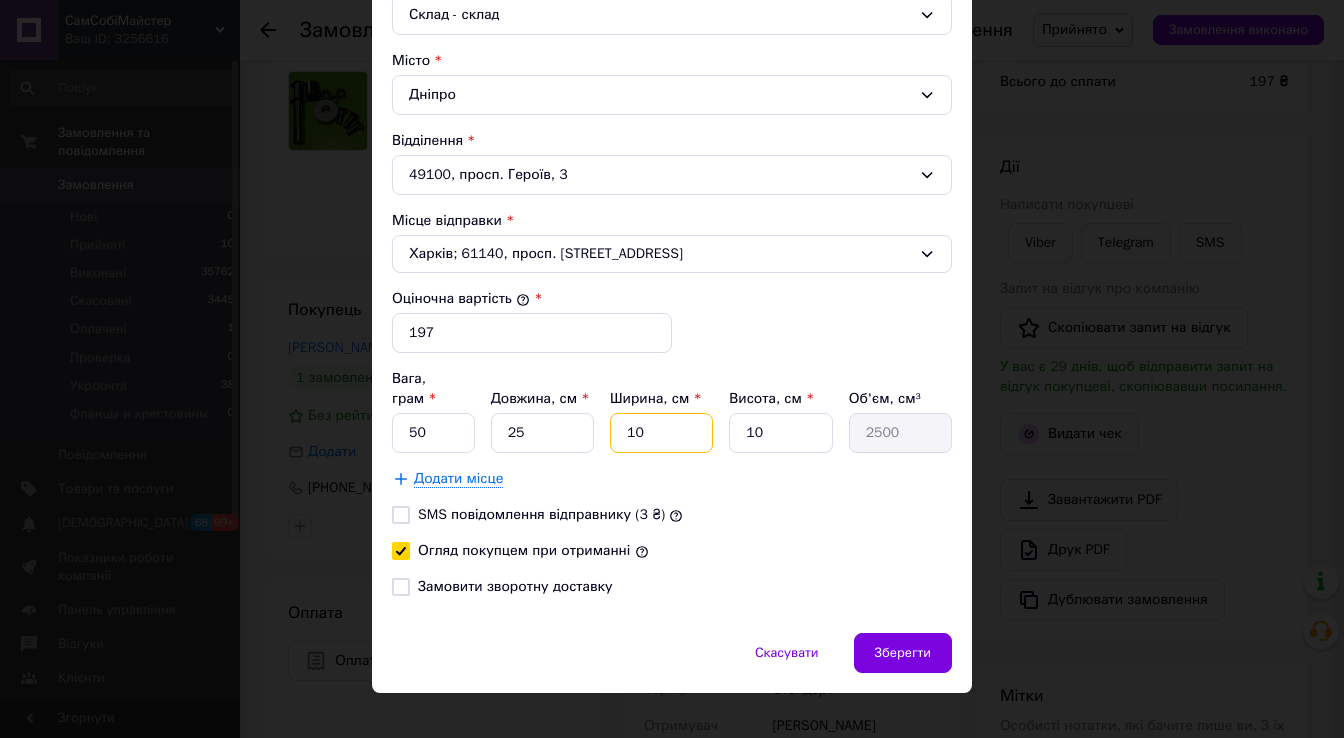 click on "10" at bounding box center [661, 433] 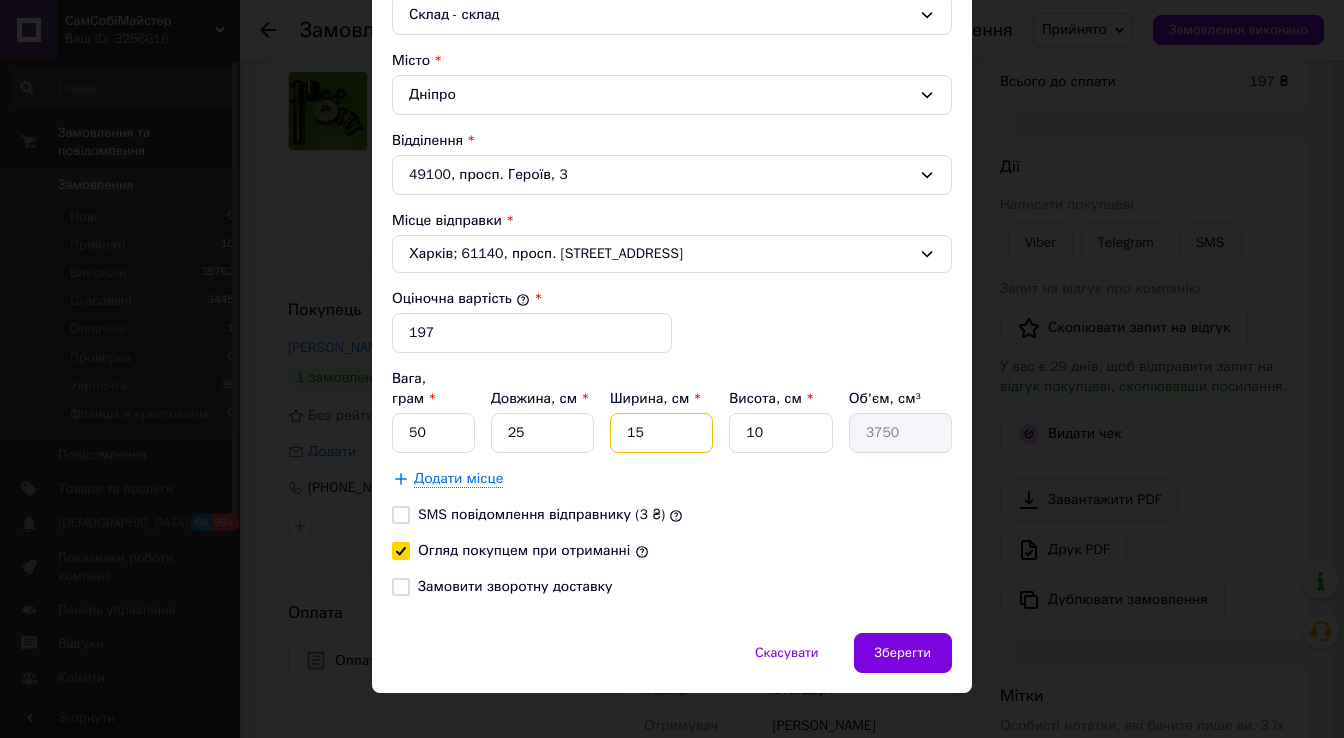 type on "15" 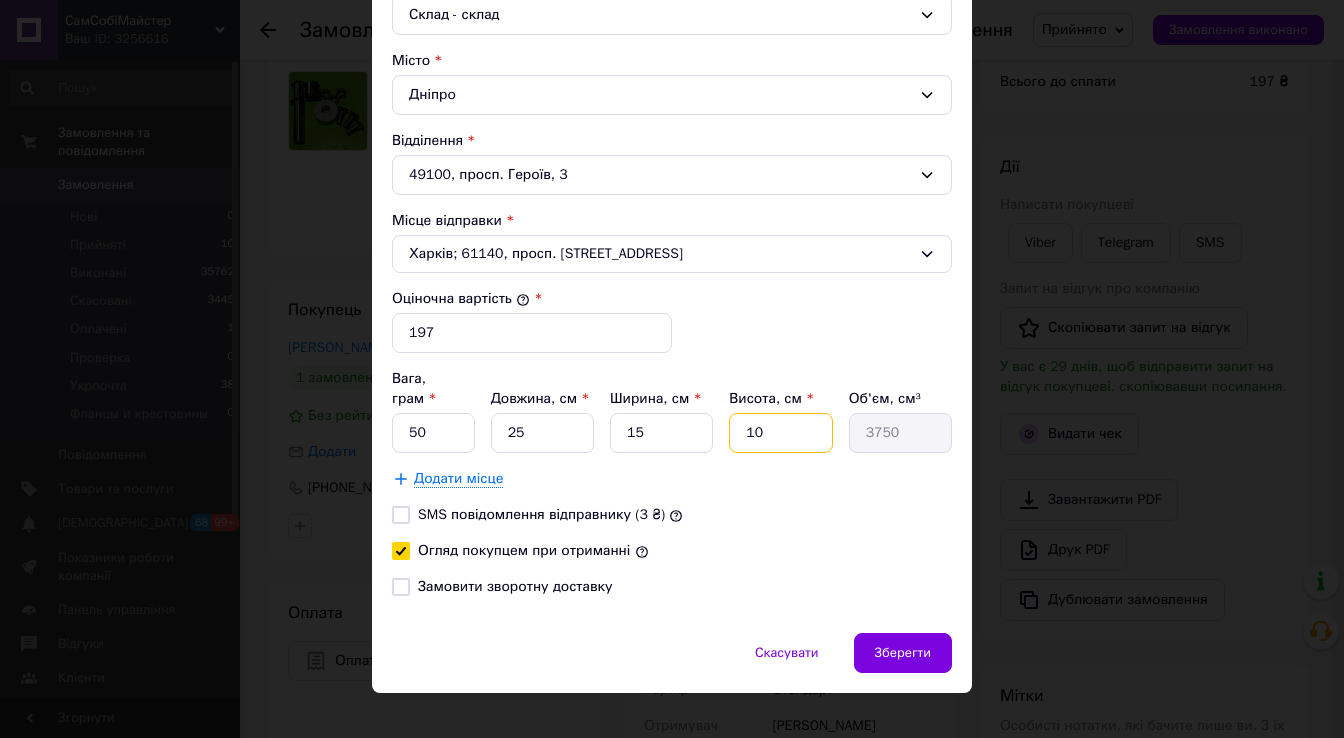 drag, startPoint x: 761, startPoint y: 407, endPoint x: 742, endPoint y: 411, distance: 19.416489 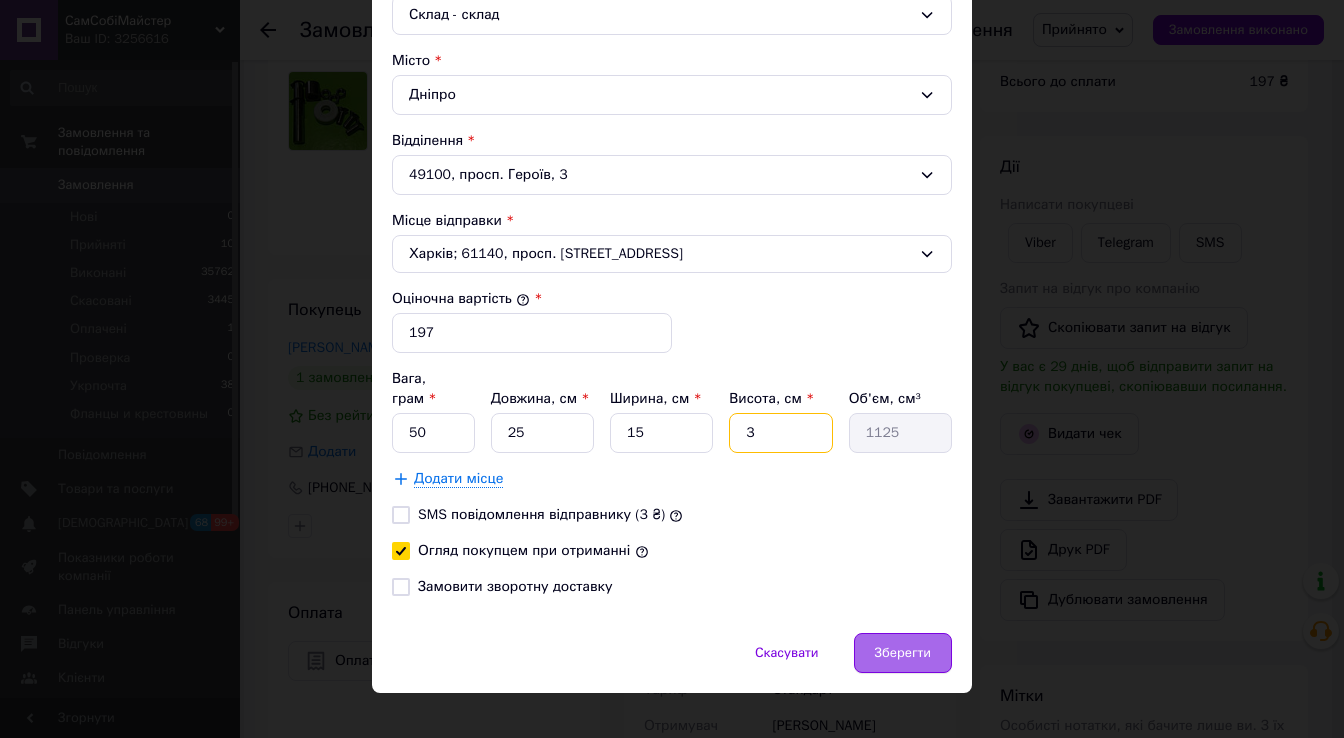 type on "3" 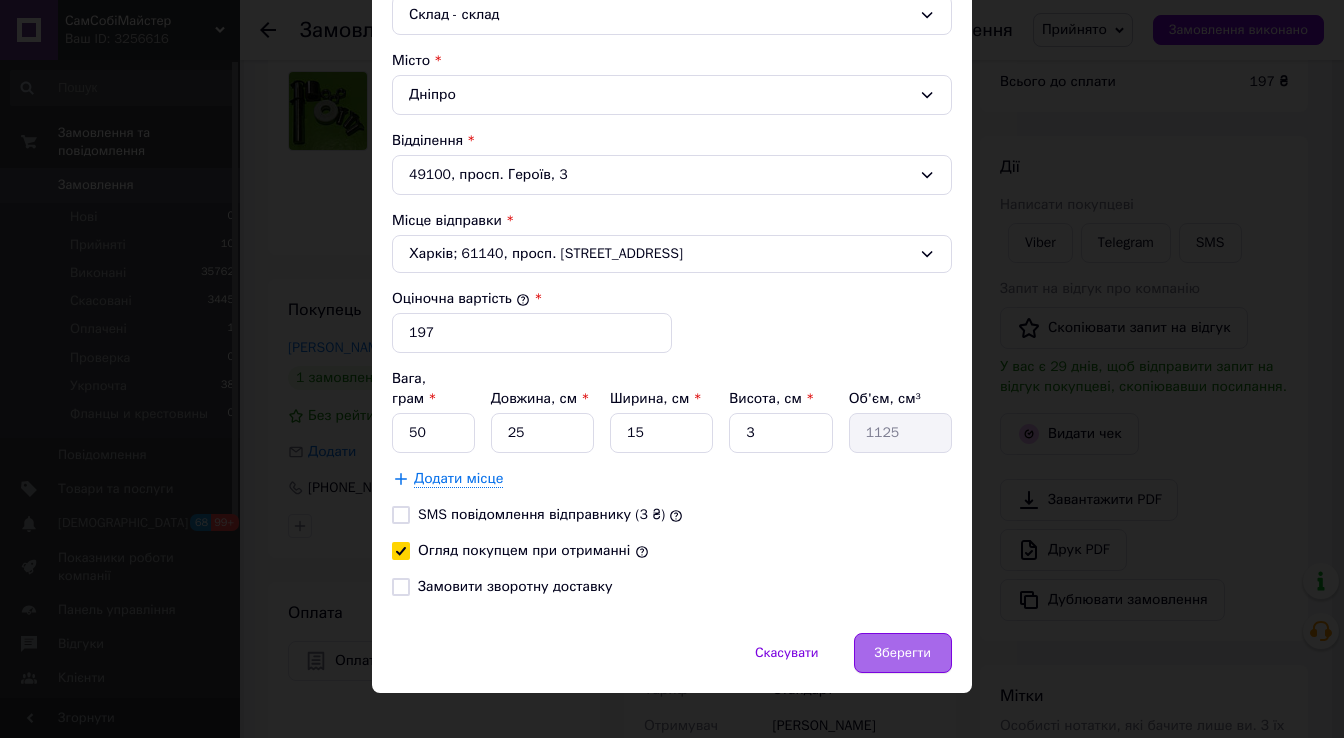 click on "Зберегти" at bounding box center (903, 653) 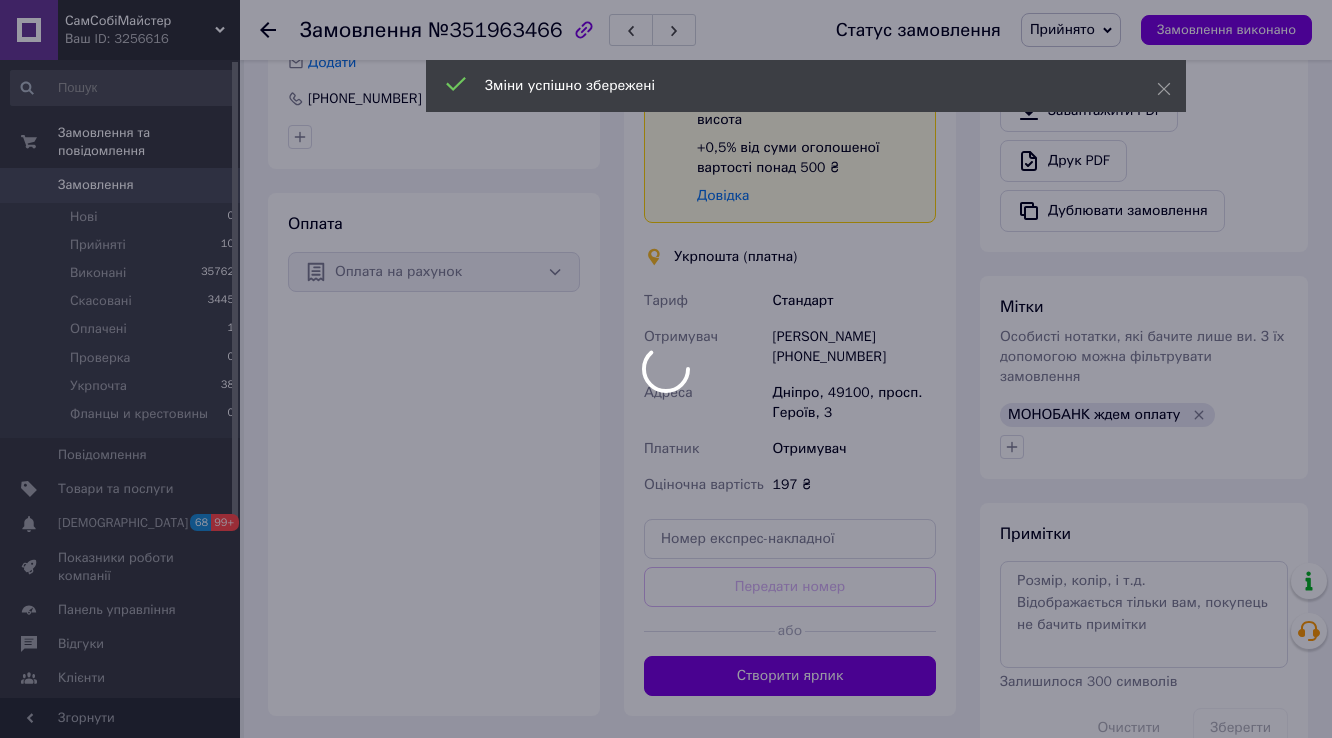 scroll, scrollTop: 560, scrollLeft: 0, axis: vertical 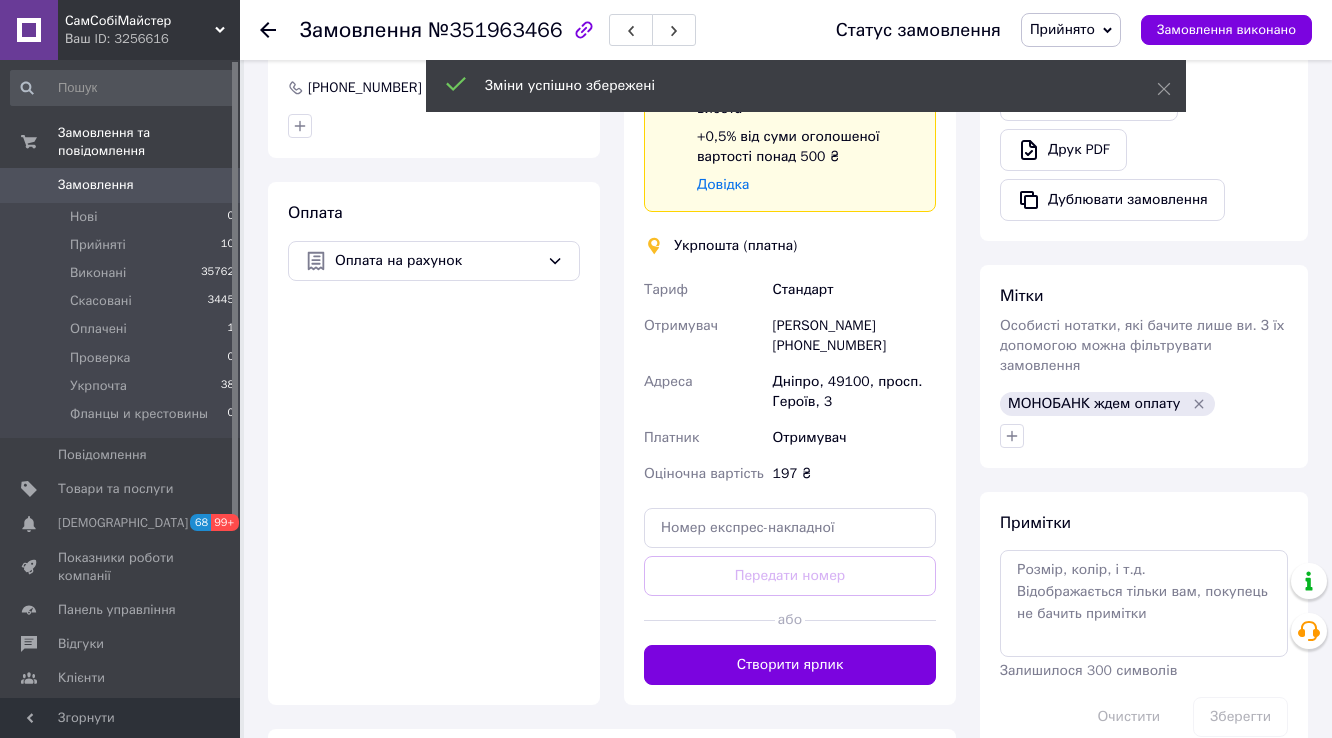 click on "Створити ярлик" at bounding box center [790, 665] 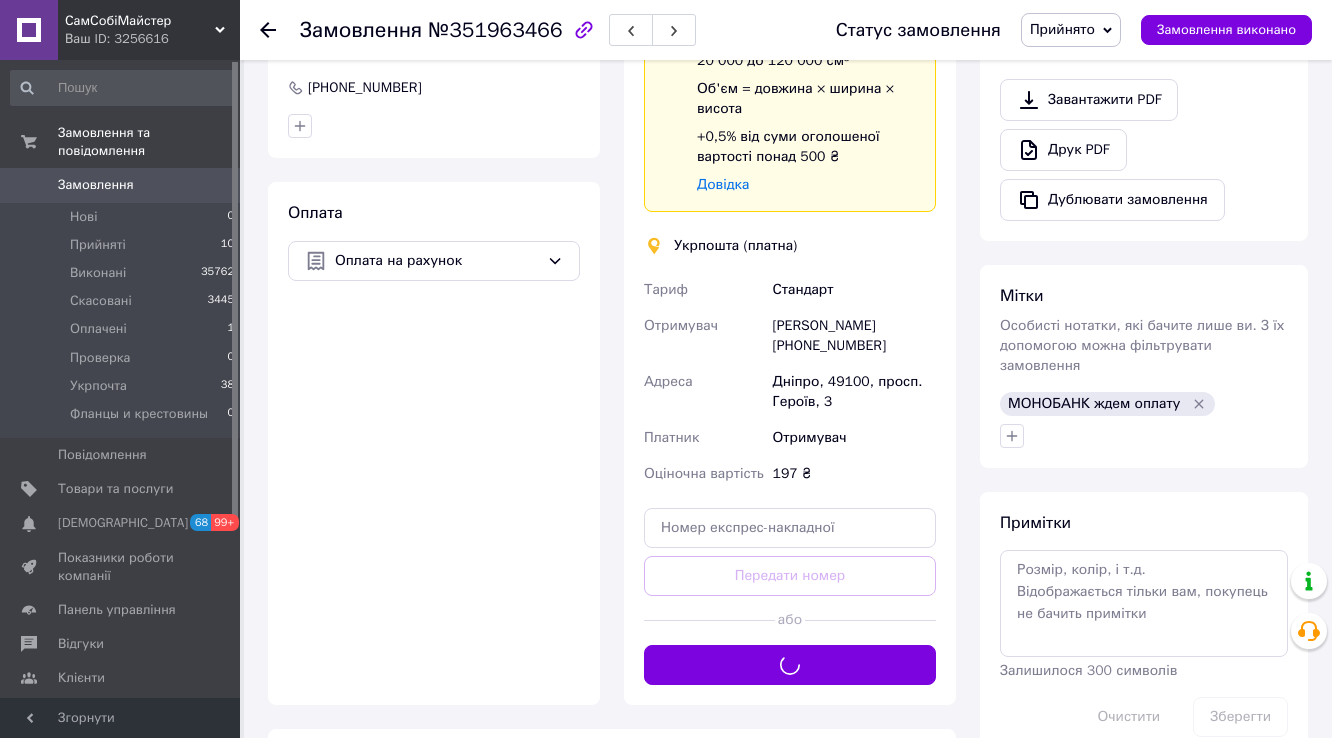 scroll, scrollTop: 640, scrollLeft: 0, axis: vertical 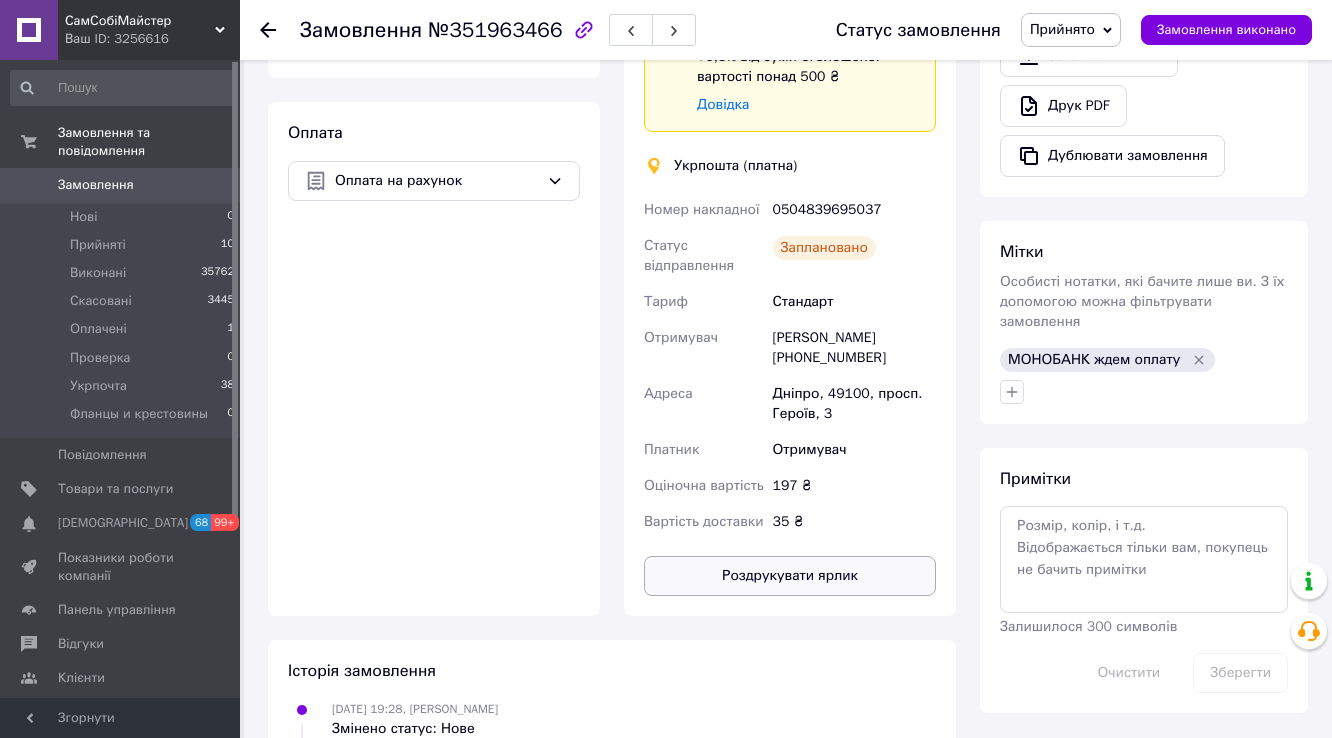 click on "Роздрукувати ярлик" at bounding box center (790, 576) 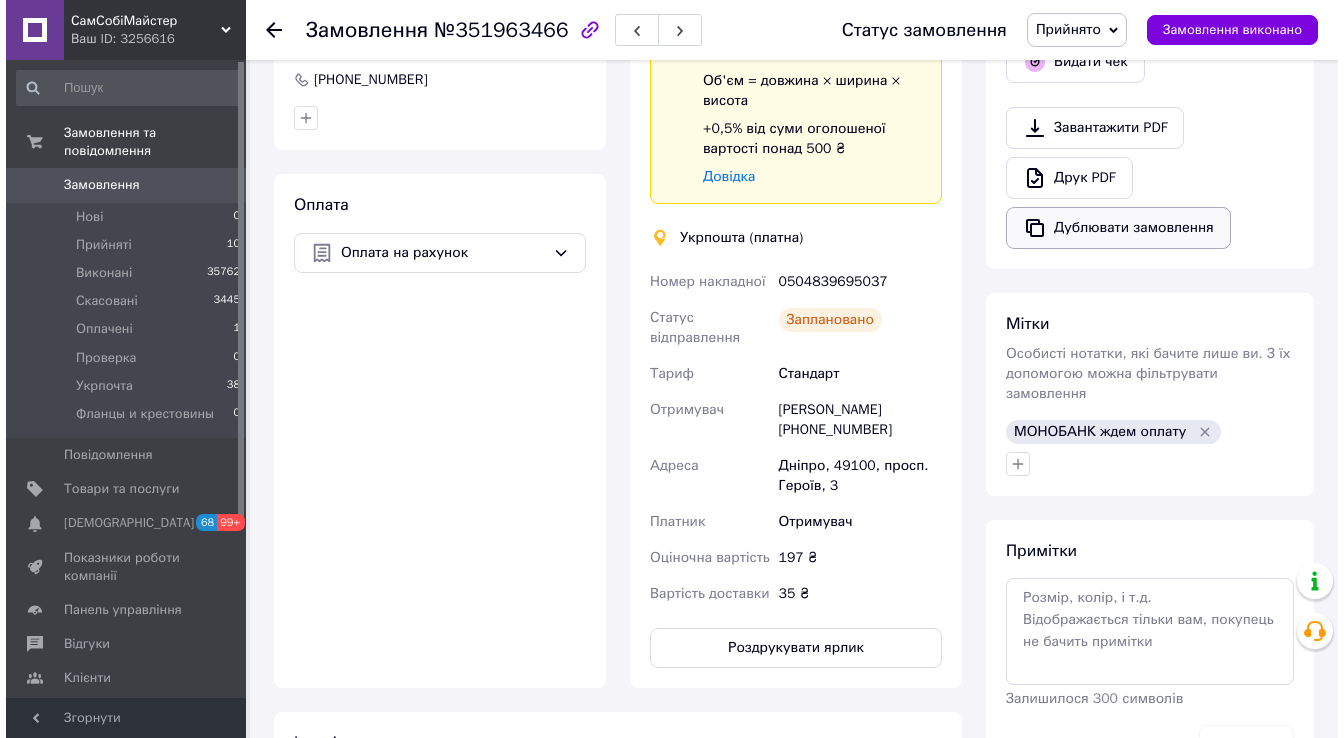 scroll, scrollTop: 320, scrollLeft: 0, axis: vertical 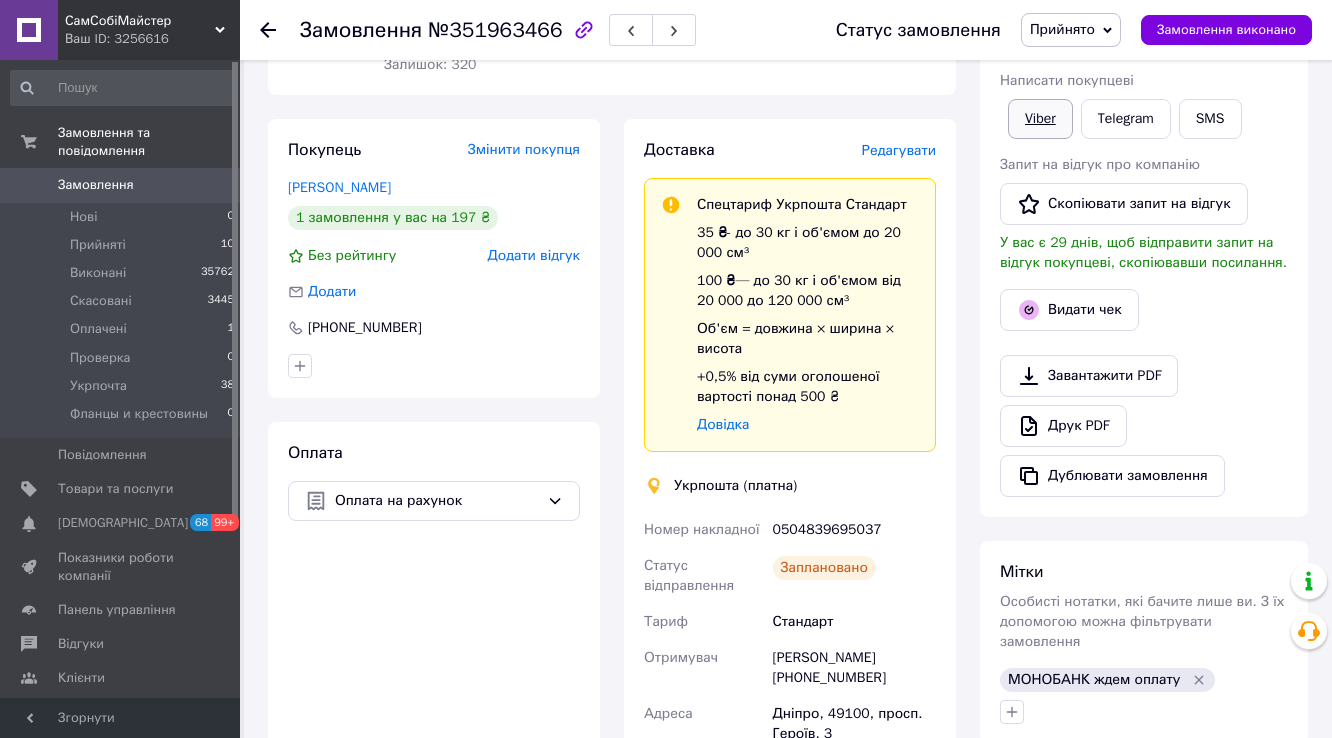 click on "Viber" at bounding box center (1040, 119) 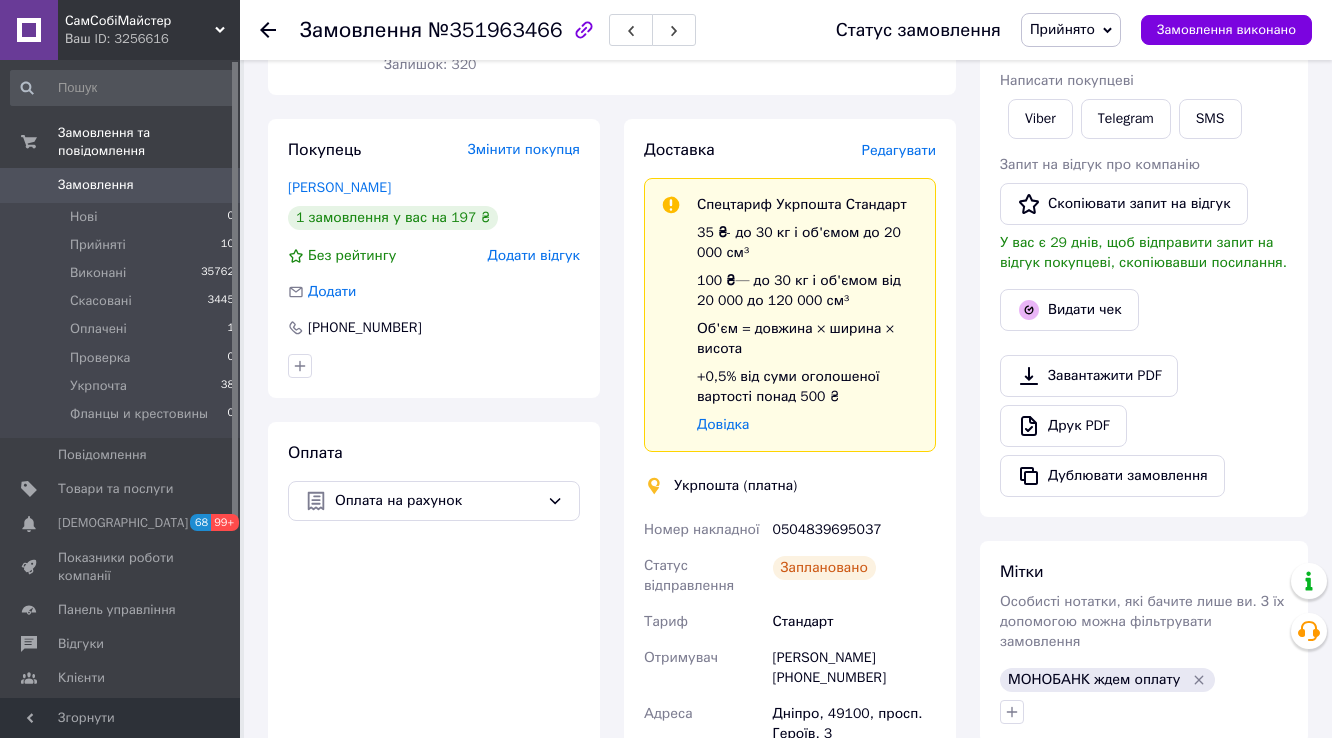 click on "Завантажити PDF   Друк PDF   Дублювати замовлення" at bounding box center (1144, 426) 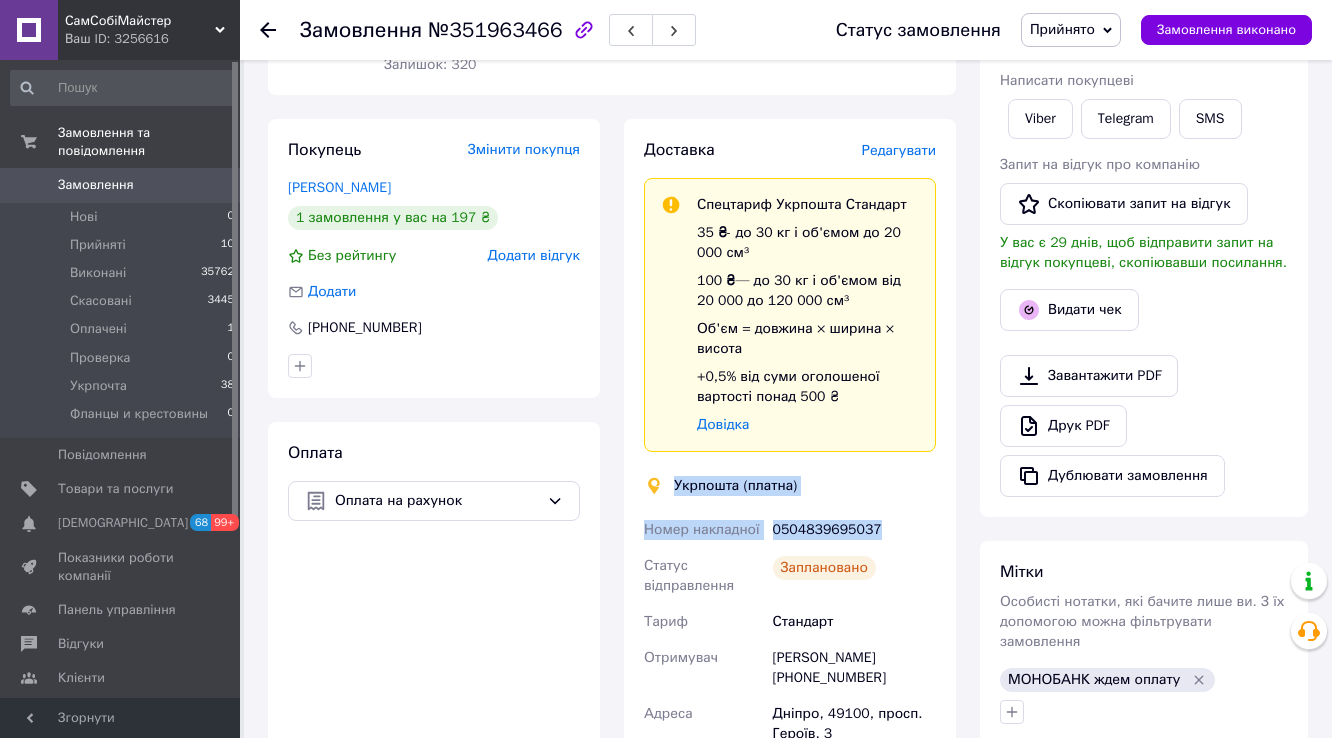 drag, startPoint x: 877, startPoint y: 529, endPoint x: 667, endPoint y: 484, distance: 214.76732 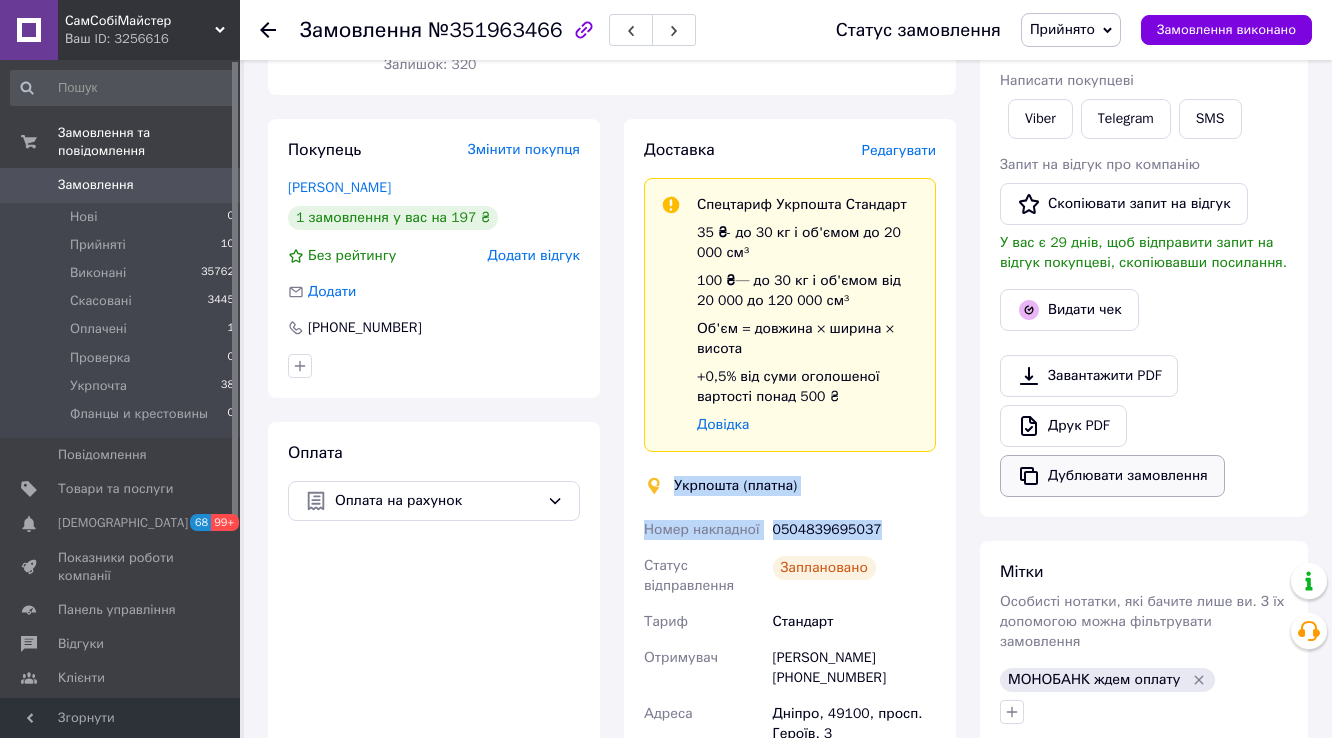copy on "Укрпошта (платна) Номер накладної 0504839695037" 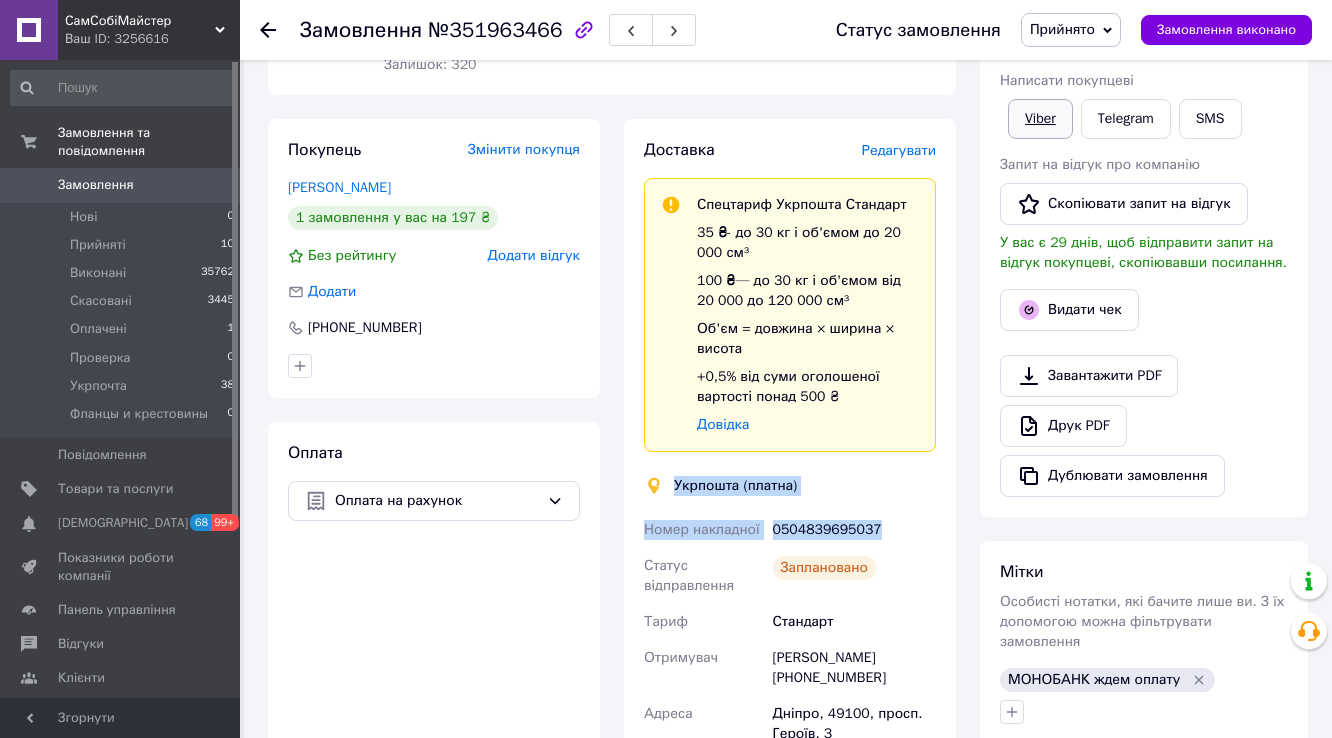click on "Viber" at bounding box center (1040, 119) 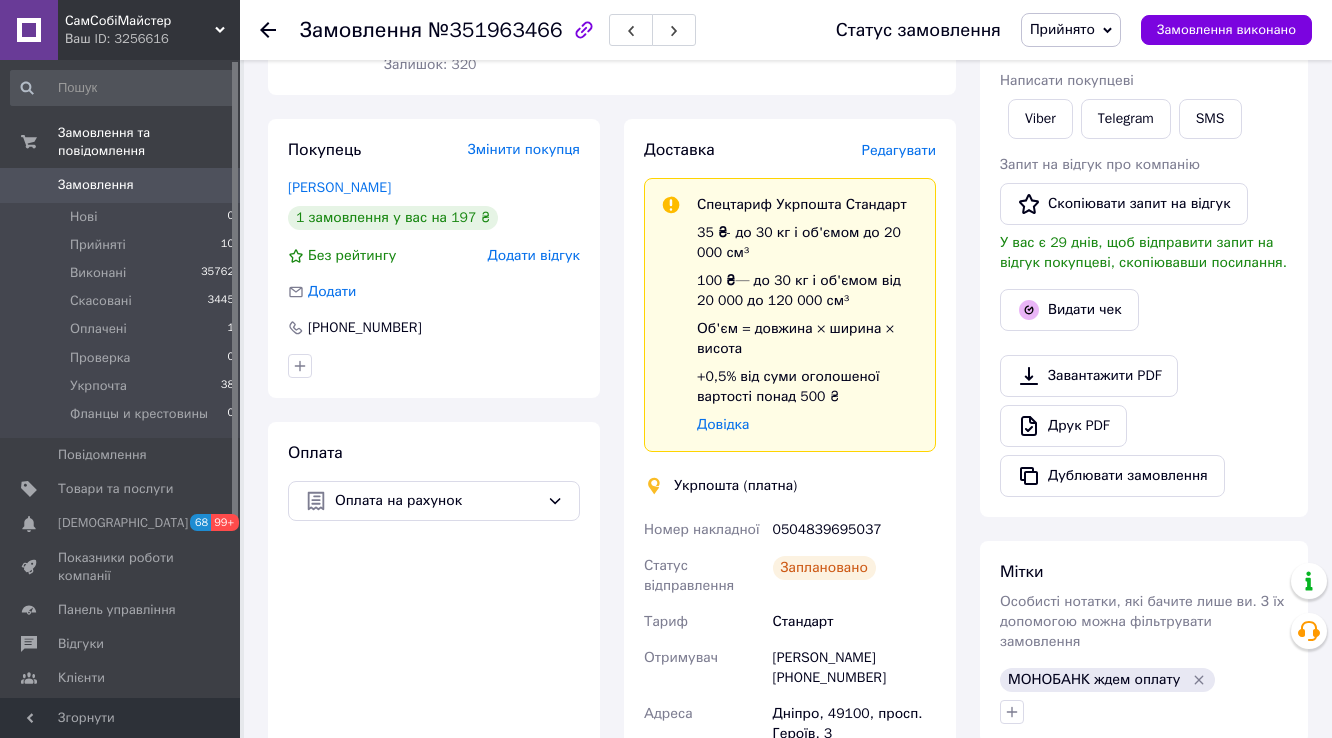 click on "Завантажити PDF   Друк PDF   Дублювати замовлення" at bounding box center (1144, 426) 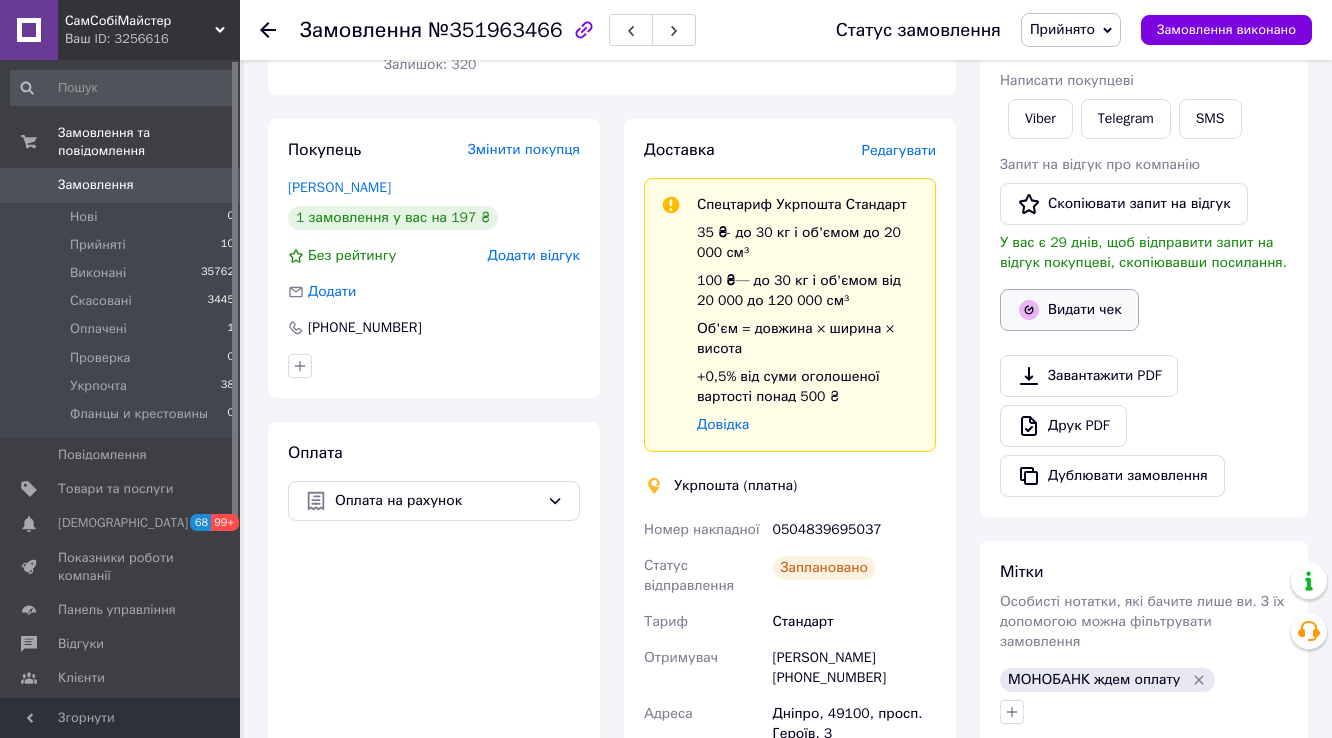 click on "Видати чек" at bounding box center (1069, 310) 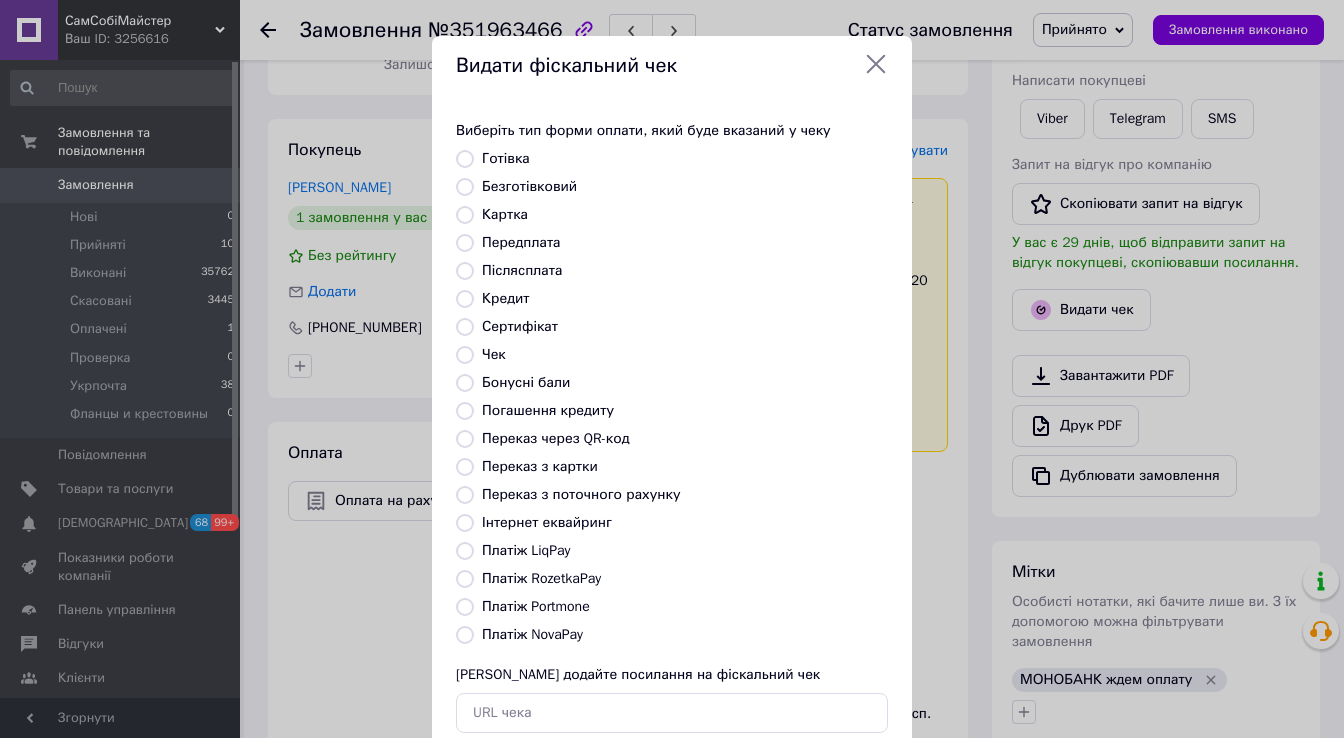 click on "Передплата" at bounding box center [521, 242] 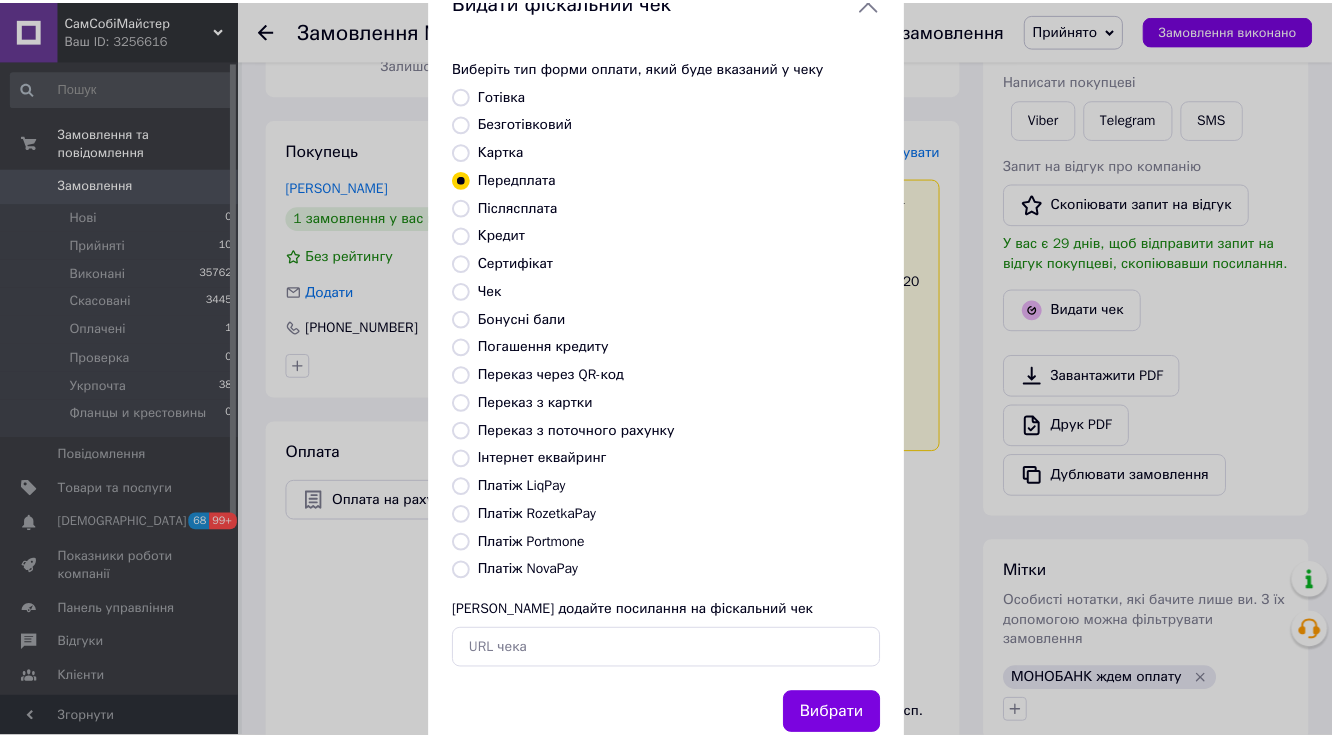 scroll, scrollTop: 120, scrollLeft: 0, axis: vertical 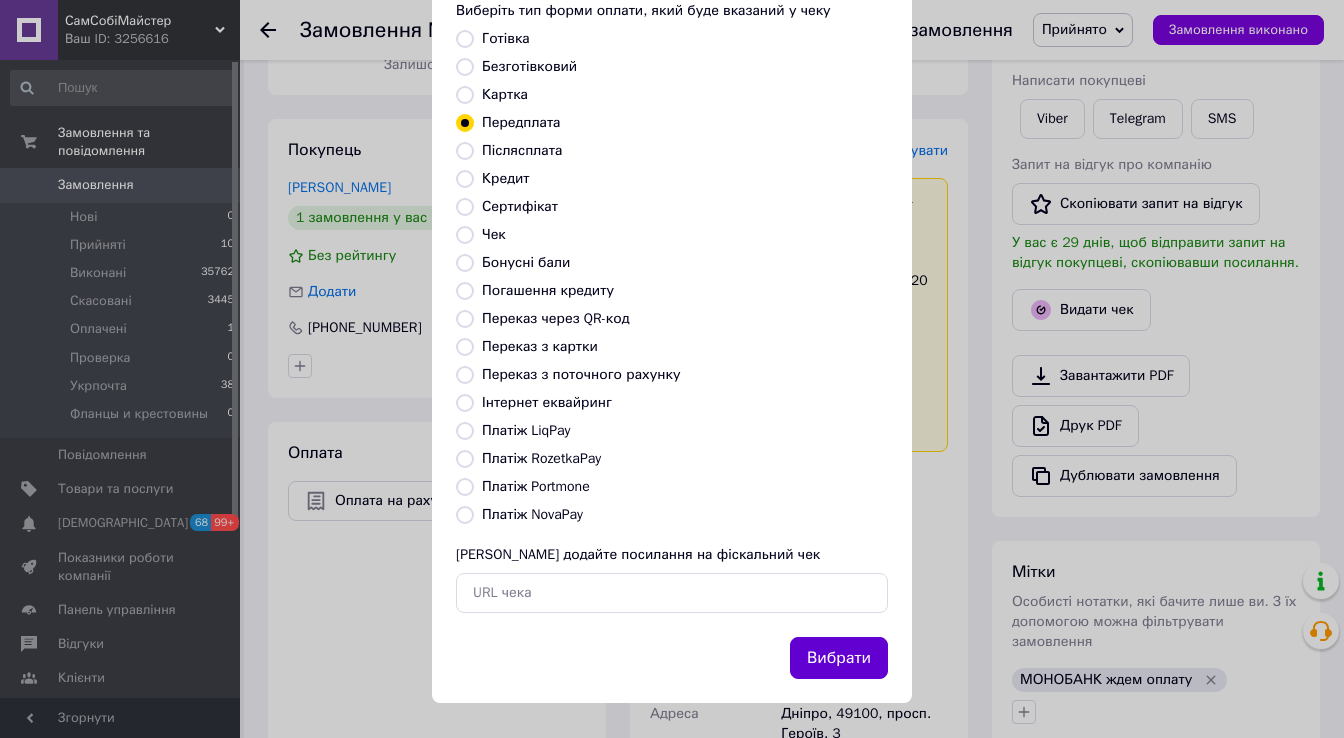 click on "Вибрати" at bounding box center [839, 658] 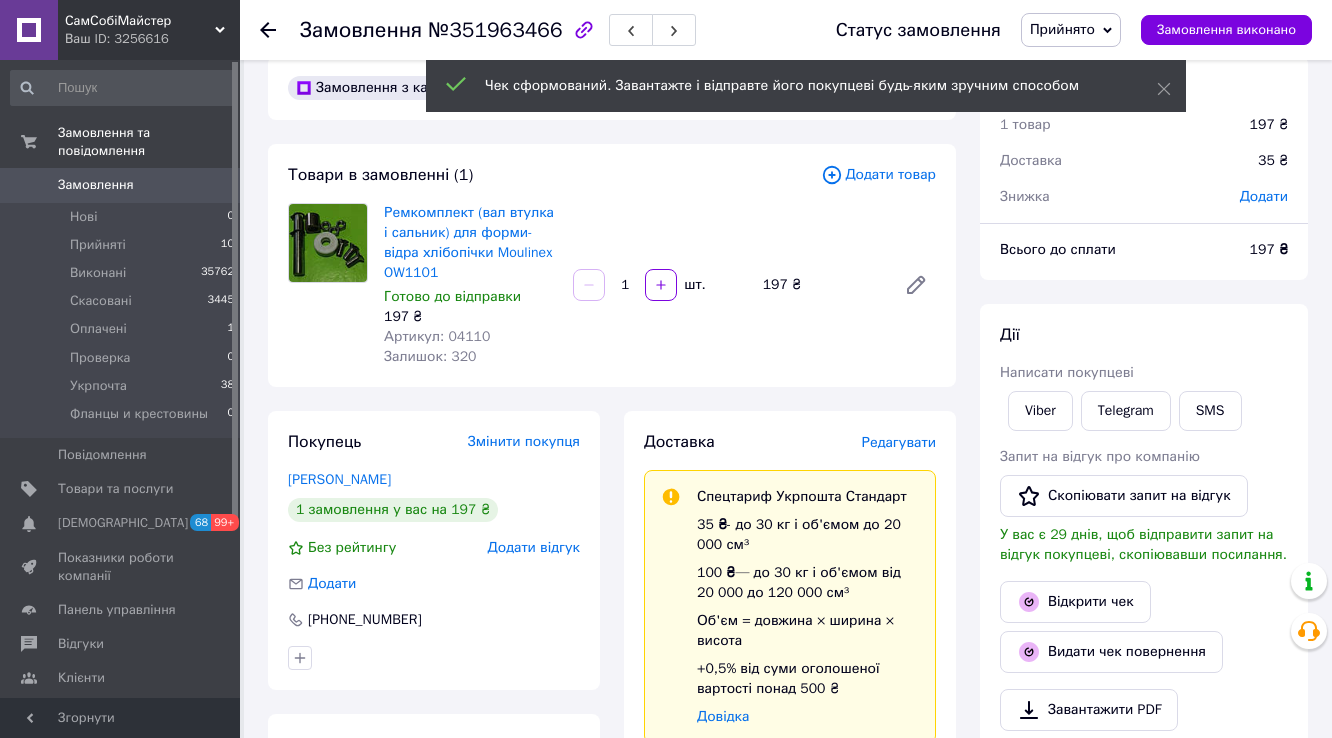 scroll, scrollTop: 0, scrollLeft: 0, axis: both 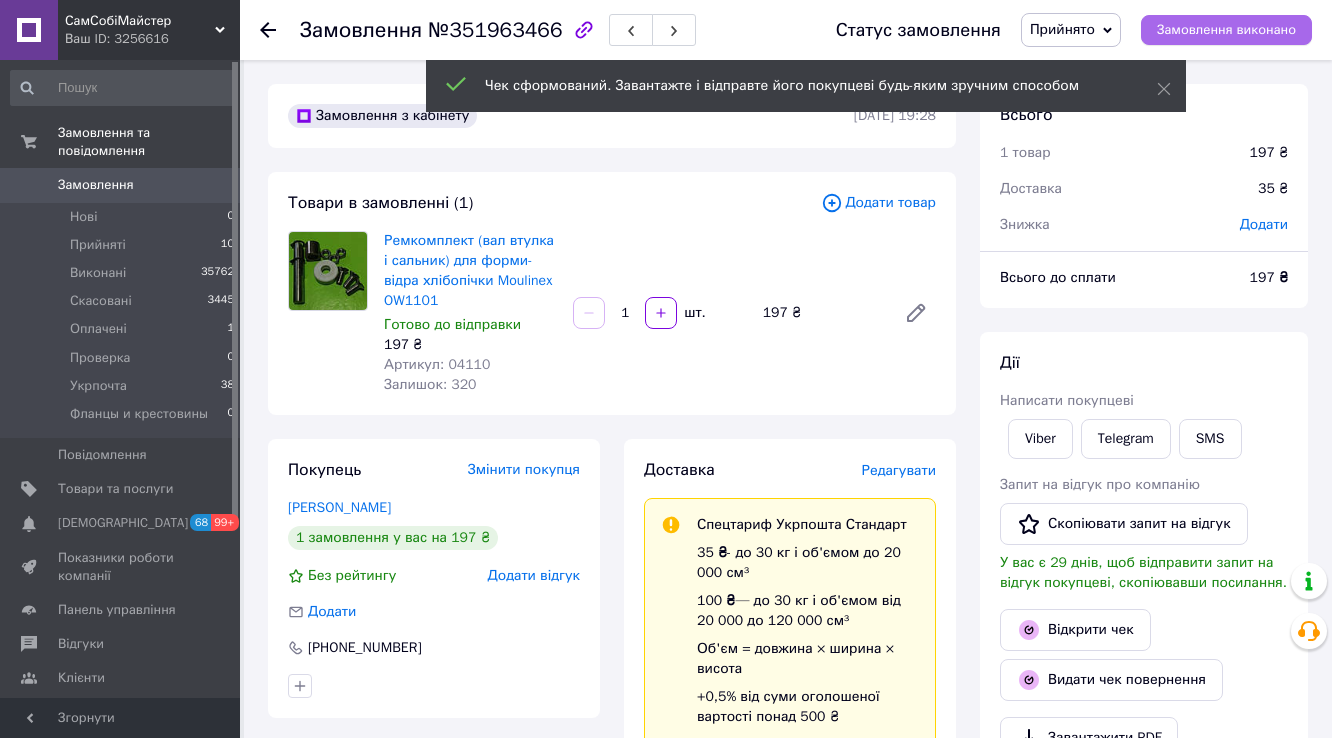 click on "Замовлення виконано" at bounding box center (1226, 30) 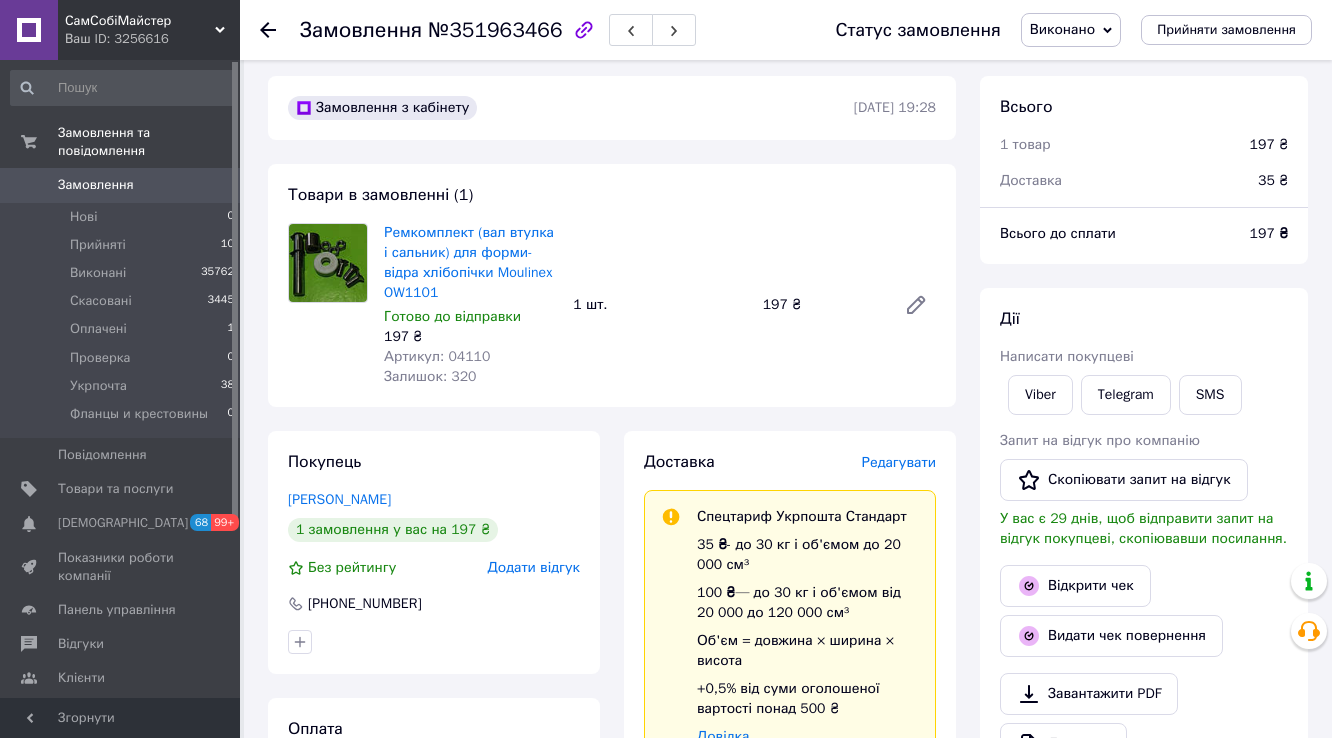 scroll, scrollTop: 0, scrollLeft: 0, axis: both 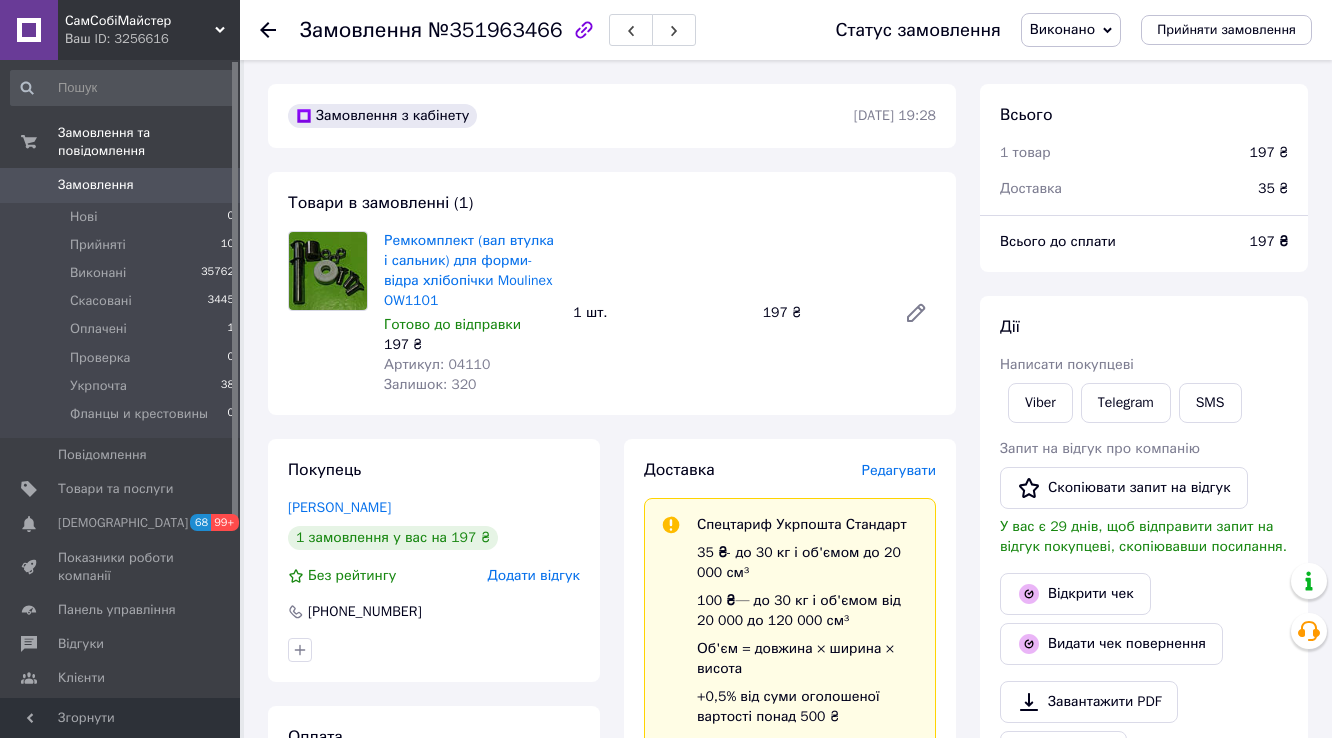 click 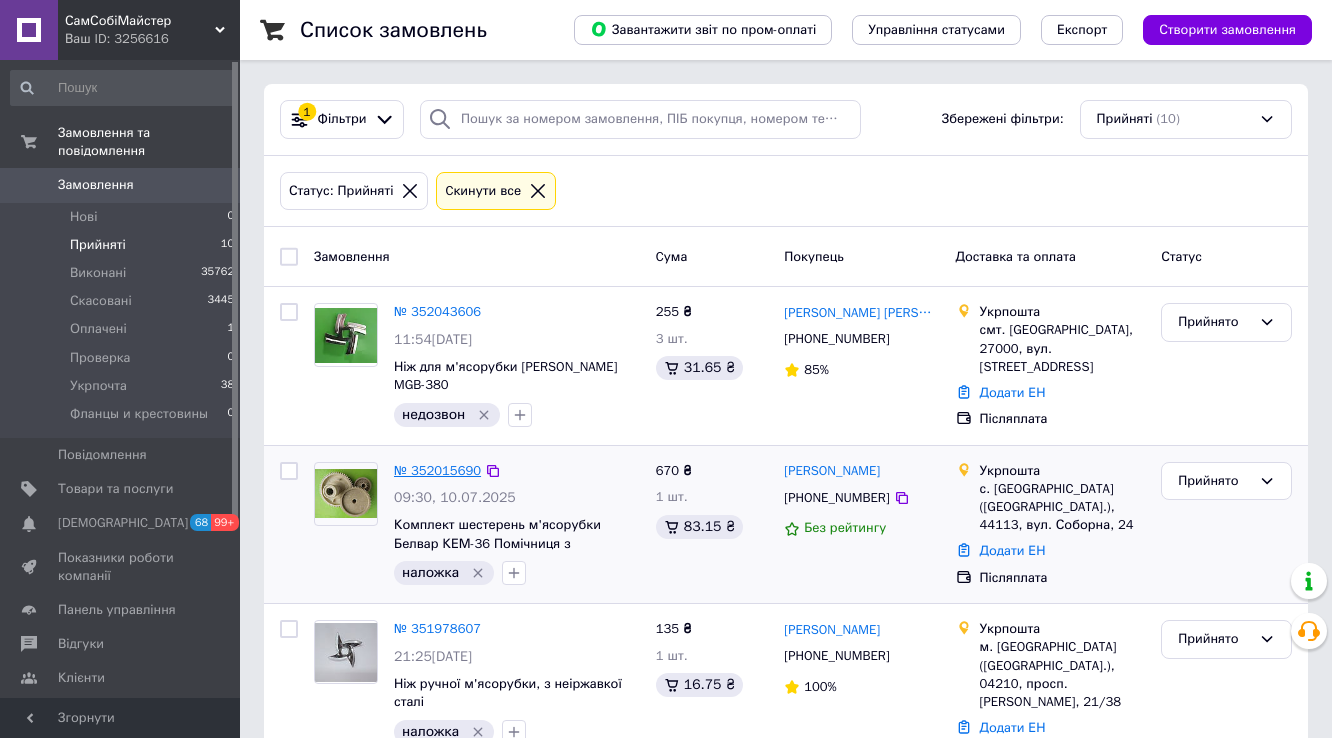 click on "№ 352015690" at bounding box center [437, 470] 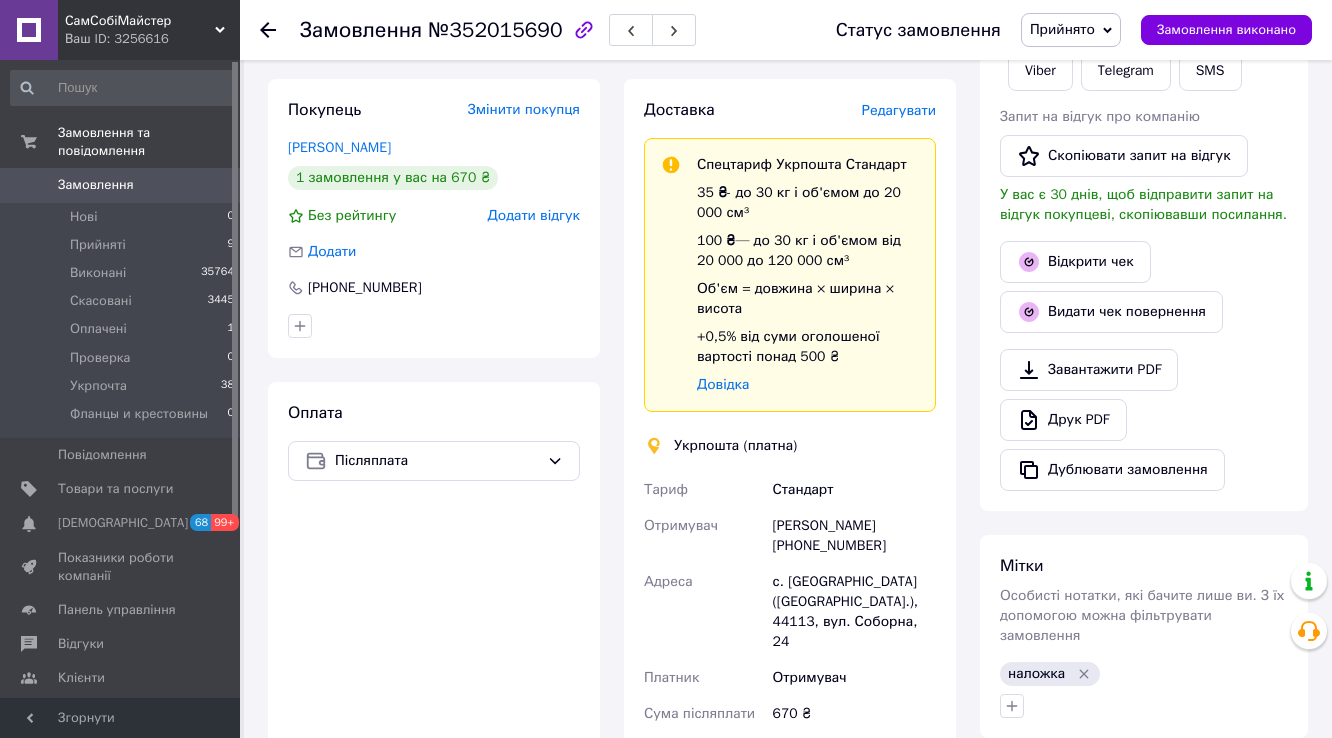 scroll, scrollTop: 720, scrollLeft: 0, axis: vertical 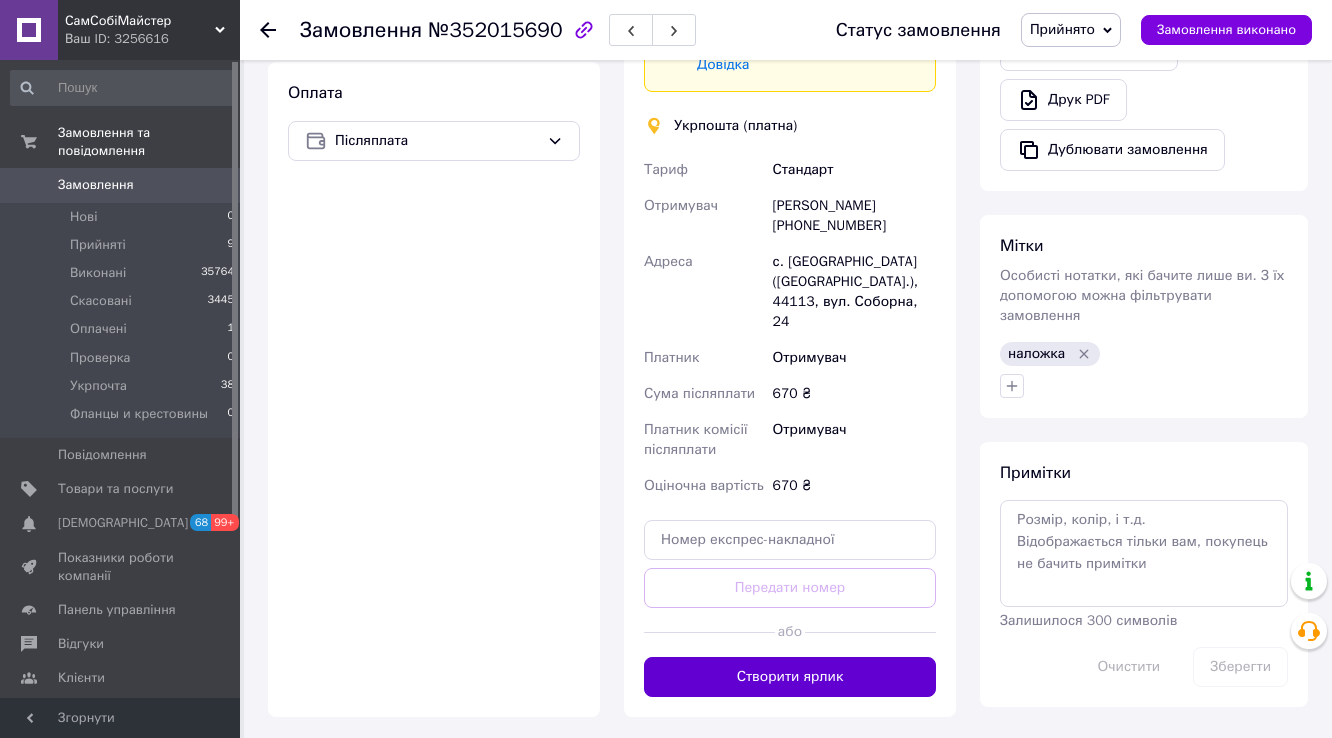 click on "Створити ярлик" at bounding box center (790, 677) 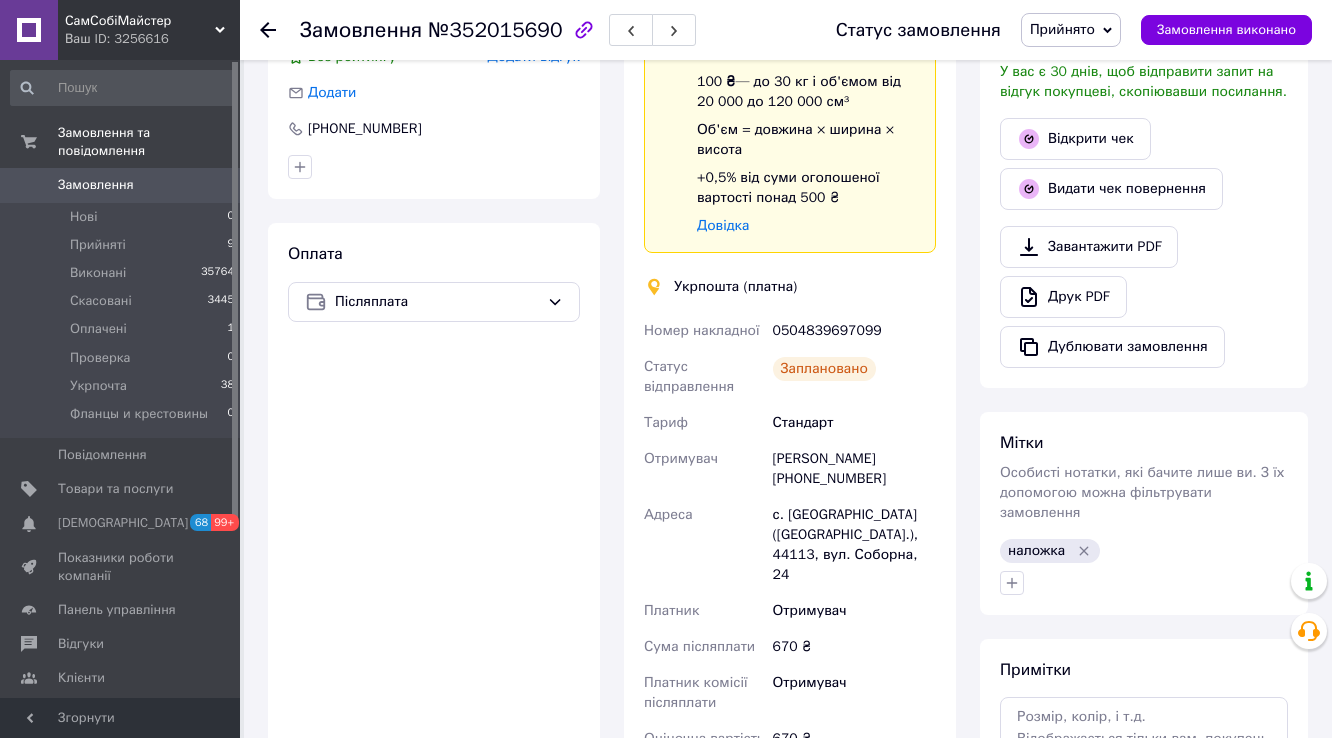 scroll, scrollTop: 480, scrollLeft: 0, axis: vertical 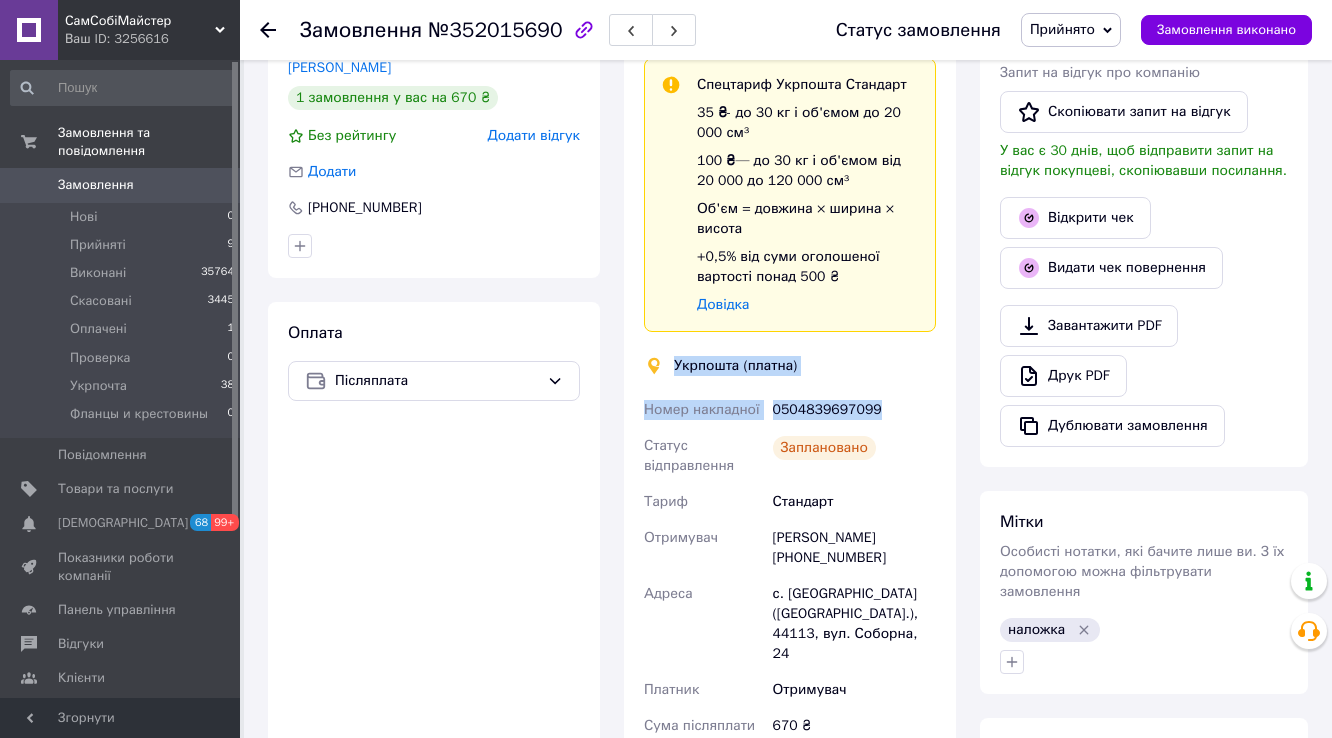 drag, startPoint x: 888, startPoint y: 402, endPoint x: 666, endPoint y: 368, distance: 224.58852 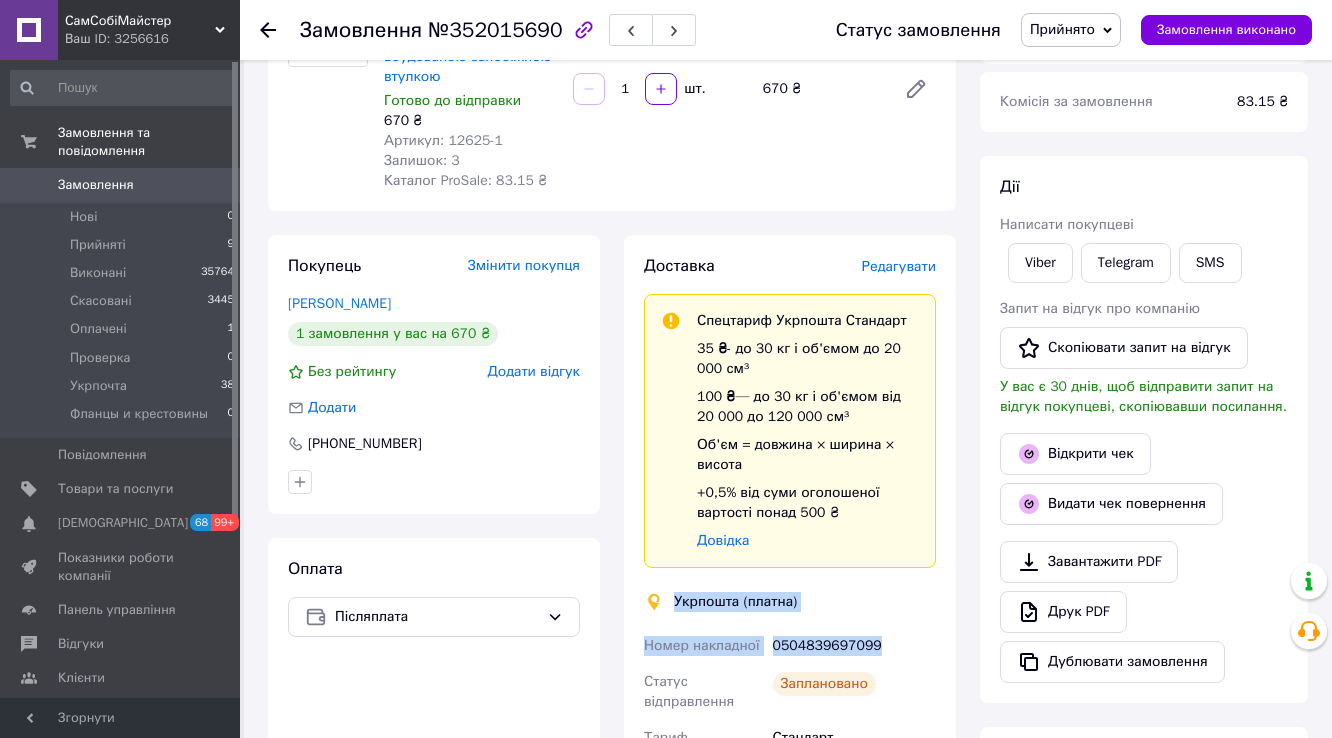 scroll, scrollTop: 240, scrollLeft: 0, axis: vertical 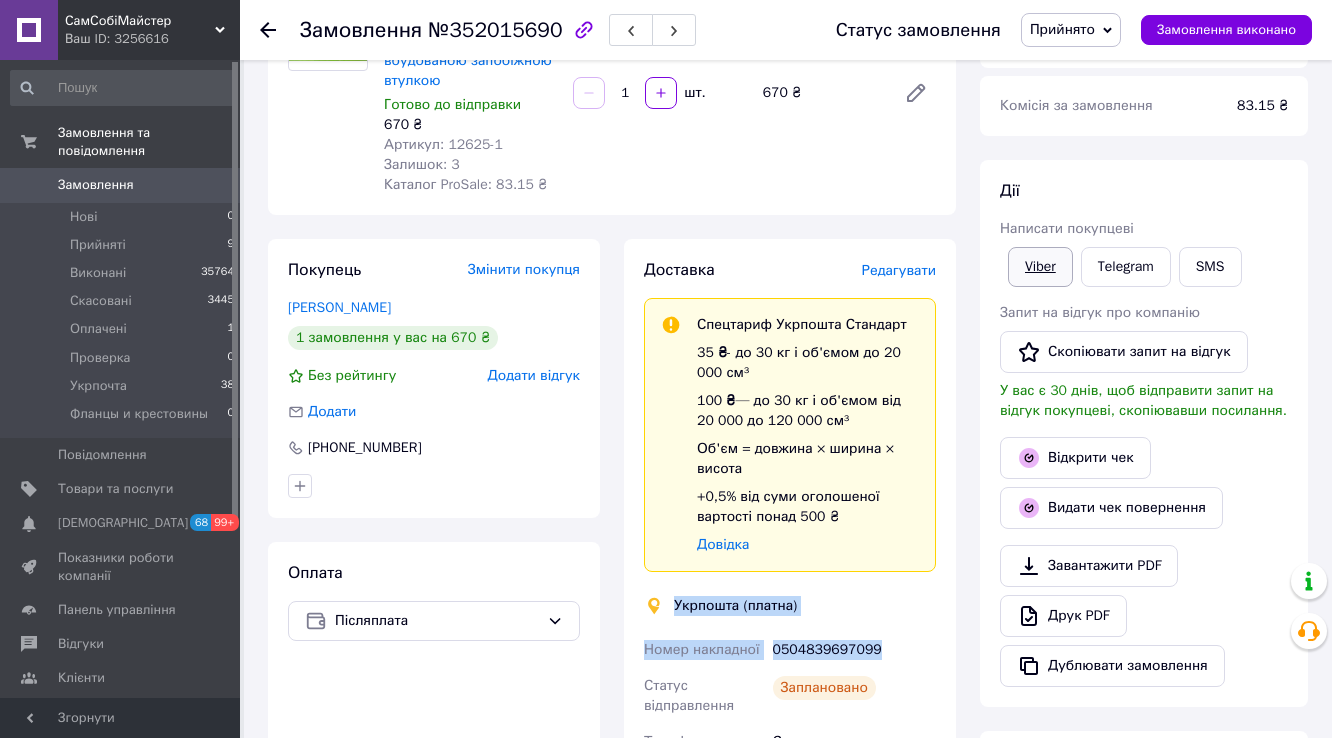 click on "Viber" at bounding box center (1040, 267) 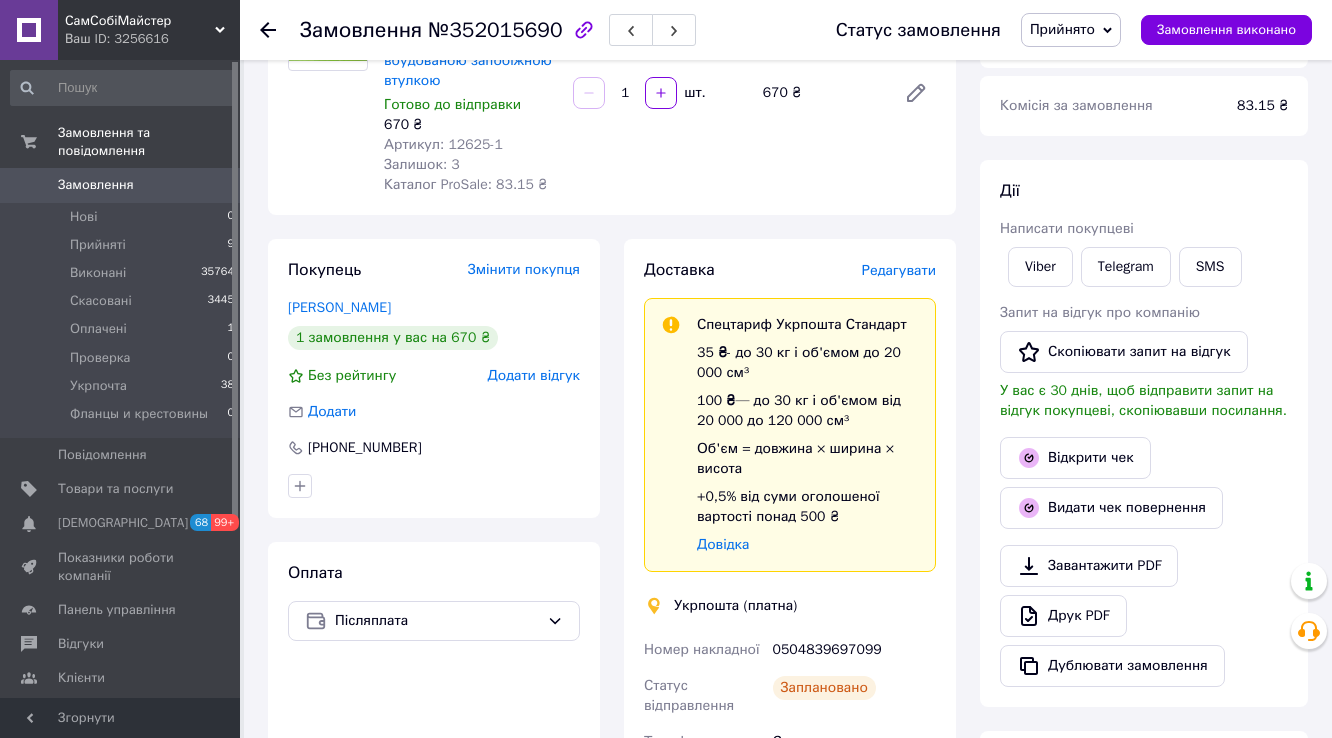 click on "Відкрити чек" at bounding box center (1144, 458) 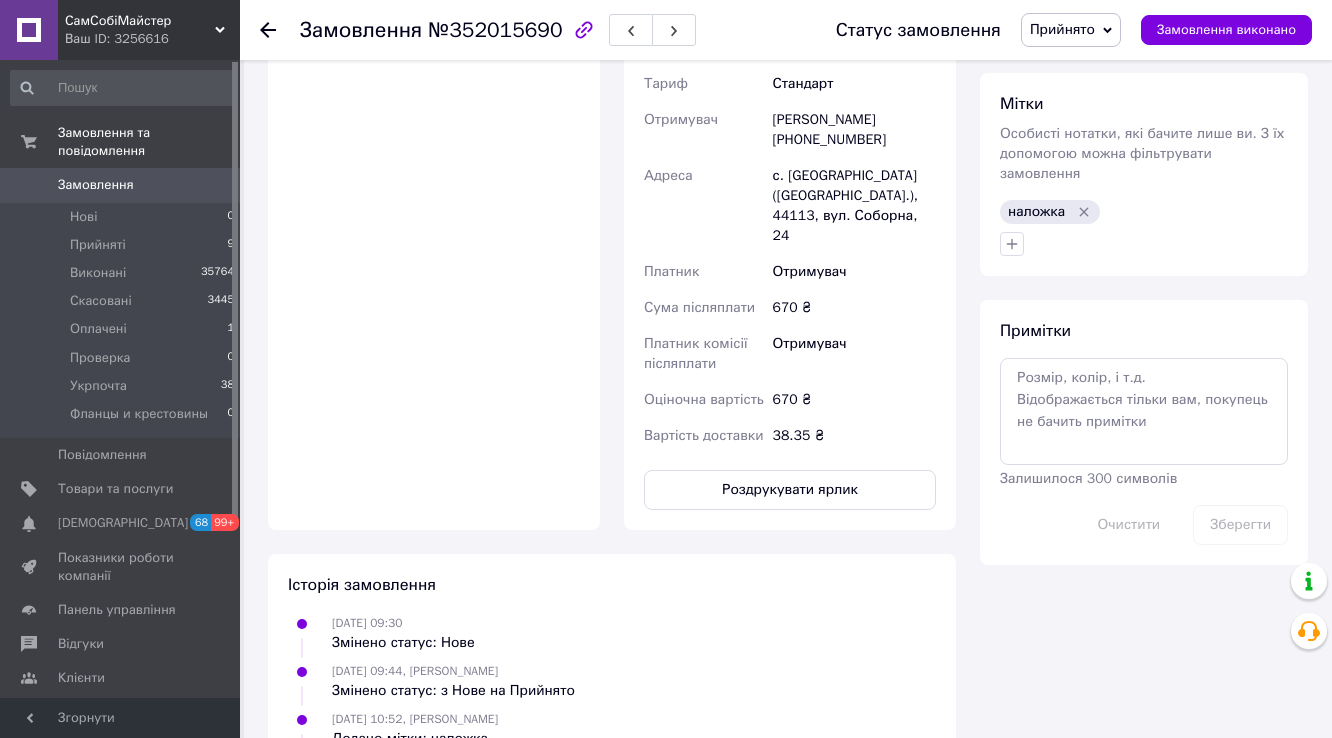 scroll, scrollTop: 960, scrollLeft: 0, axis: vertical 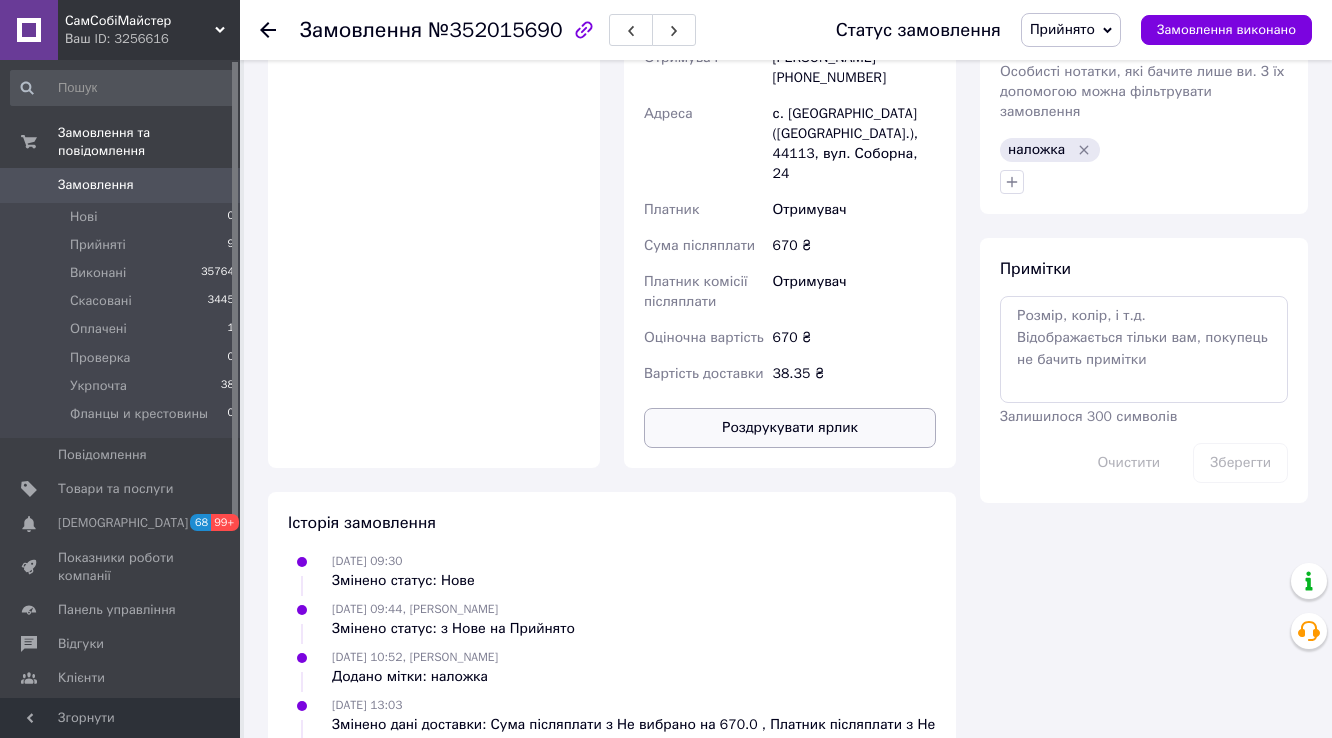 click on "Роздрукувати ярлик" at bounding box center (790, 428) 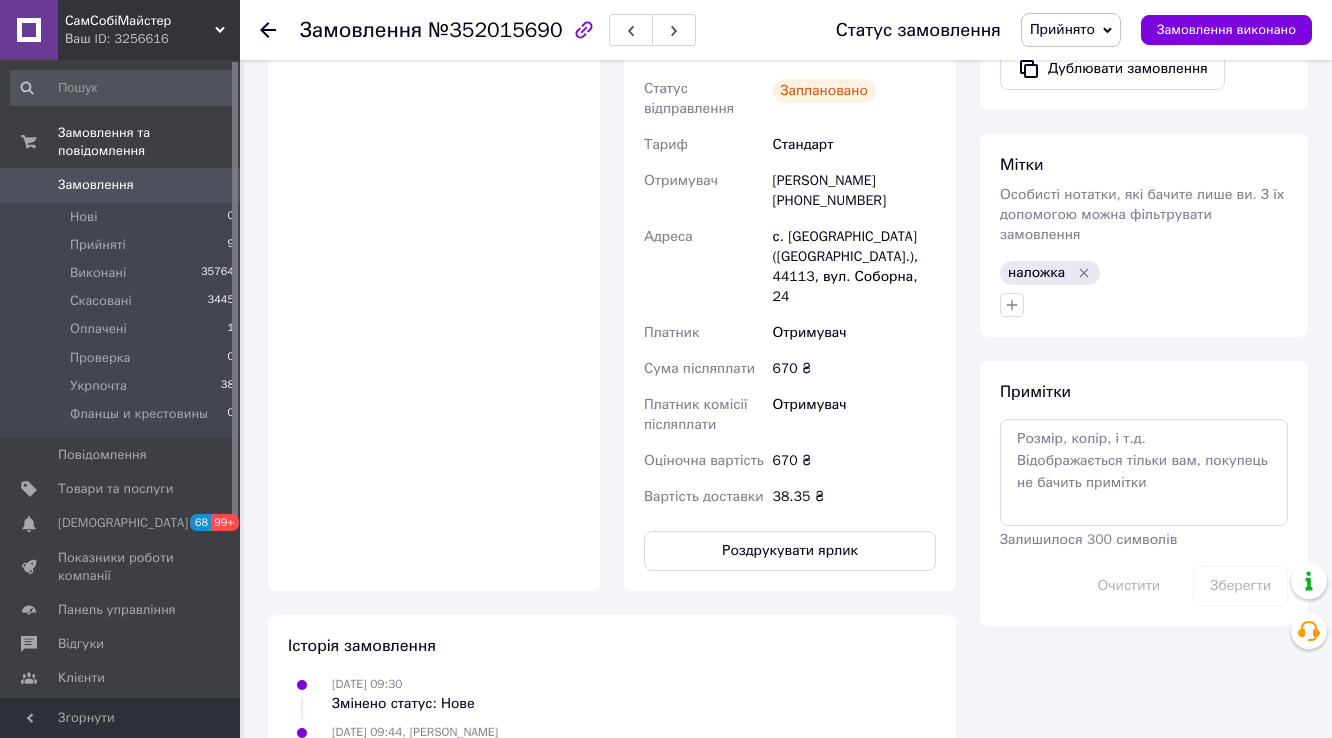 scroll, scrollTop: 1040, scrollLeft: 0, axis: vertical 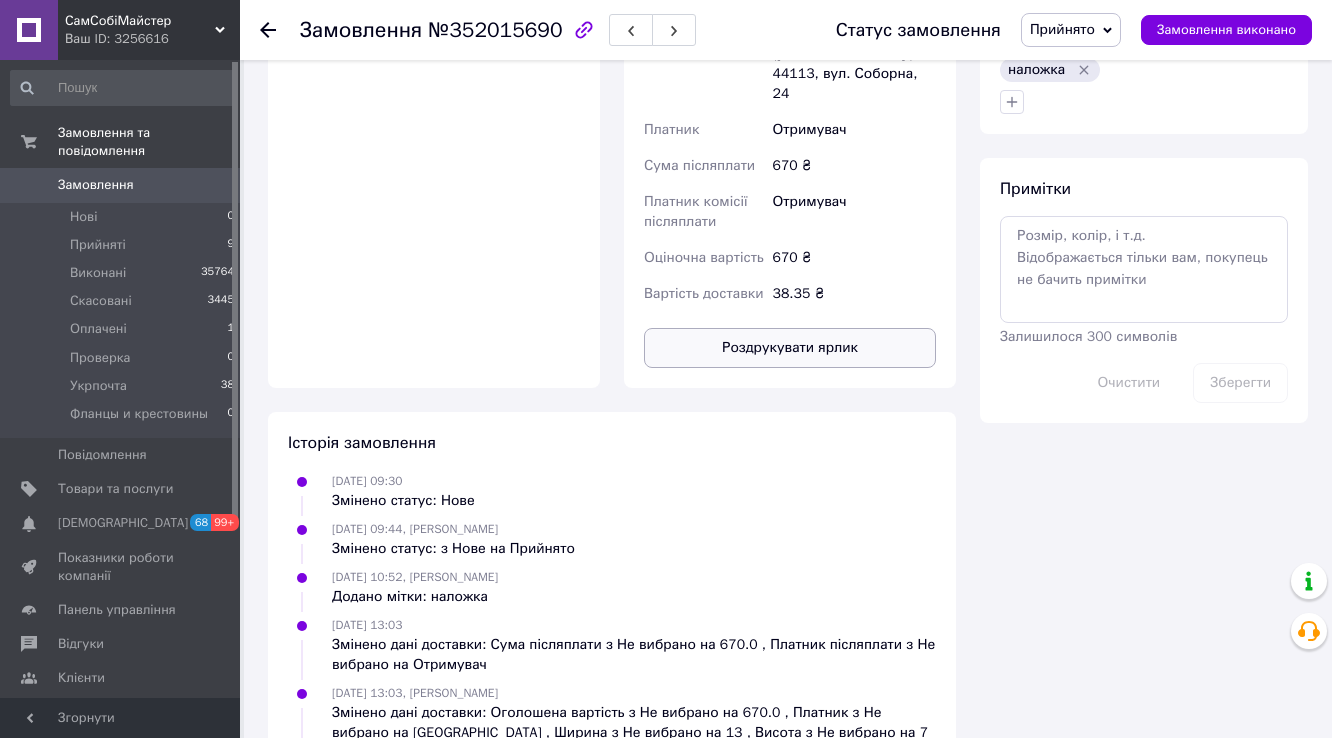 click on "Роздрукувати ярлик" at bounding box center (790, 348) 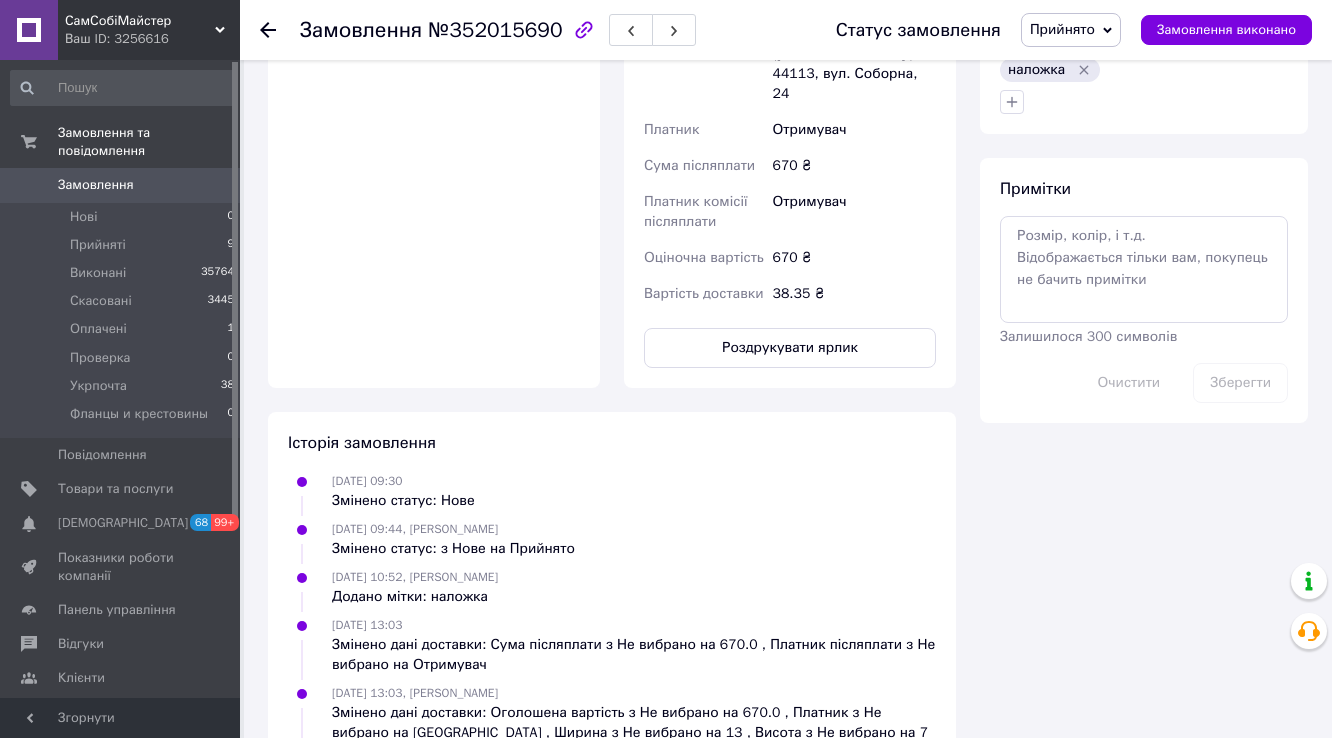 click 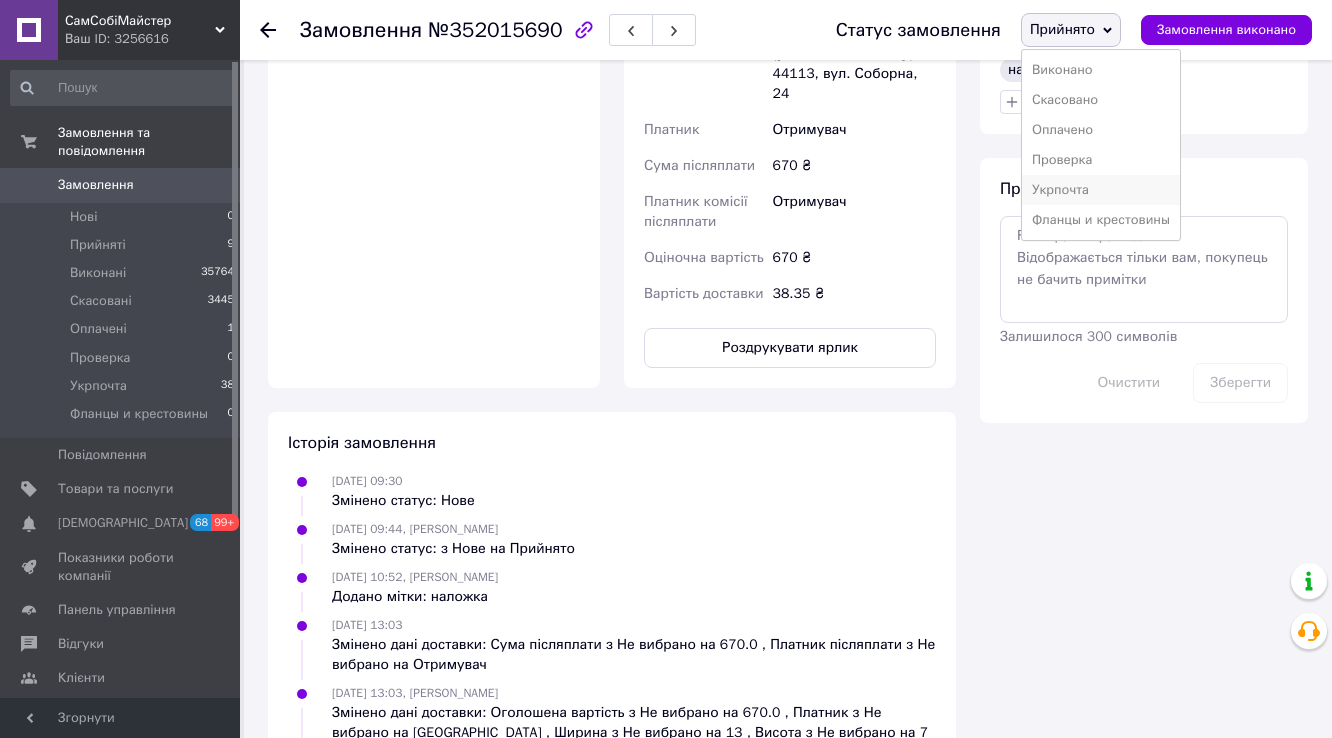 click on "Укрпочта" at bounding box center (1101, 190) 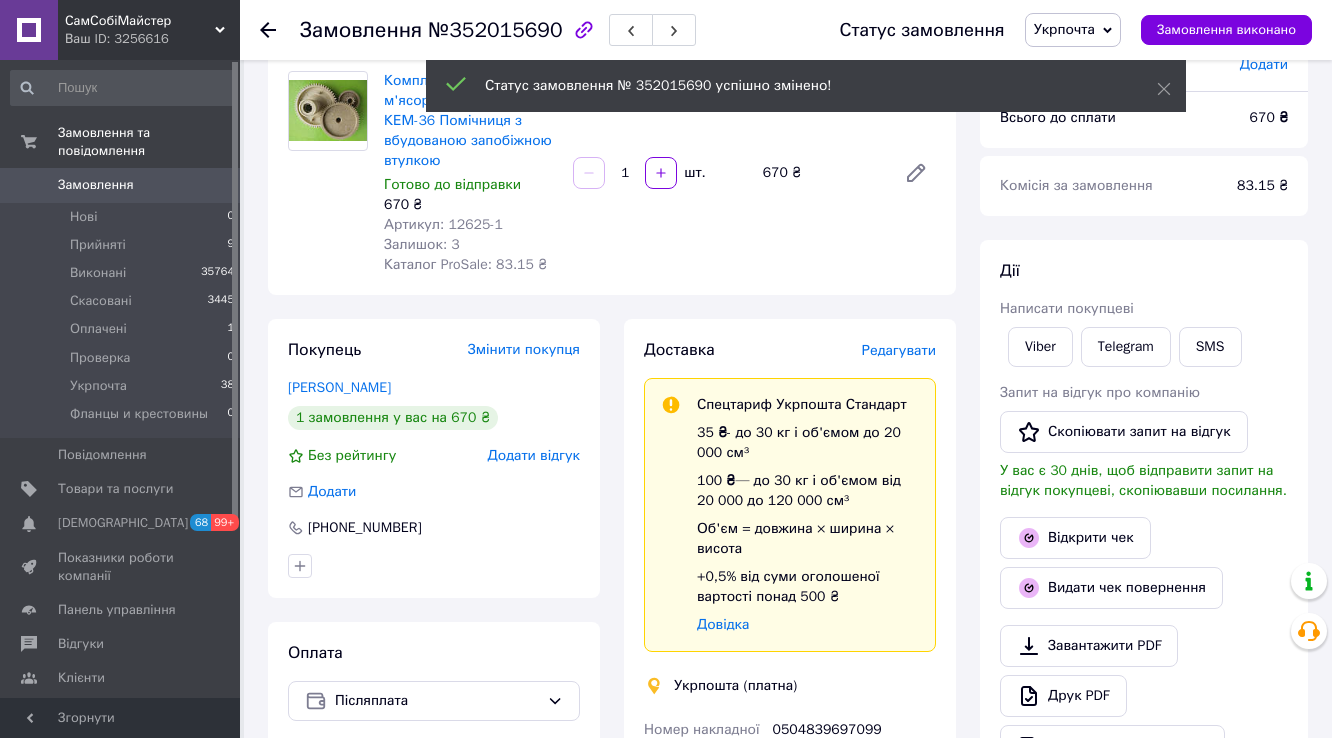 scroll, scrollTop: 0, scrollLeft: 0, axis: both 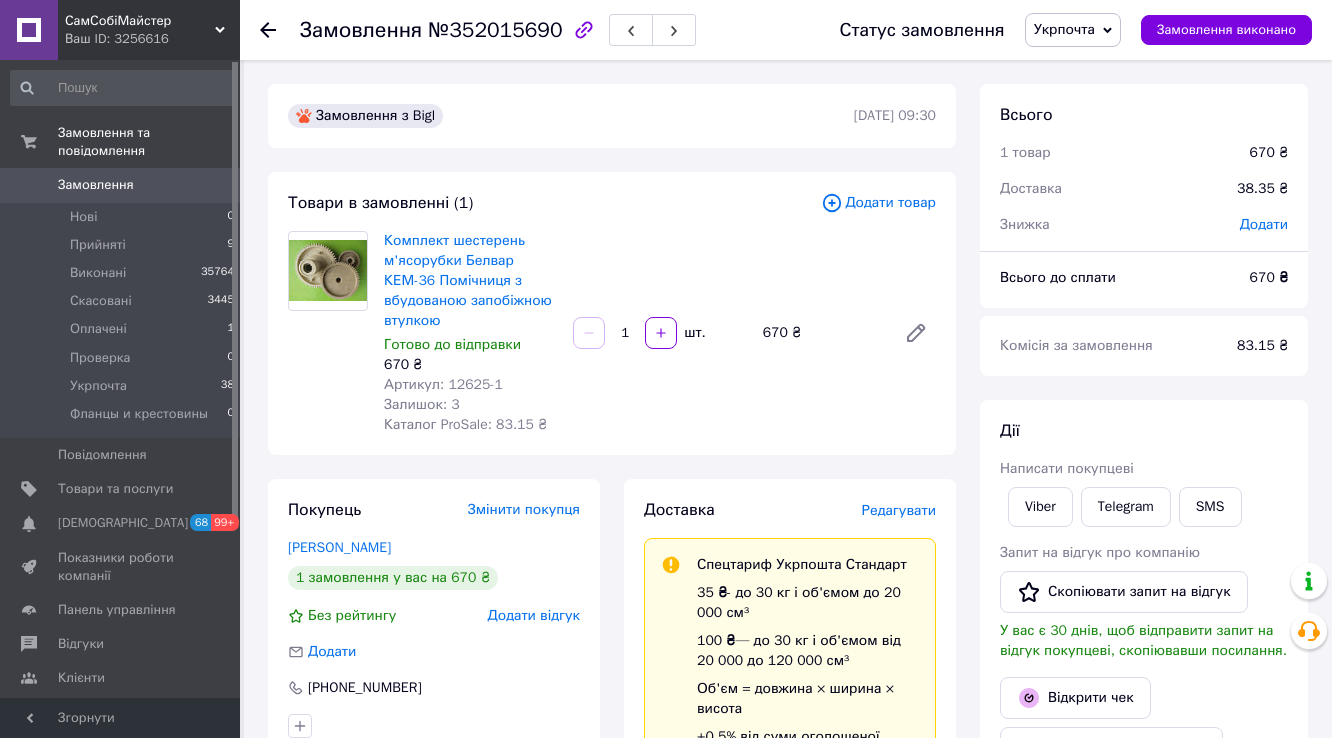 click 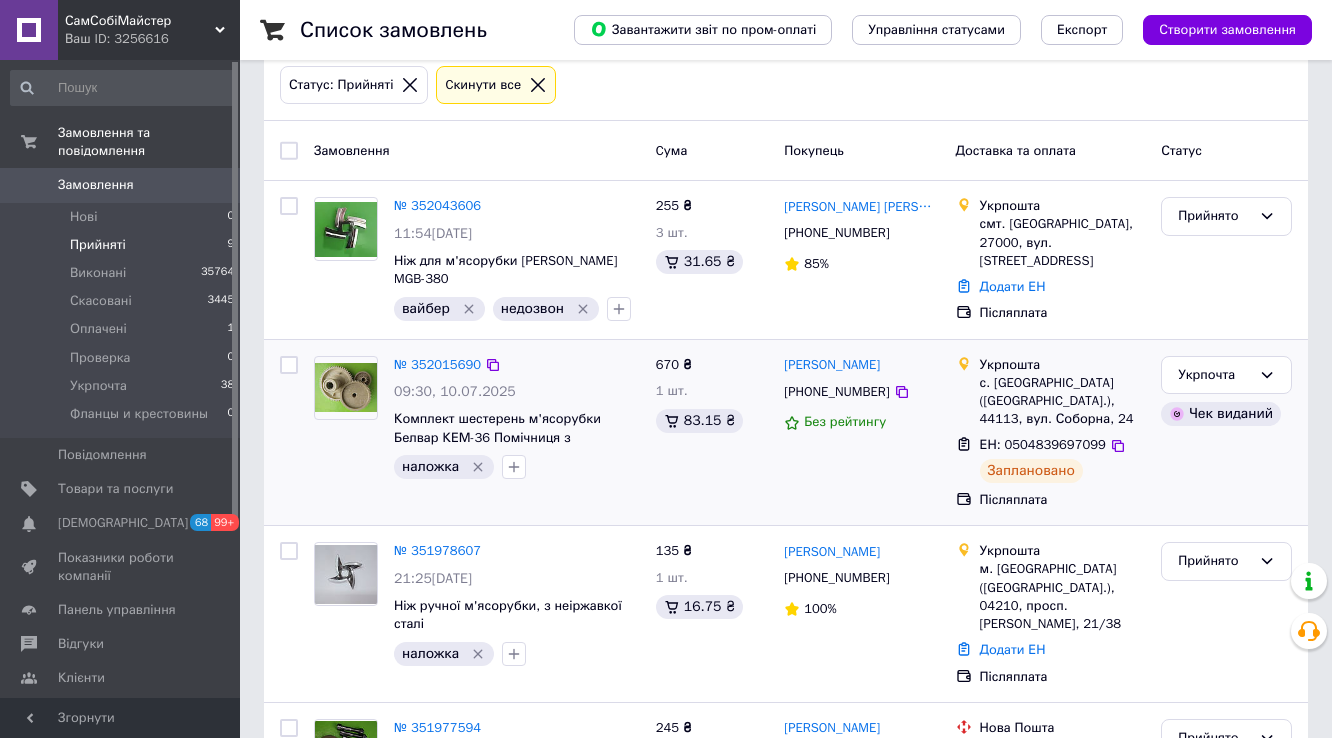 scroll, scrollTop: 320, scrollLeft: 0, axis: vertical 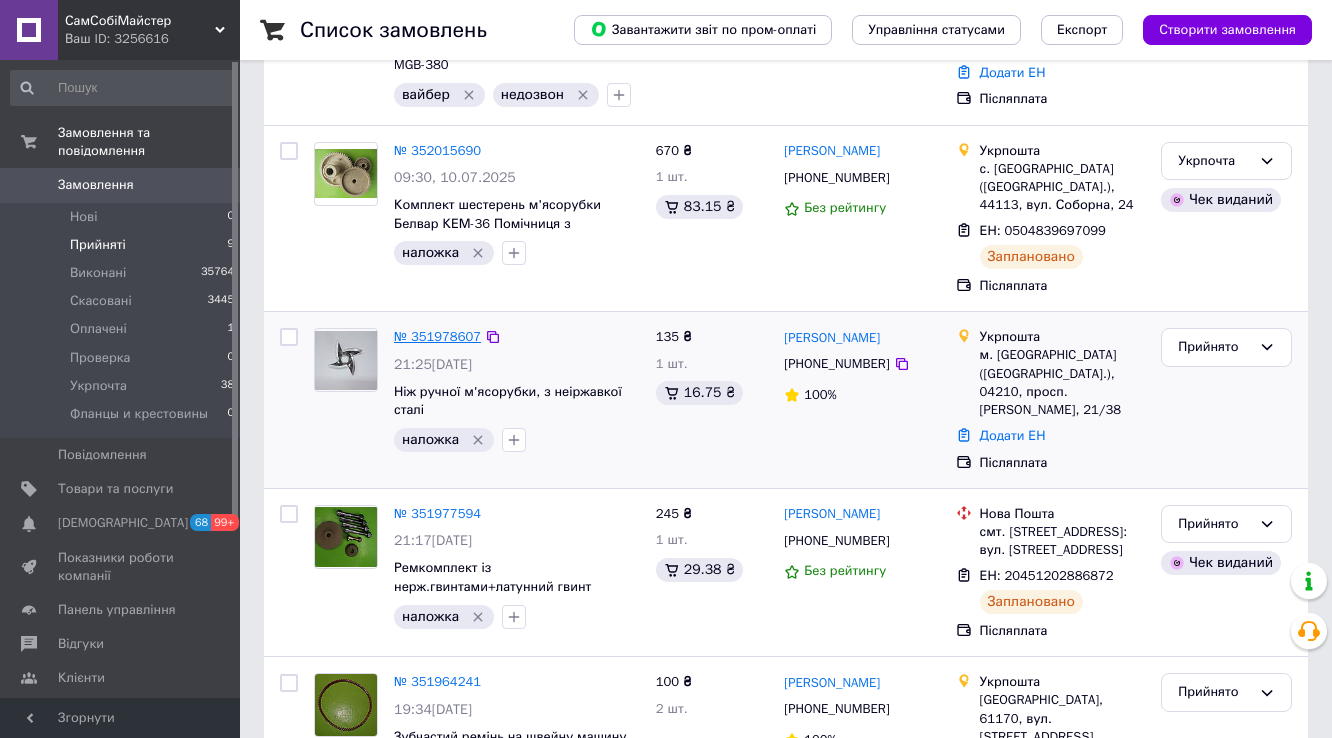 click on "№ 351978607" at bounding box center (437, 336) 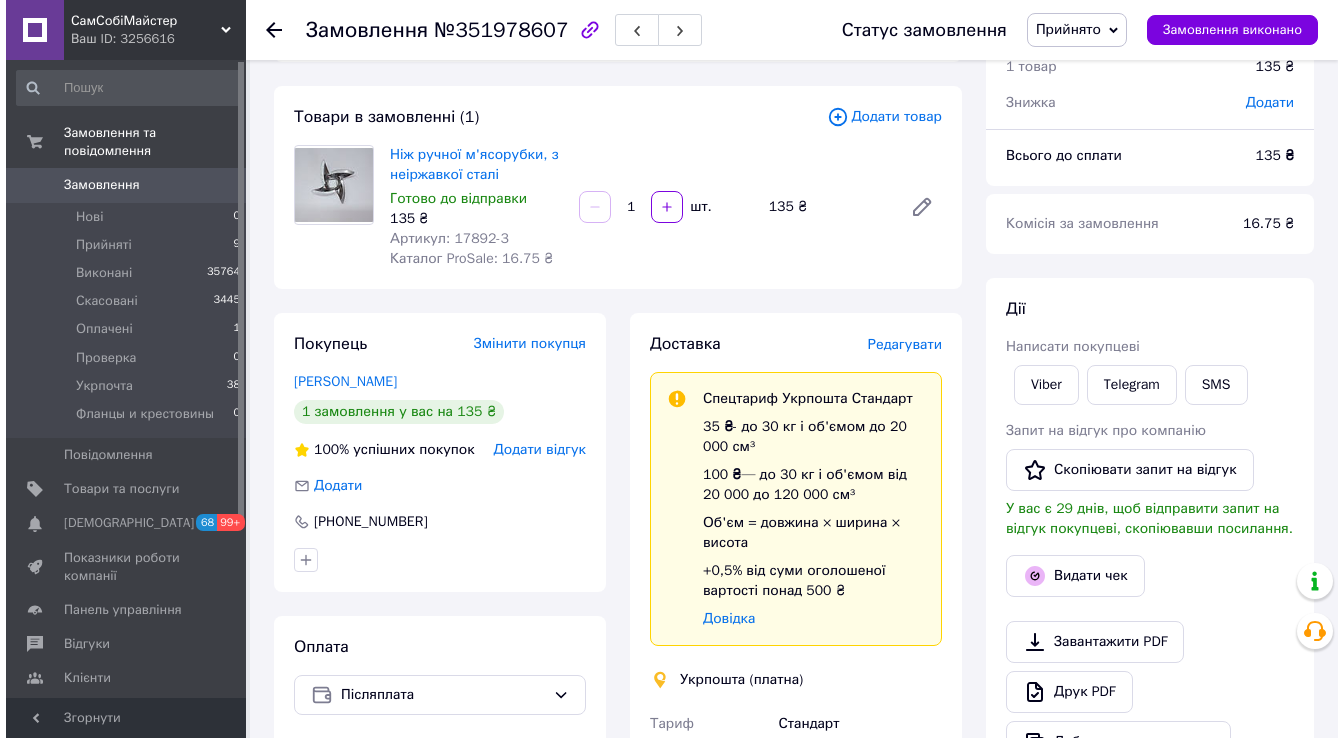 scroll, scrollTop: 80, scrollLeft: 0, axis: vertical 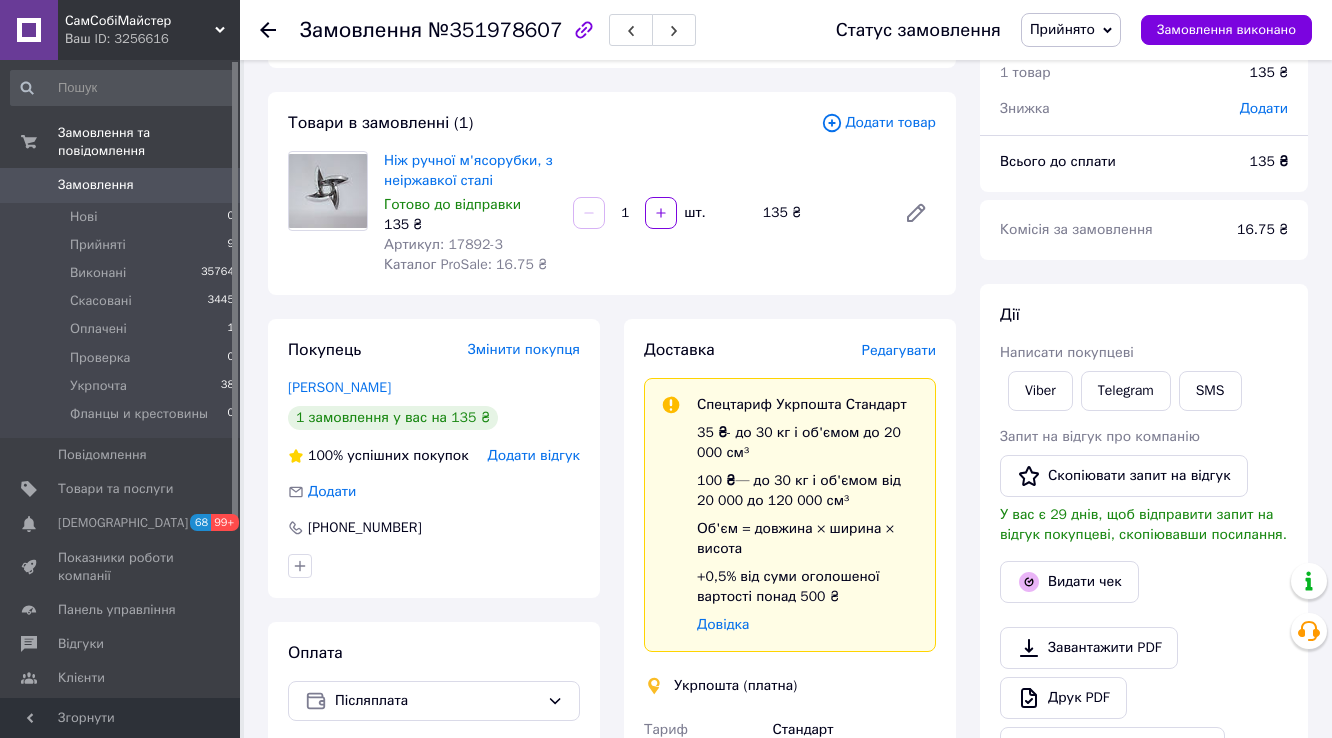click on "Редагувати" at bounding box center [899, 350] 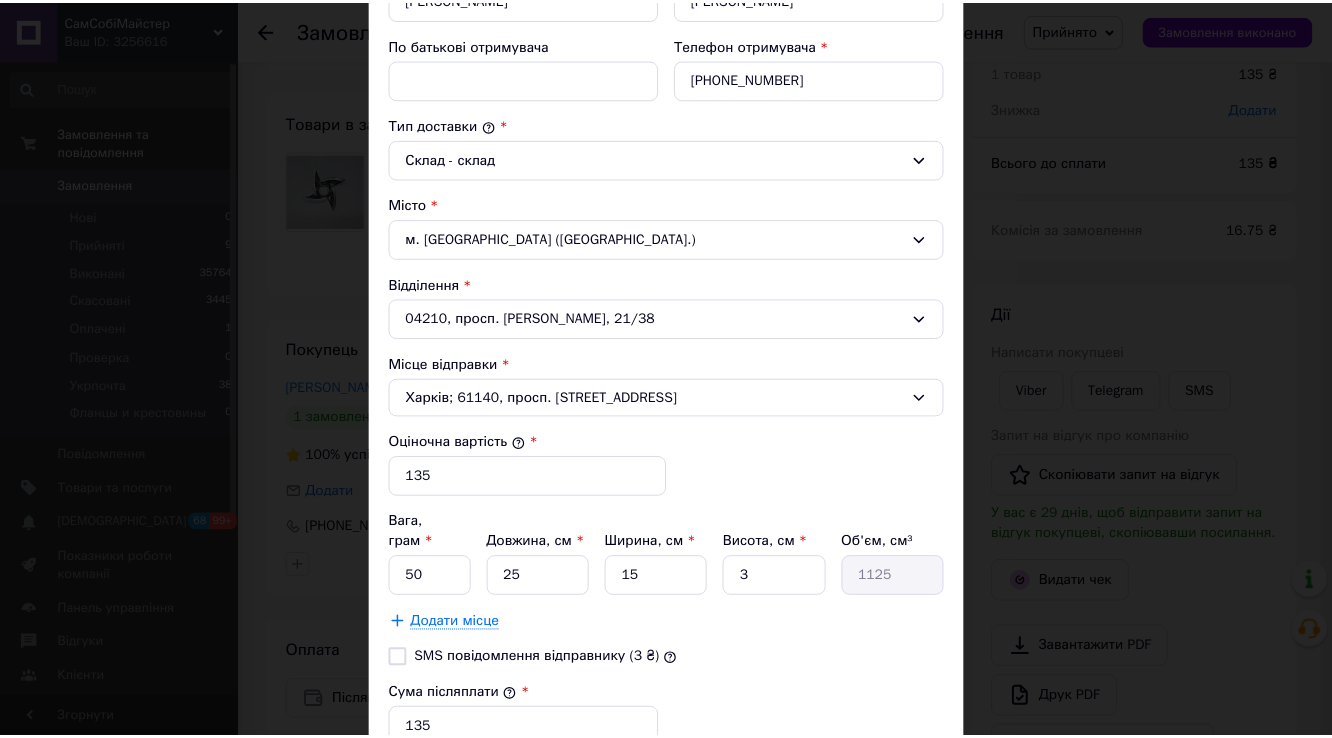 scroll, scrollTop: 560, scrollLeft: 0, axis: vertical 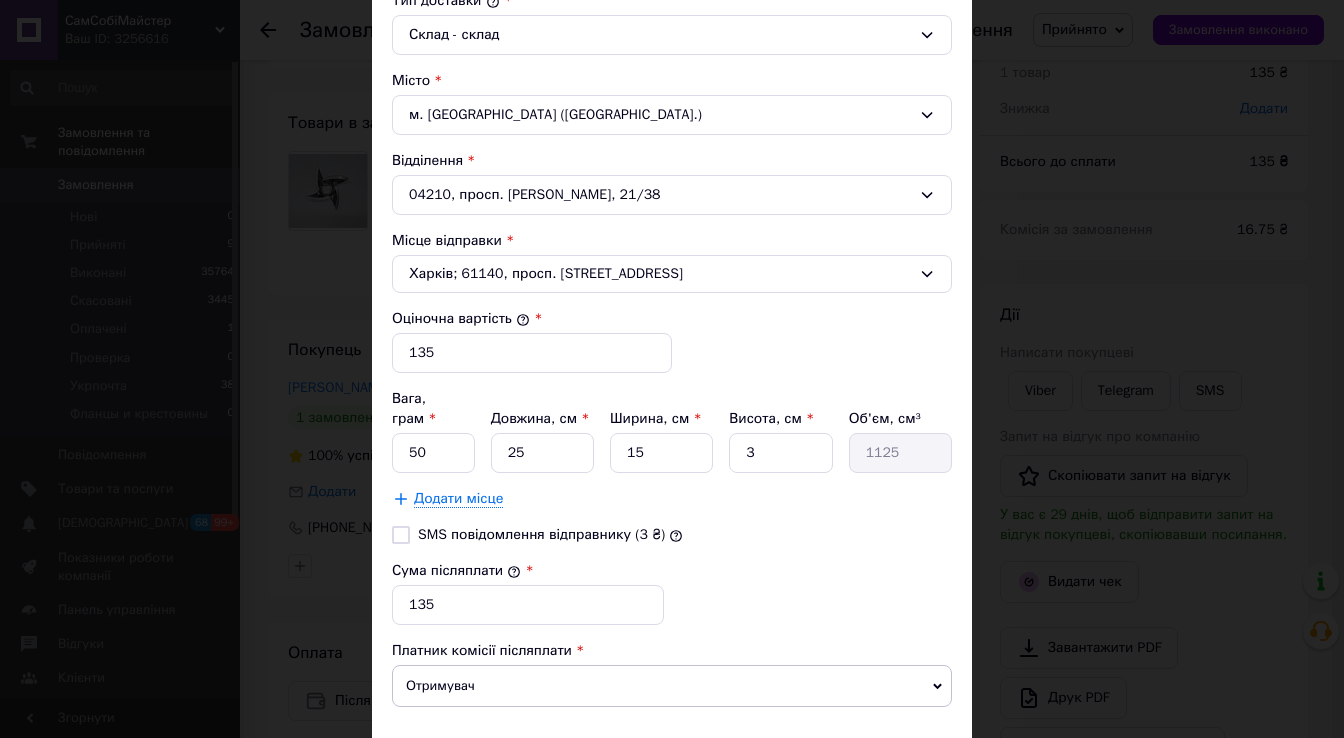 click on "Зберегти" at bounding box center (903, 763) 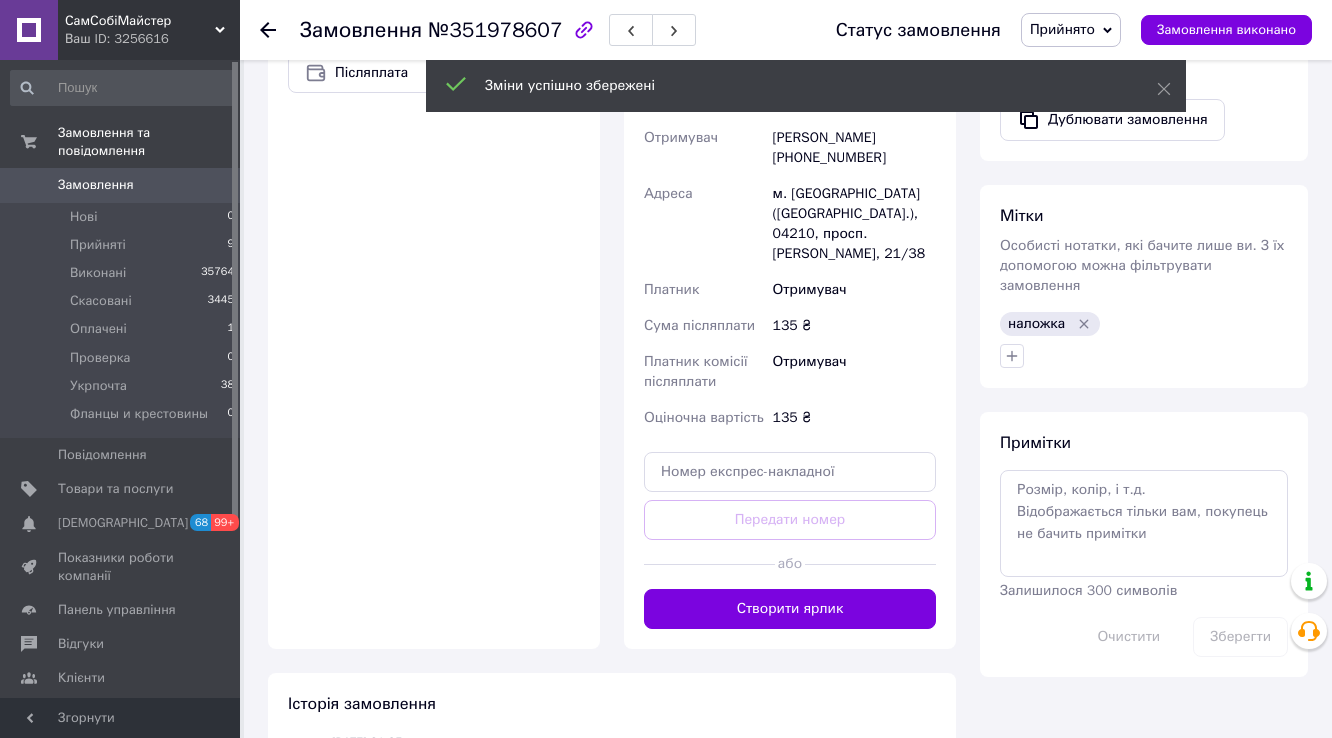 scroll, scrollTop: 800, scrollLeft: 0, axis: vertical 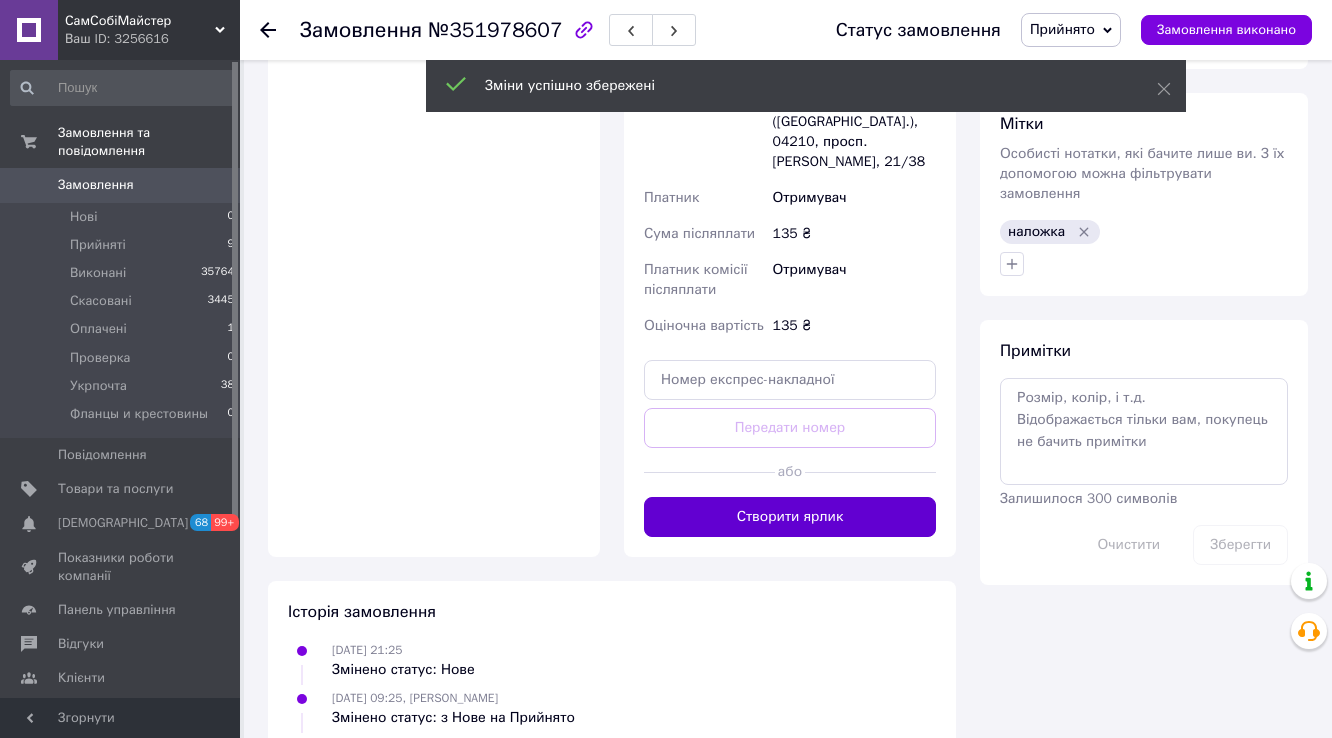 click on "Створити ярлик" at bounding box center (790, 517) 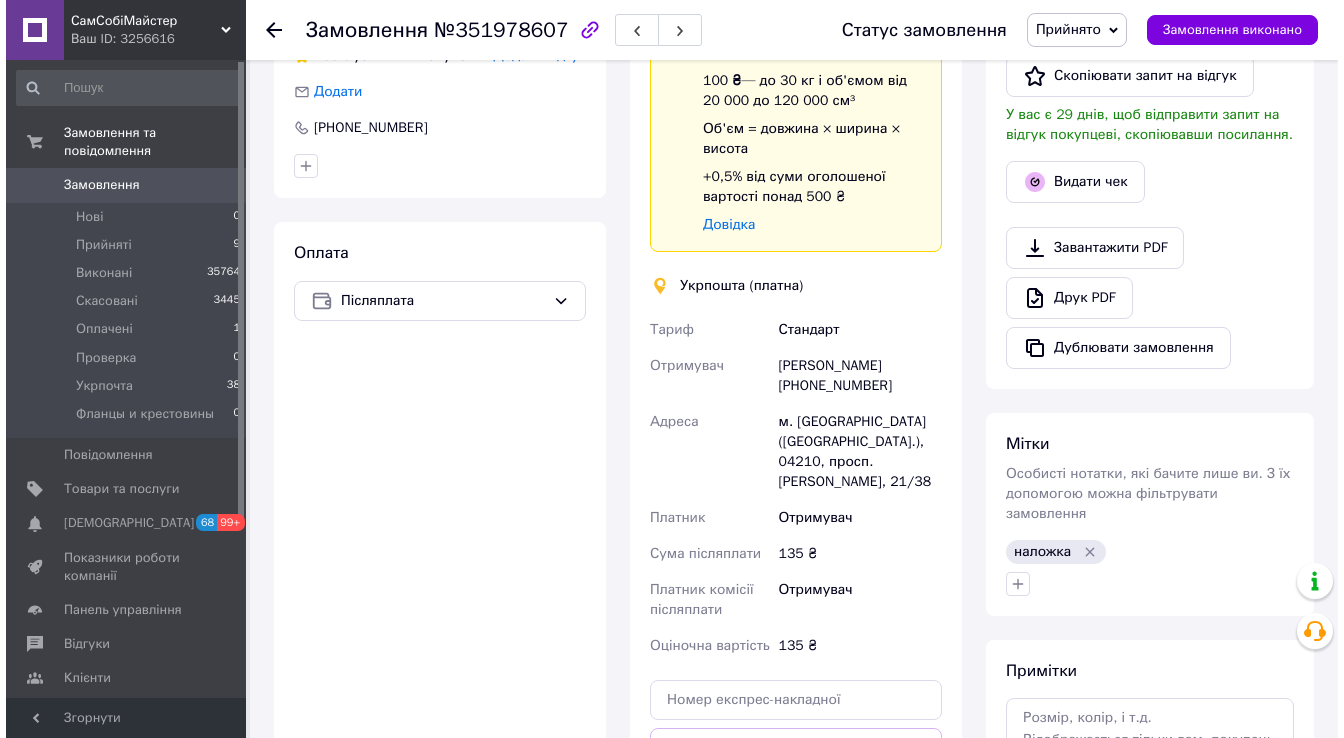 scroll, scrollTop: 480, scrollLeft: 0, axis: vertical 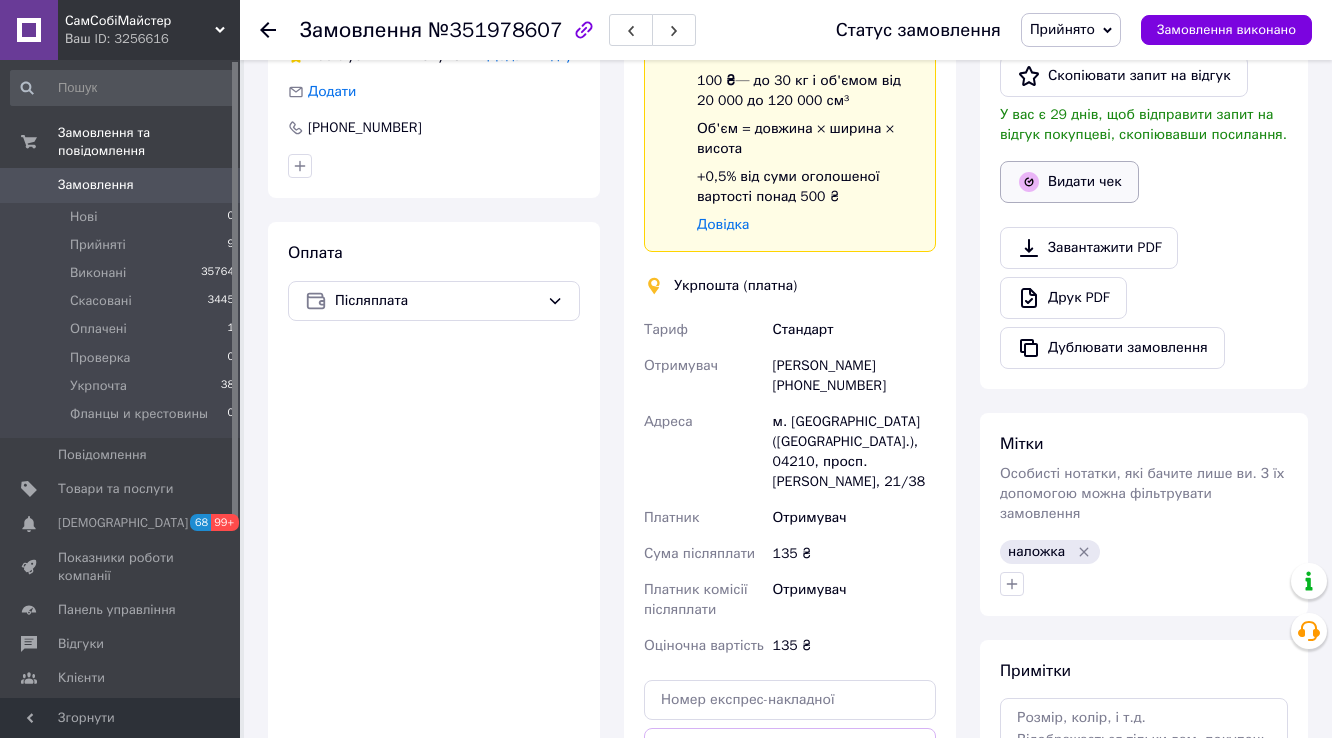 click on "Видати чек" at bounding box center (1069, 182) 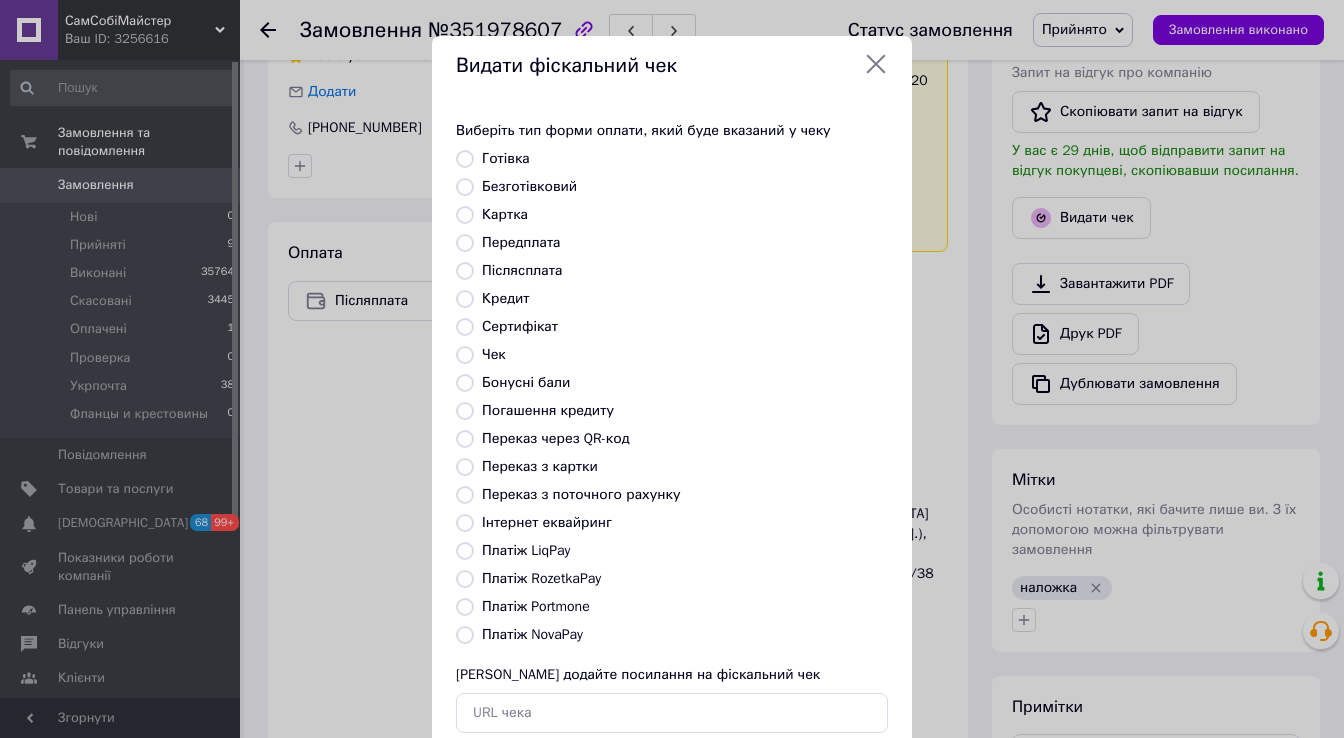 click on "Післясплата" at bounding box center [522, 270] 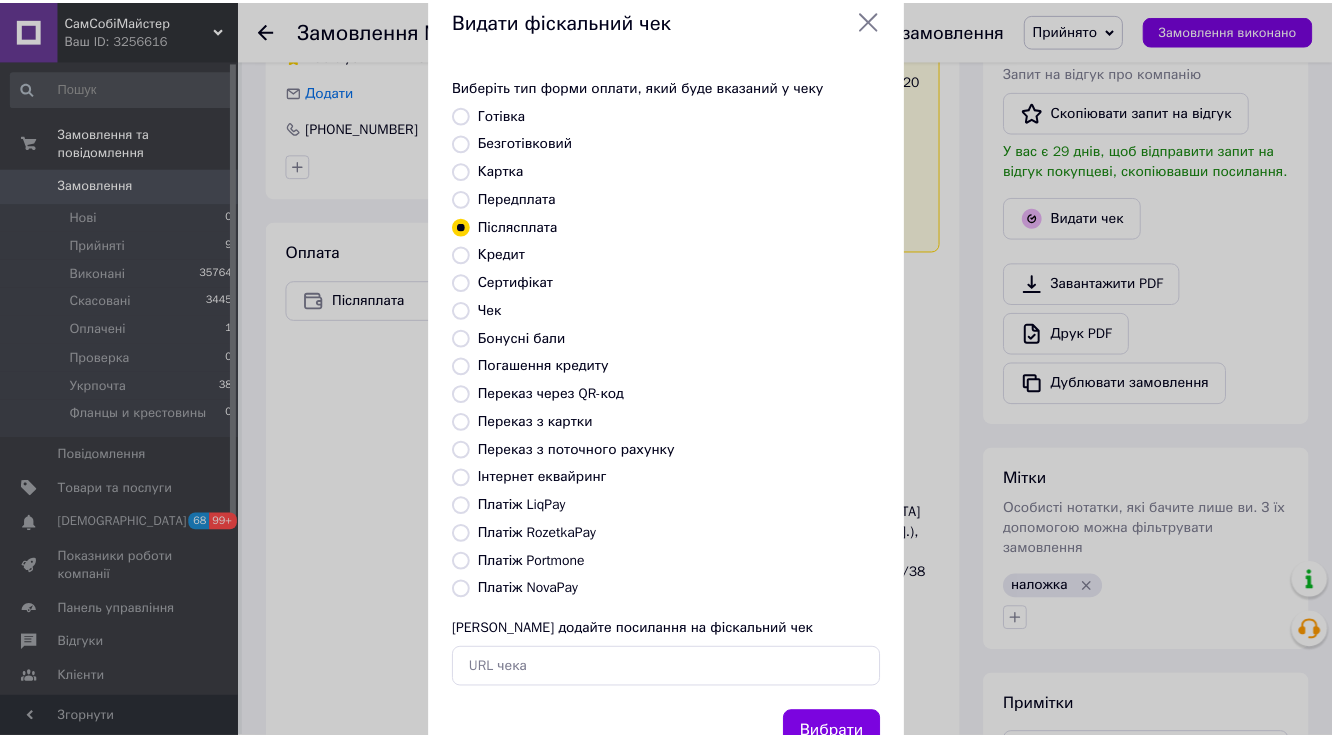scroll, scrollTop: 120, scrollLeft: 0, axis: vertical 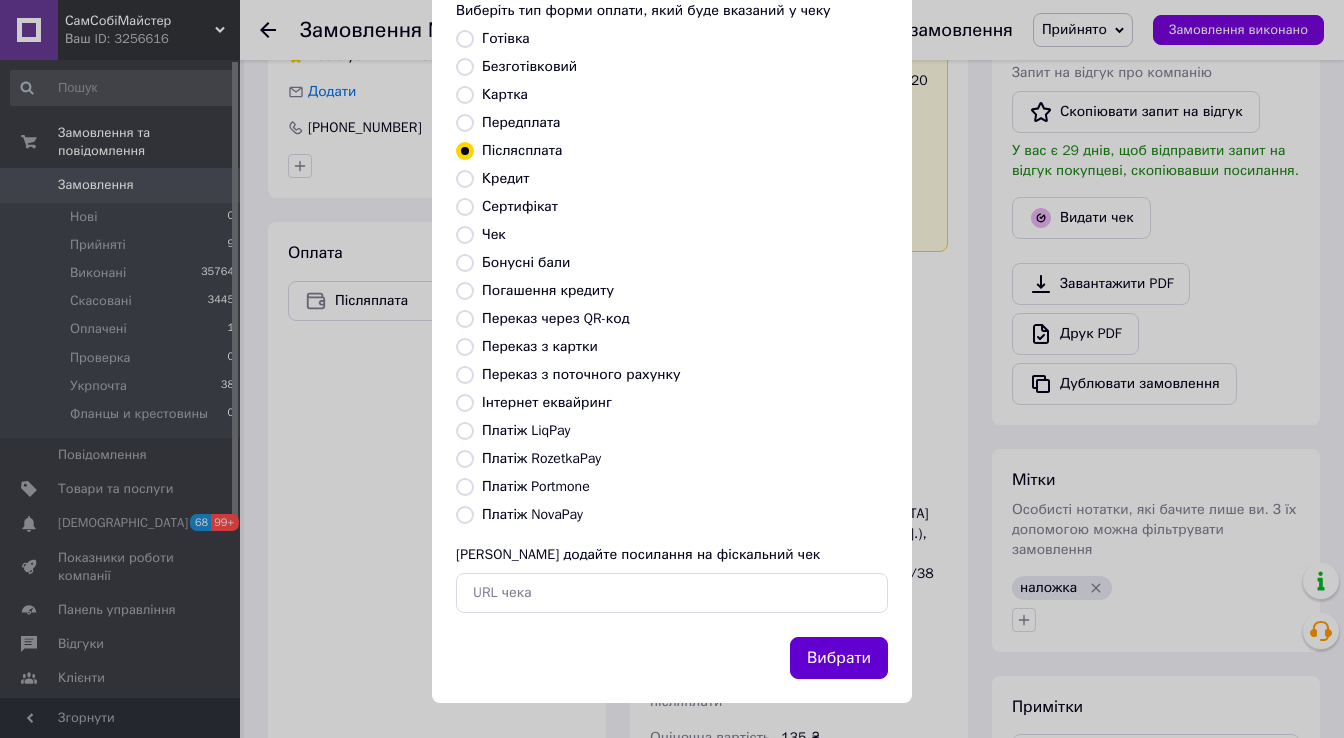 click on "Вибрати" at bounding box center [839, 658] 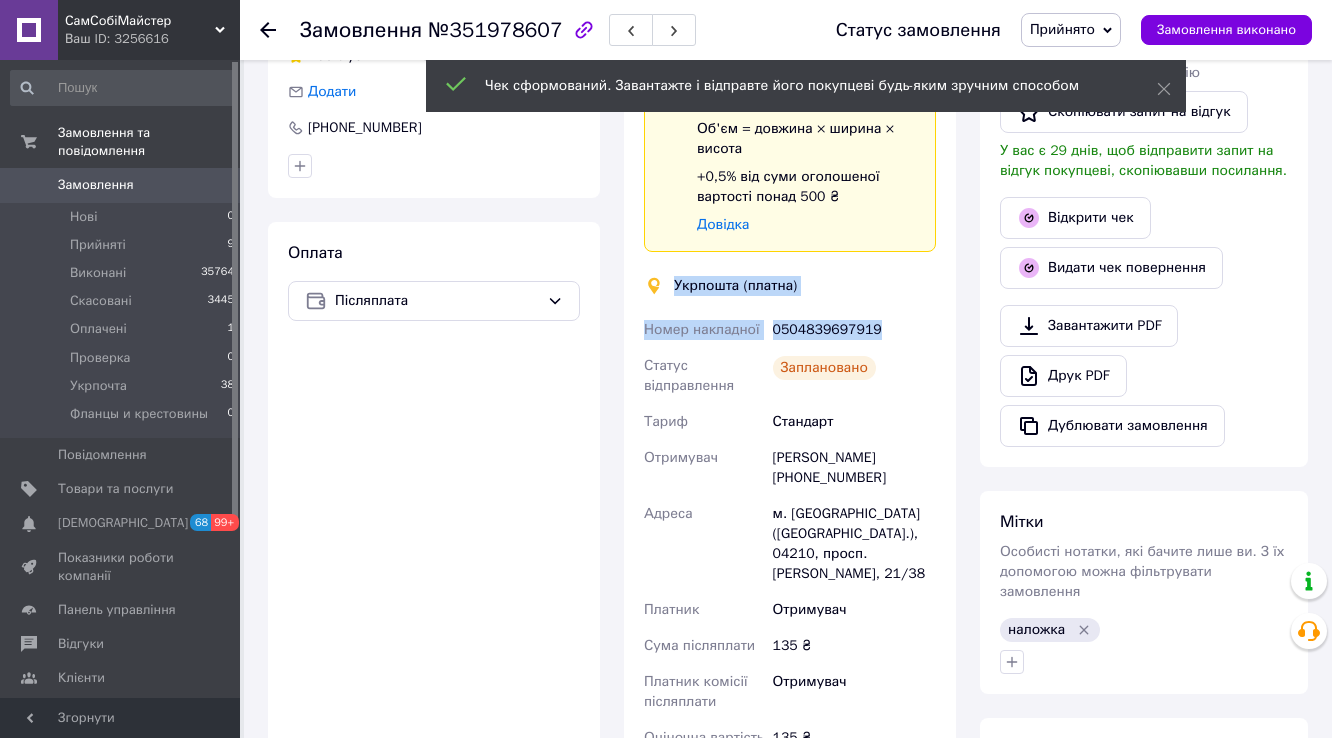 drag, startPoint x: 880, startPoint y: 324, endPoint x: 676, endPoint y: 277, distance: 209.34421 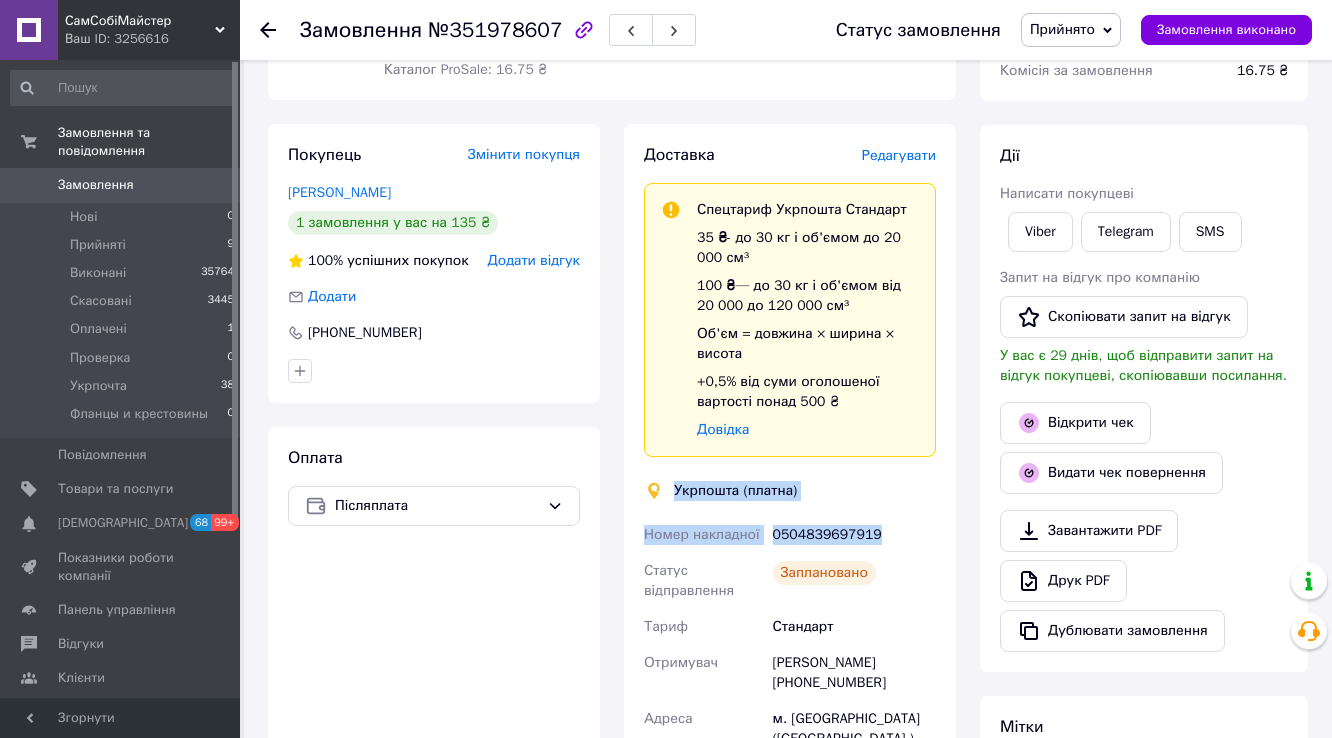 scroll, scrollTop: 240, scrollLeft: 0, axis: vertical 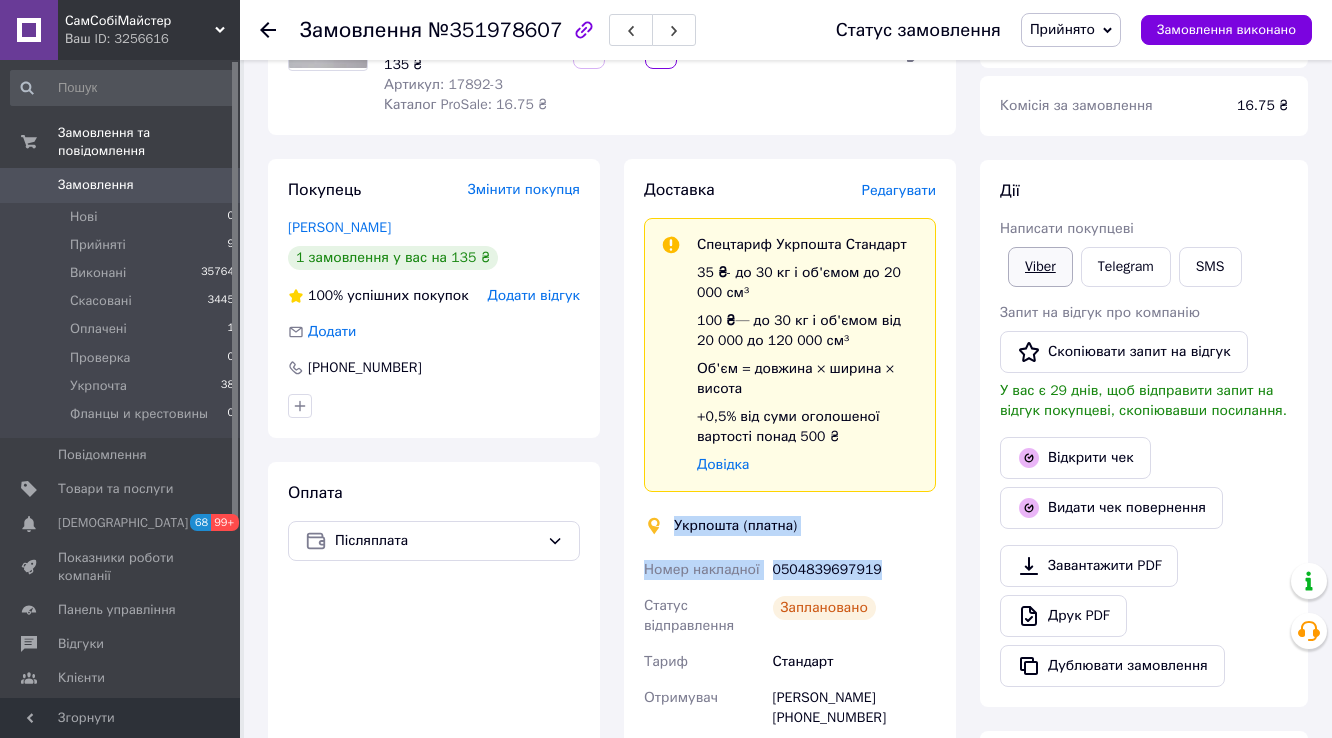 click on "Viber" at bounding box center (1040, 267) 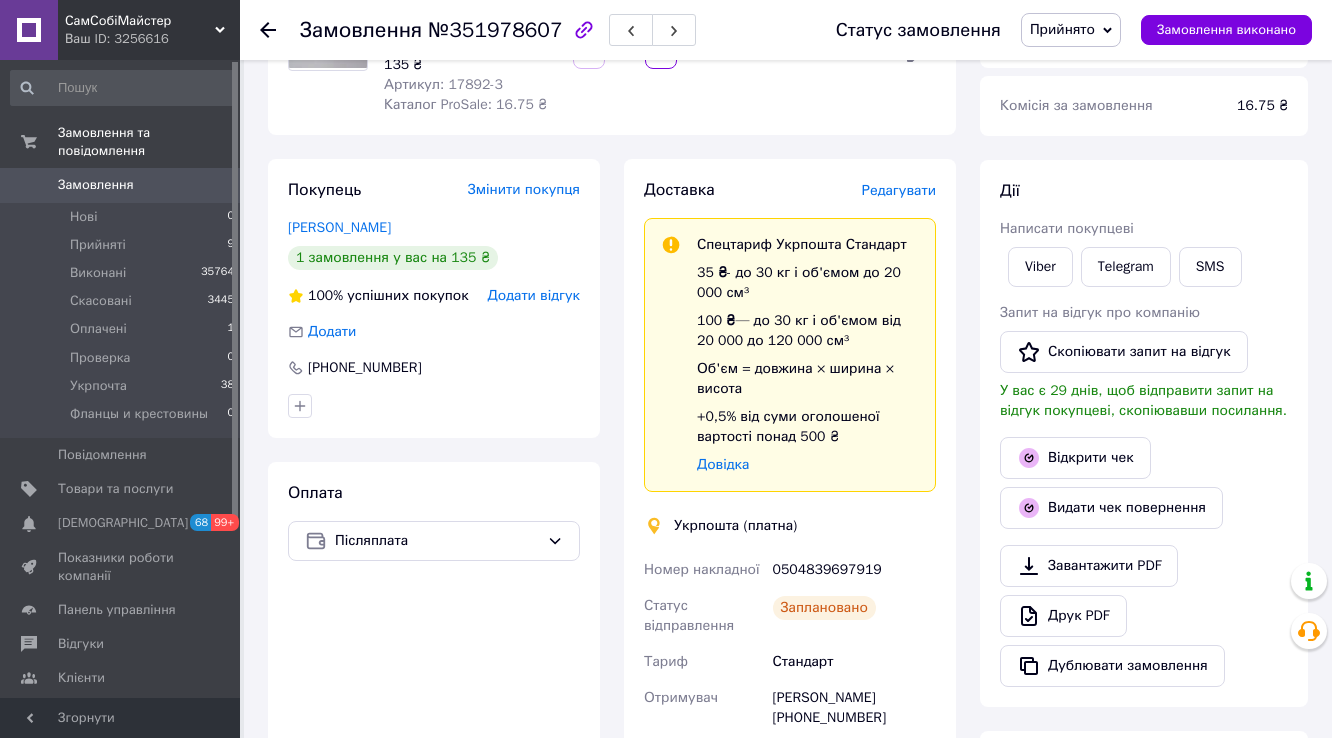 click on "Відкрити чек" at bounding box center [1144, 458] 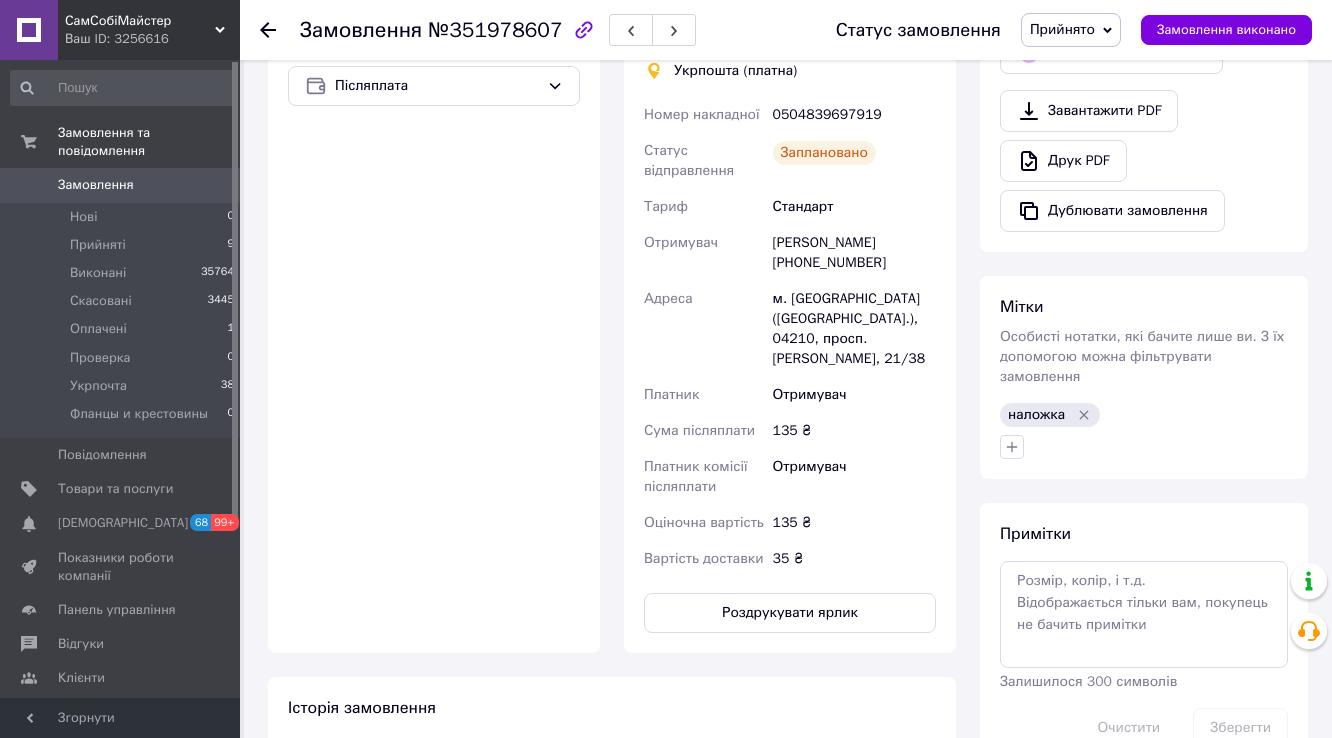 scroll, scrollTop: 720, scrollLeft: 0, axis: vertical 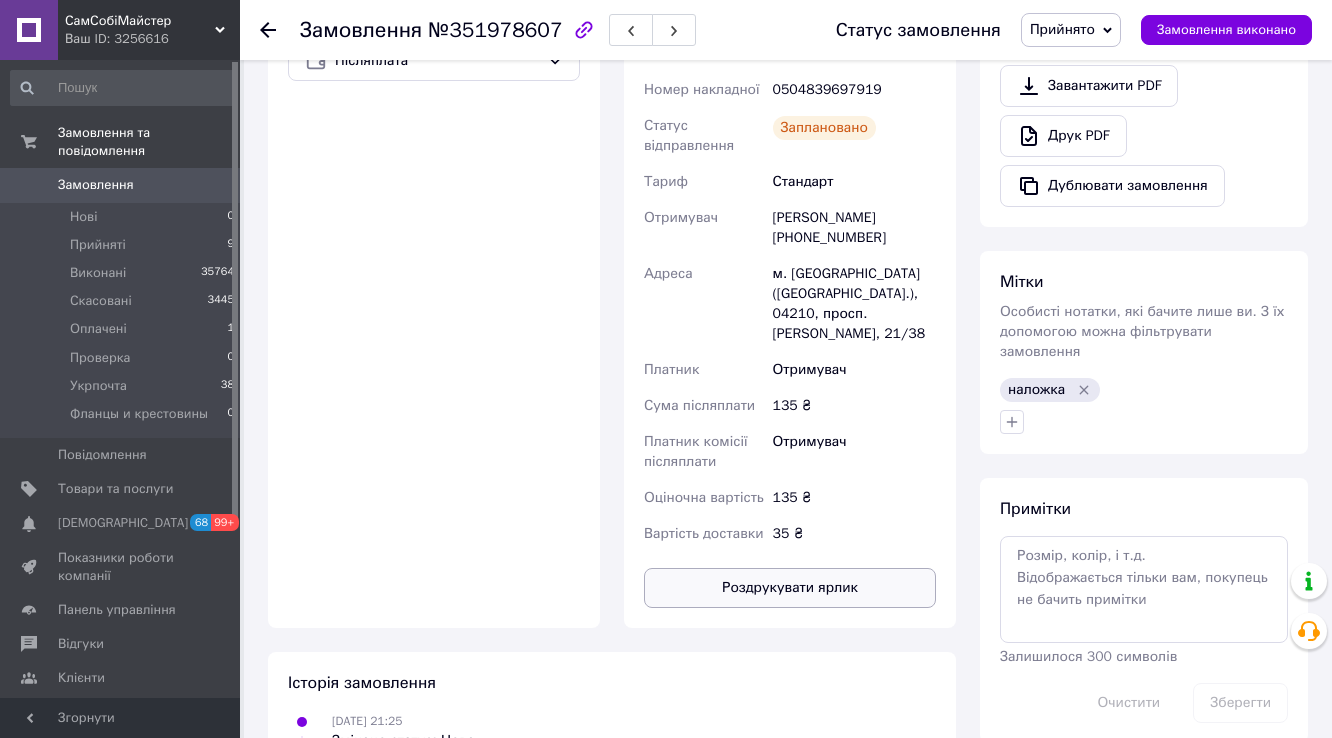click on "Роздрукувати ярлик" at bounding box center [790, 588] 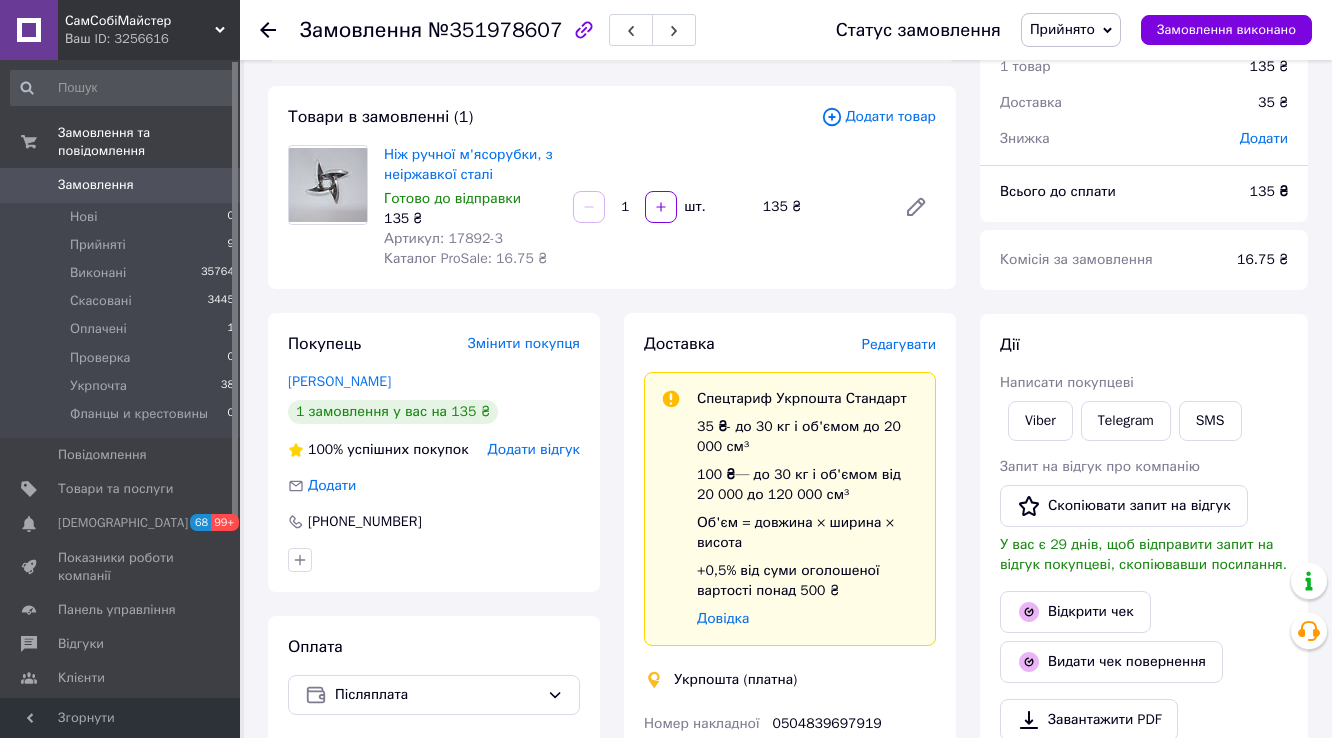 scroll, scrollTop: 80, scrollLeft: 0, axis: vertical 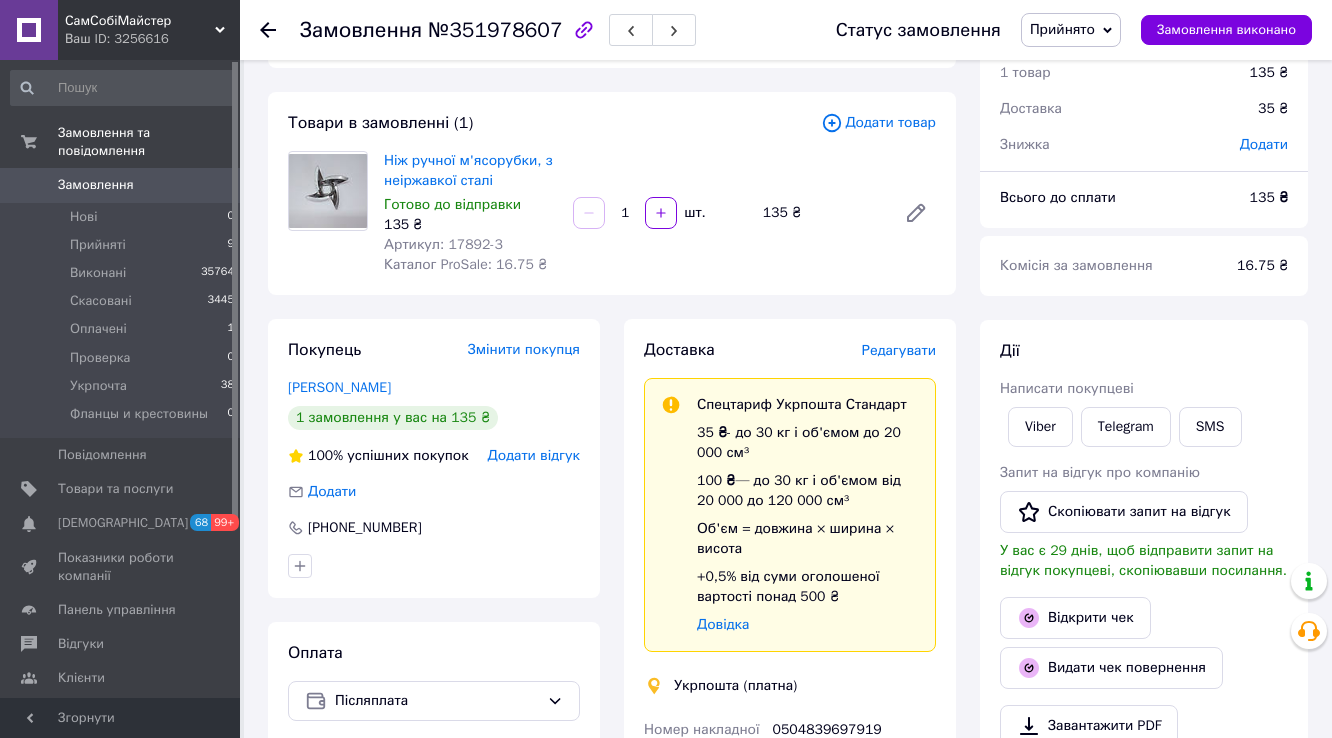 click 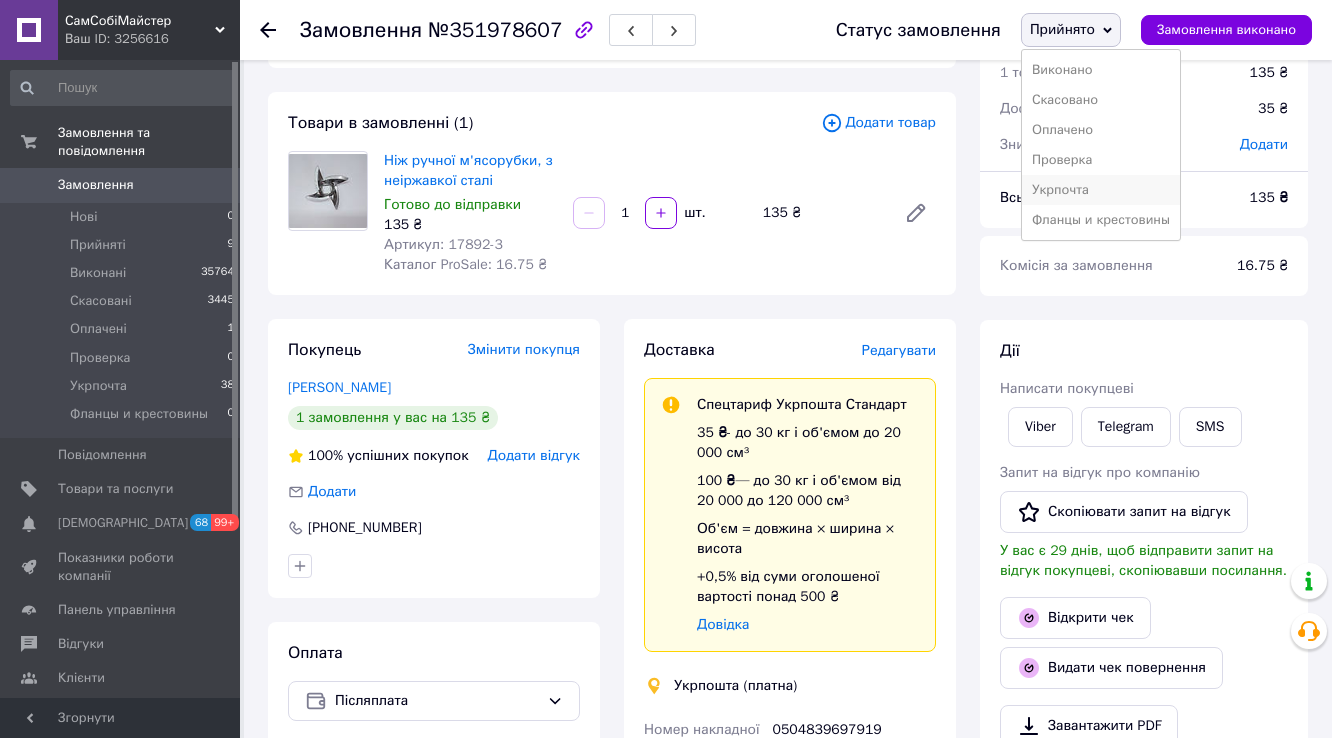 click on "Укрпочта" at bounding box center [1101, 190] 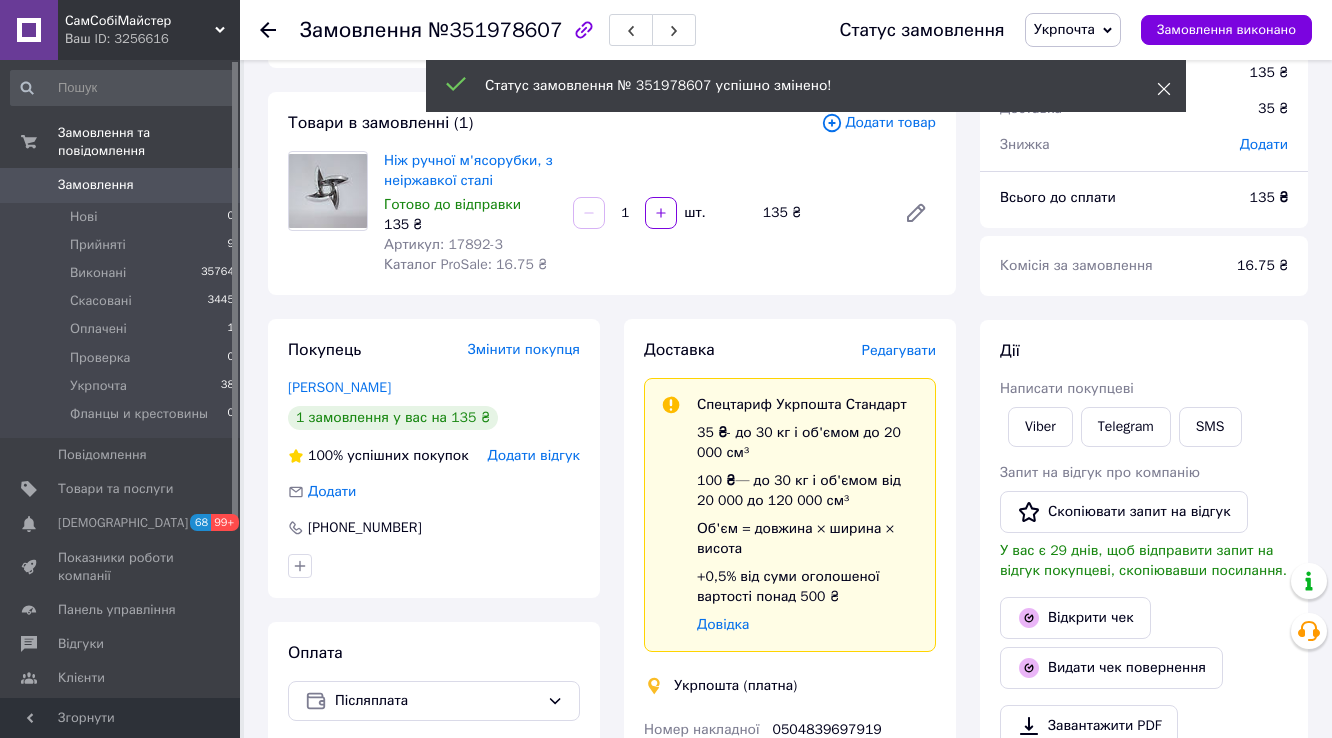 click 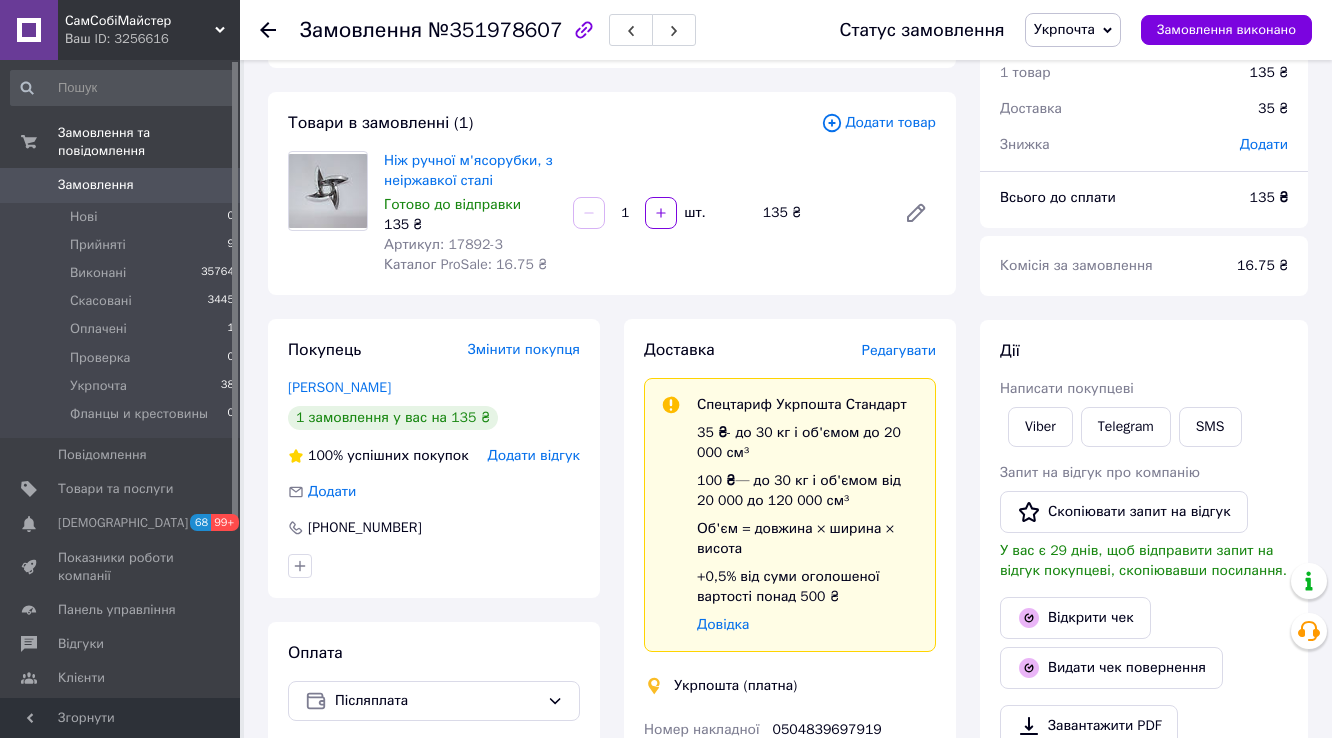 click 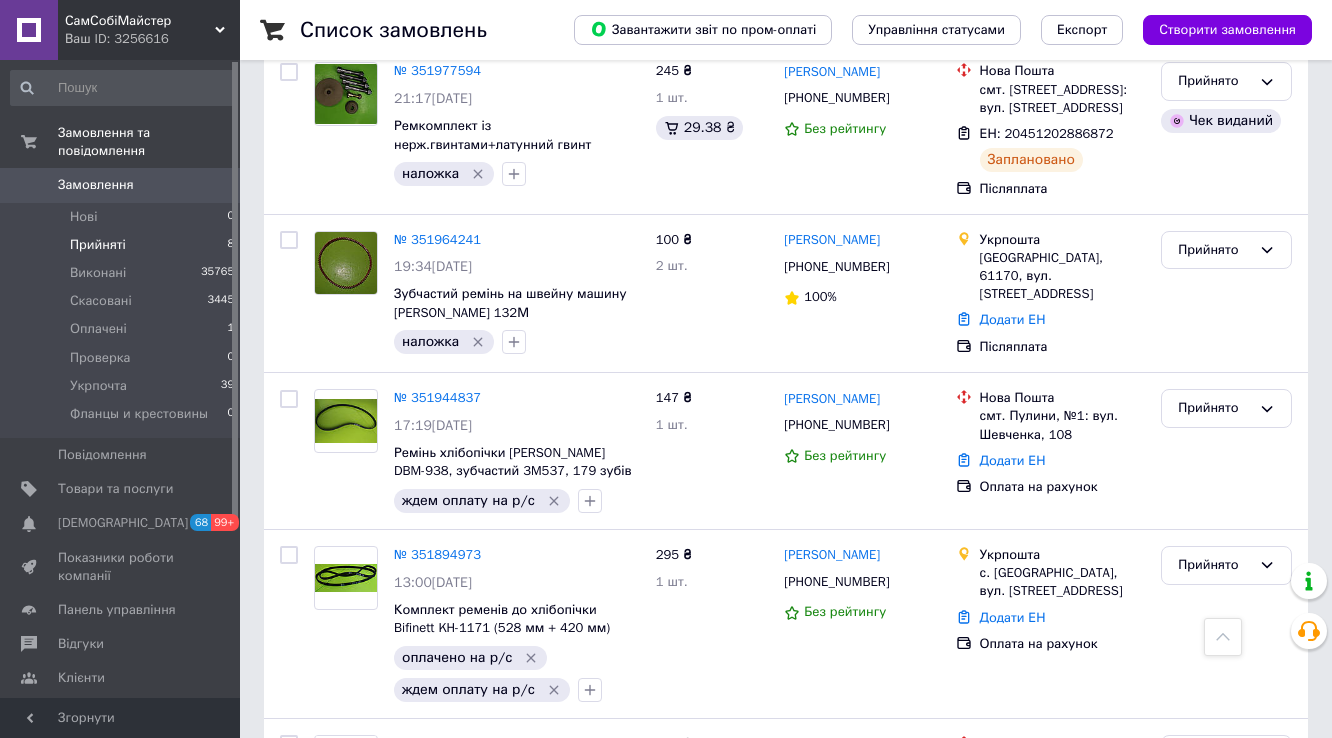 scroll, scrollTop: 640, scrollLeft: 0, axis: vertical 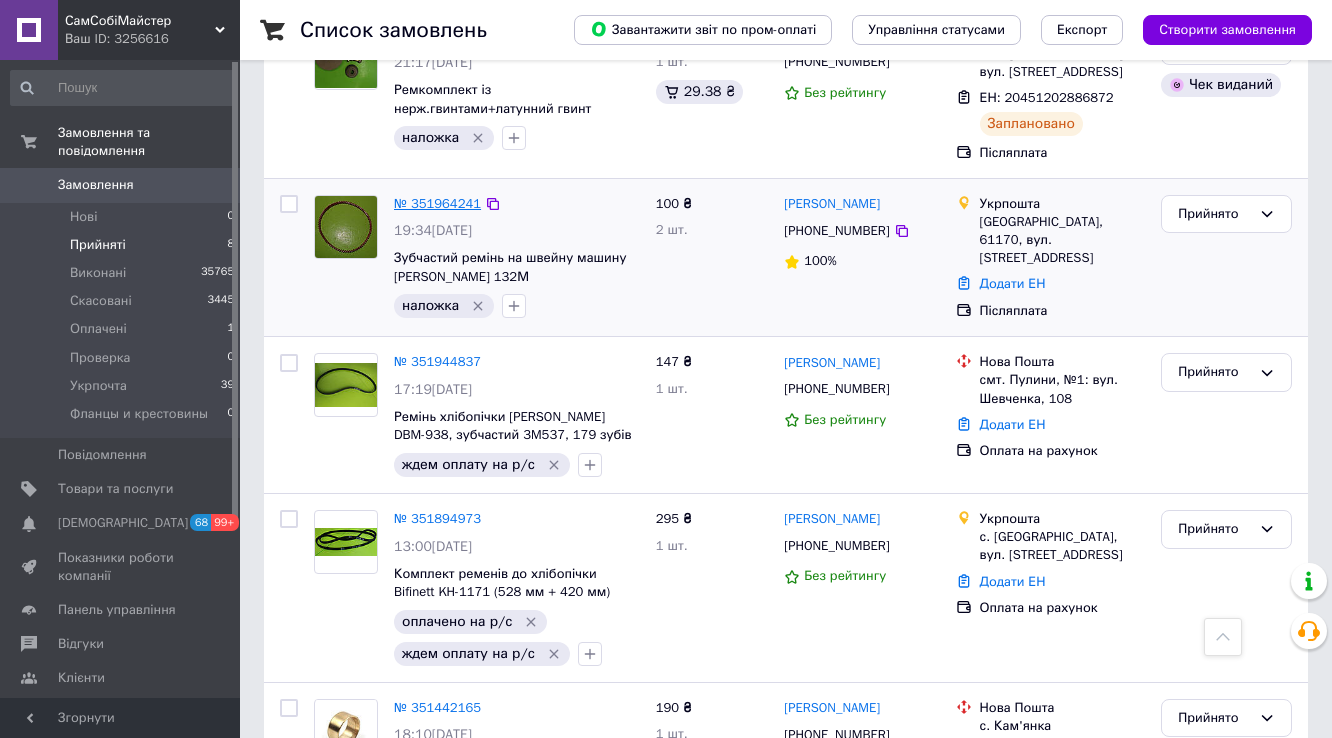 click on "№ 351964241" at bounding box center (437, 203) 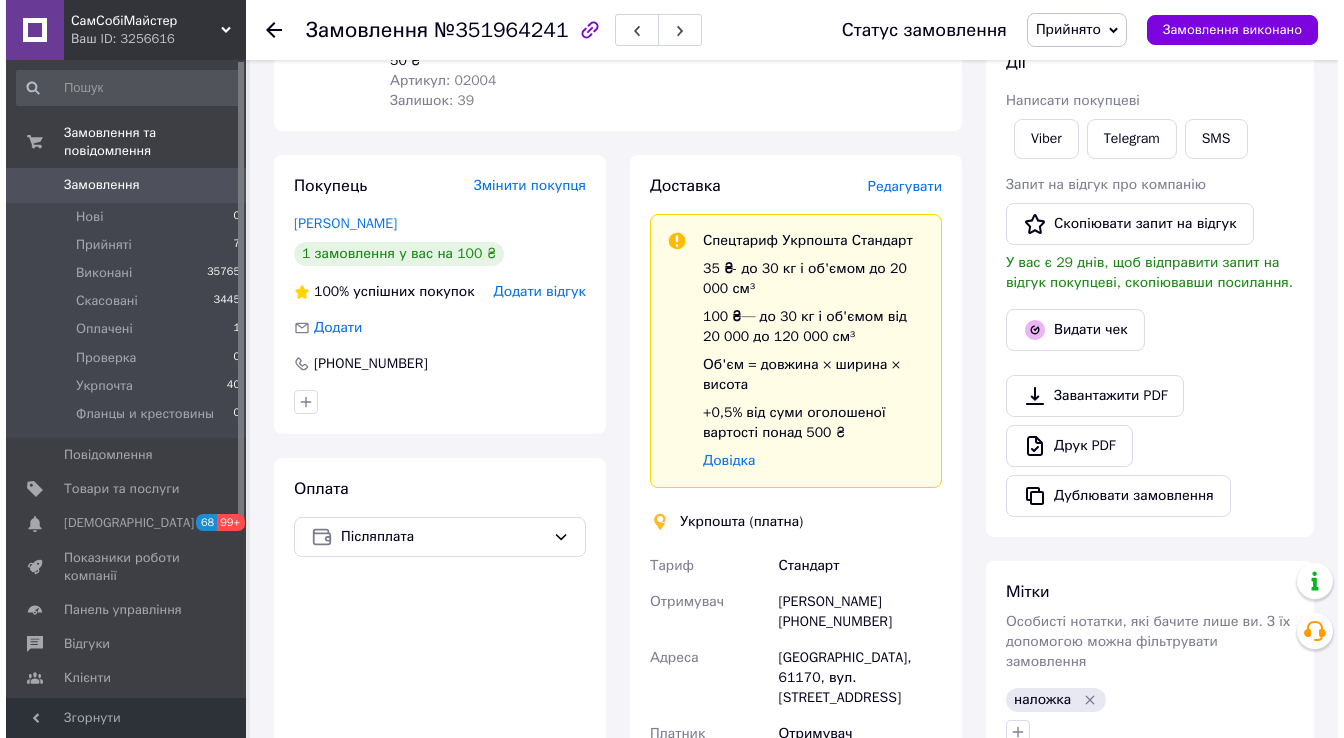 scroll, scrollTop: 240, scrollLeft: 0, axis: vertical 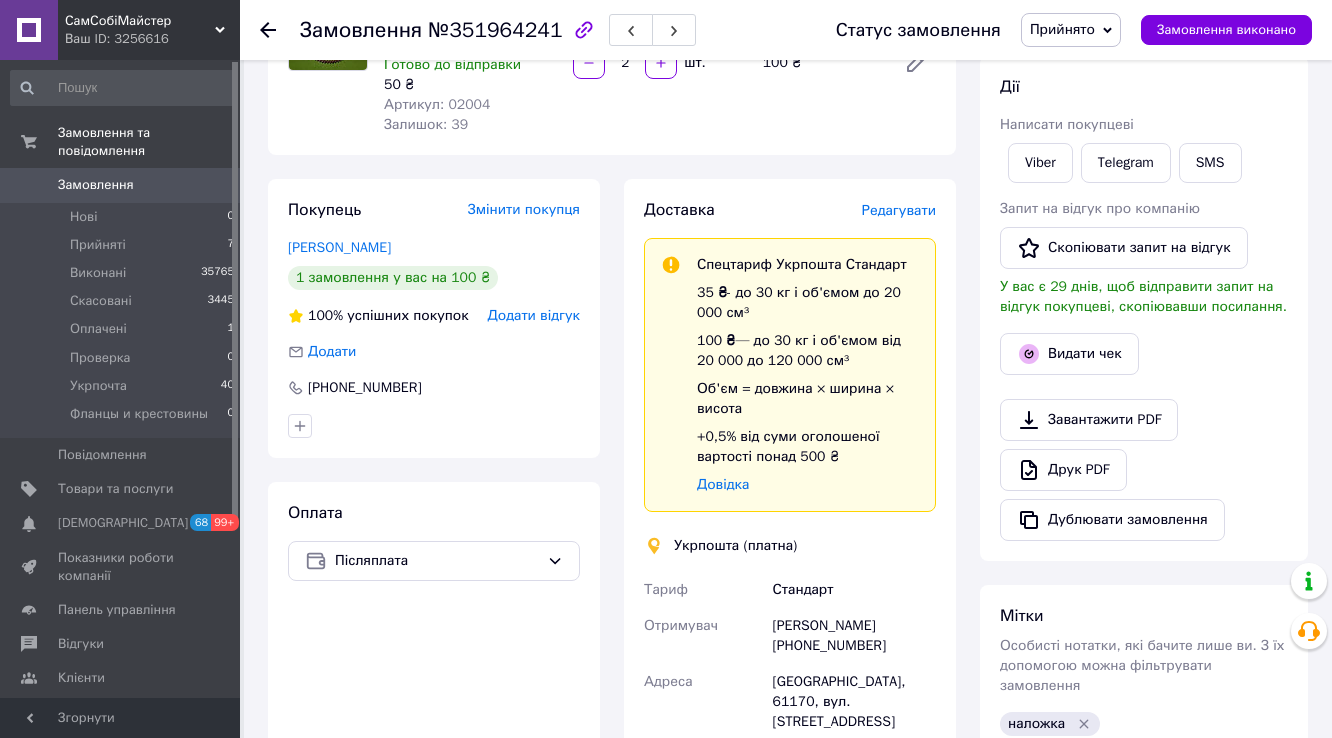click on "Редагувати" at bounding box center (899, 210) 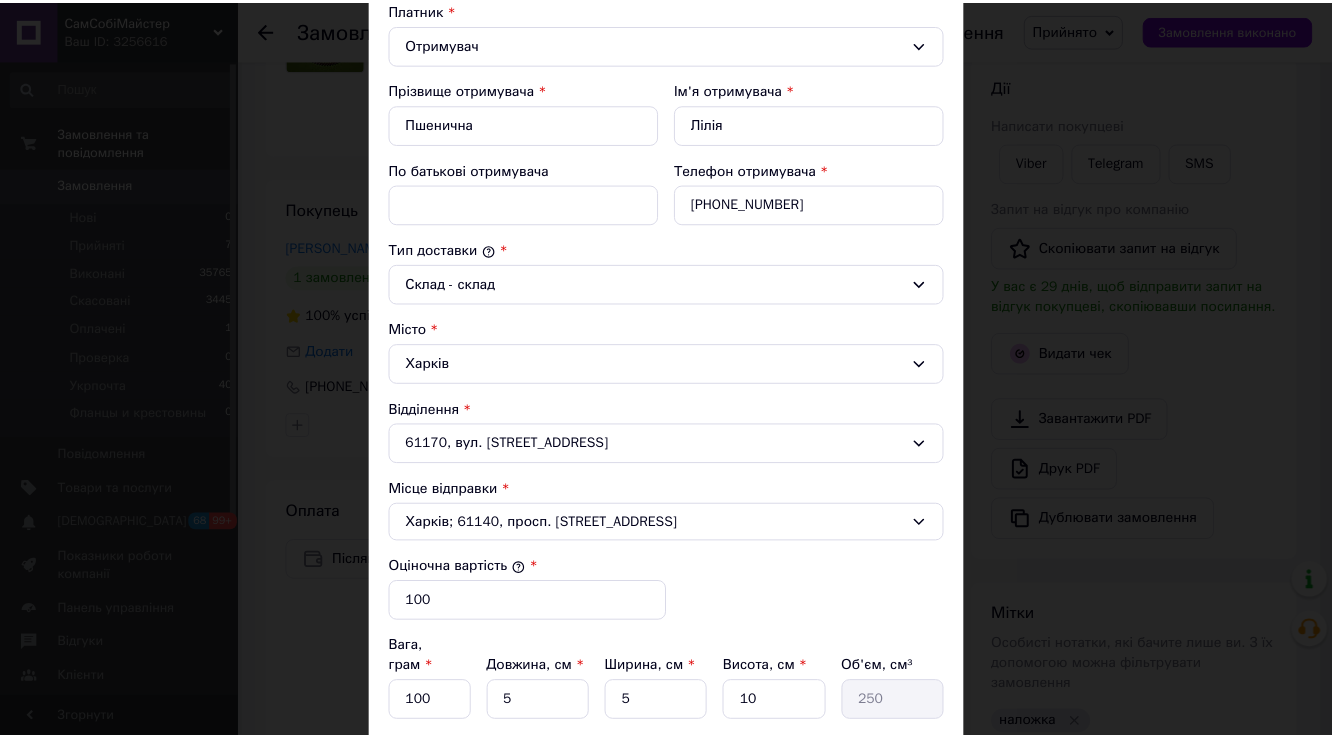 scroll, scrollTop: 560, scrollLeft: 0, axis: vertical 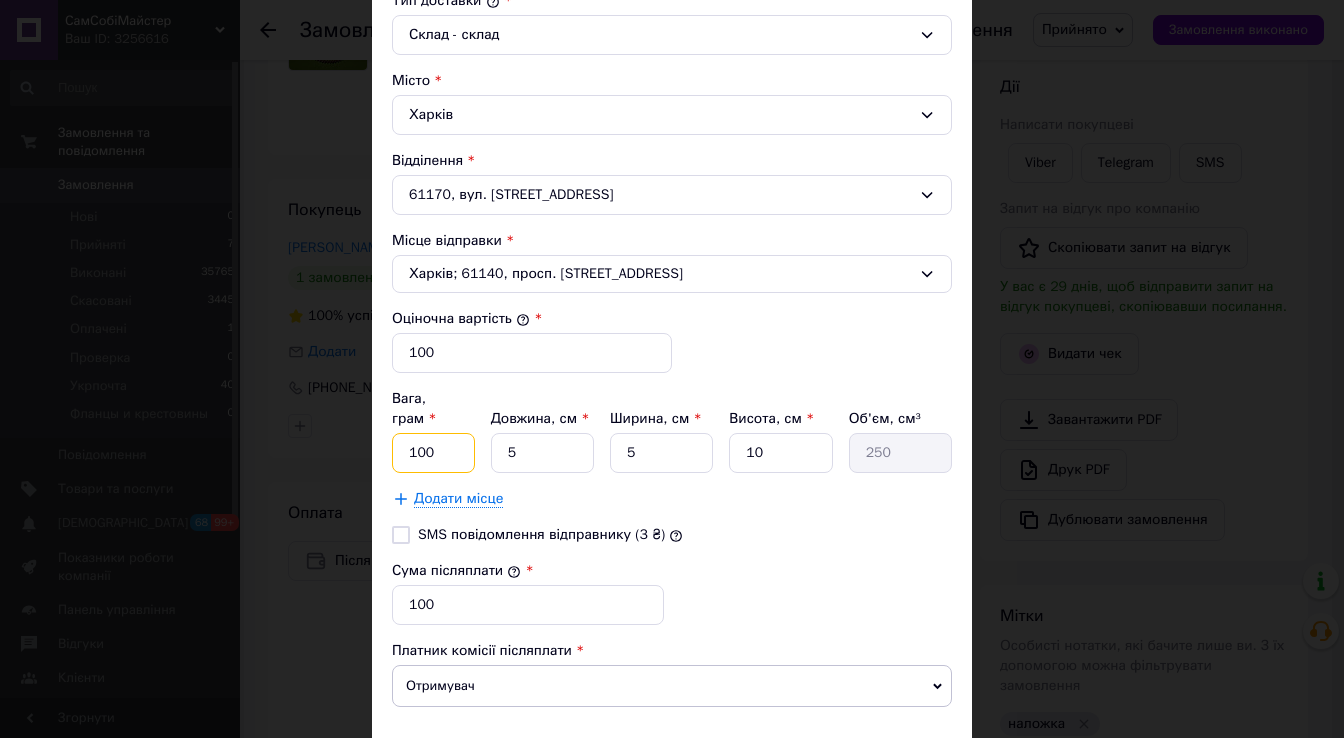 drag, startPoint x: 449, startPoint y: 443, endPoint x: 404, endPoint y: 431, distance: 46.572525 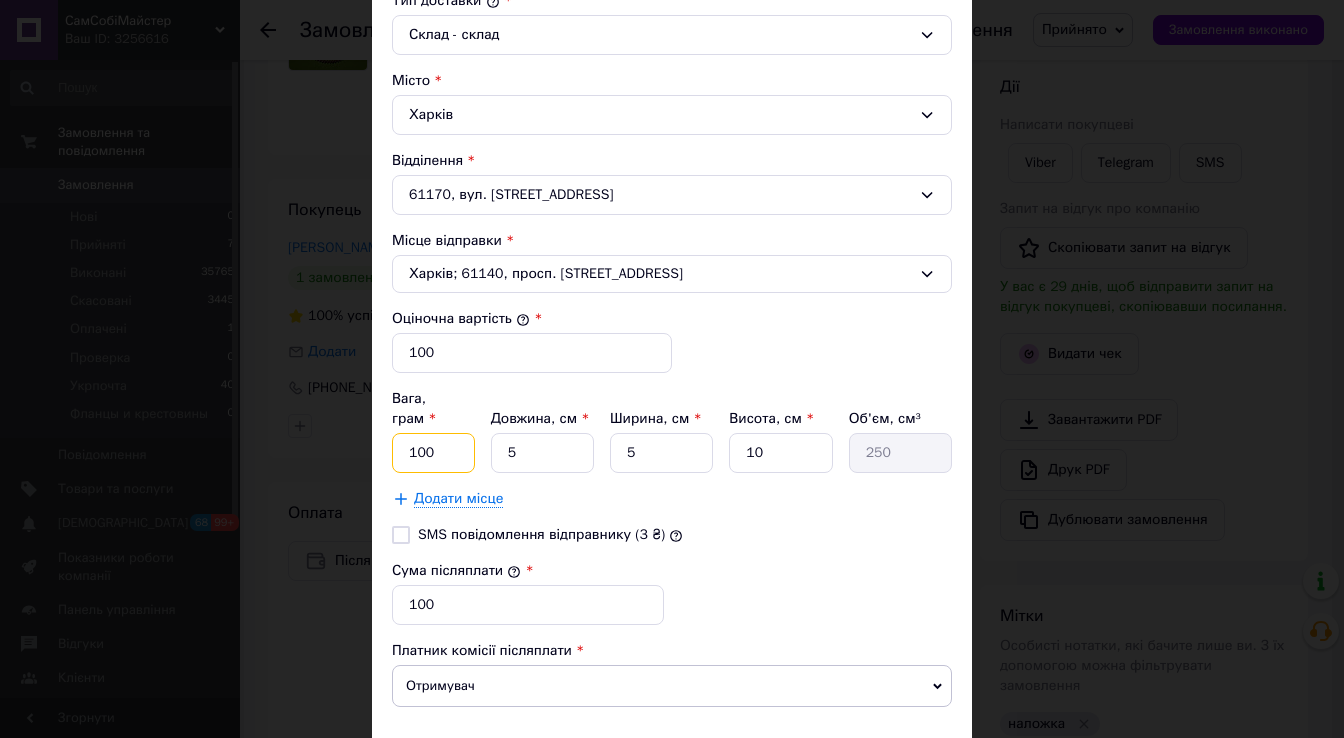 click on "100" at bounding box center [433, 453] 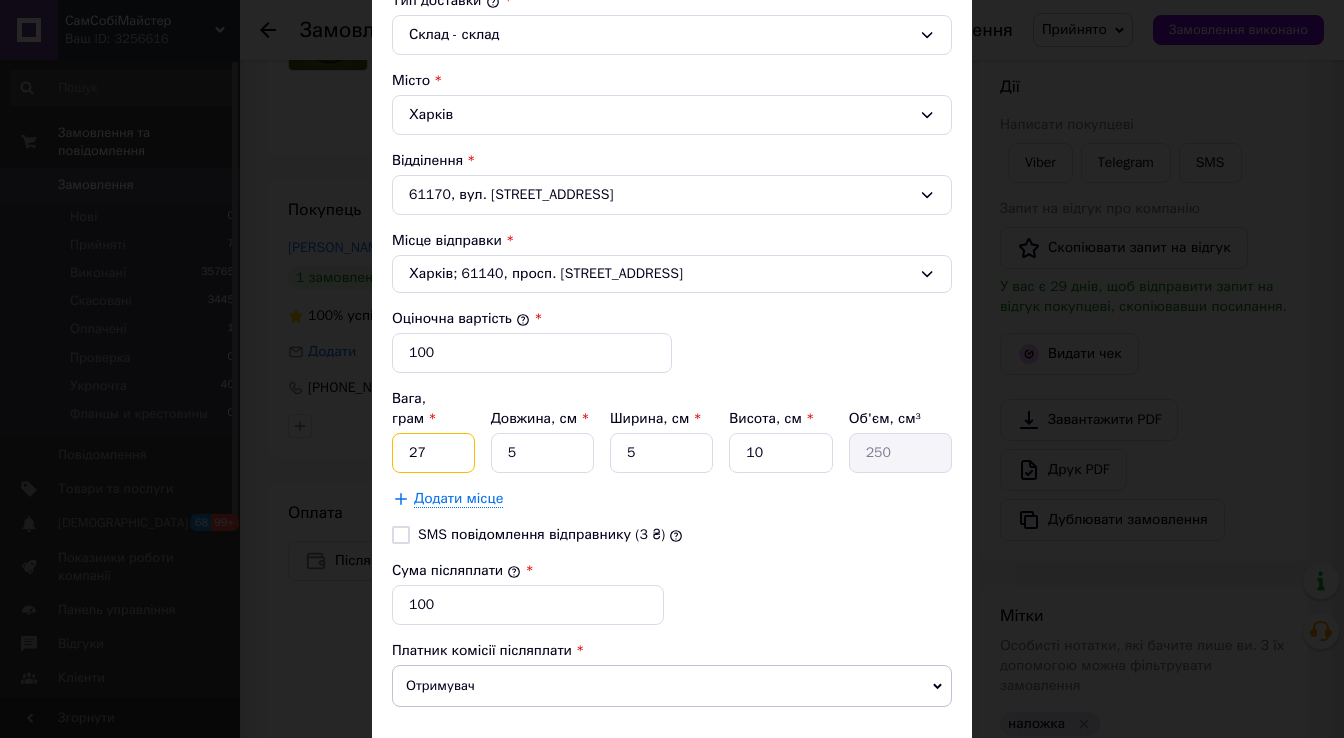 type on "27" 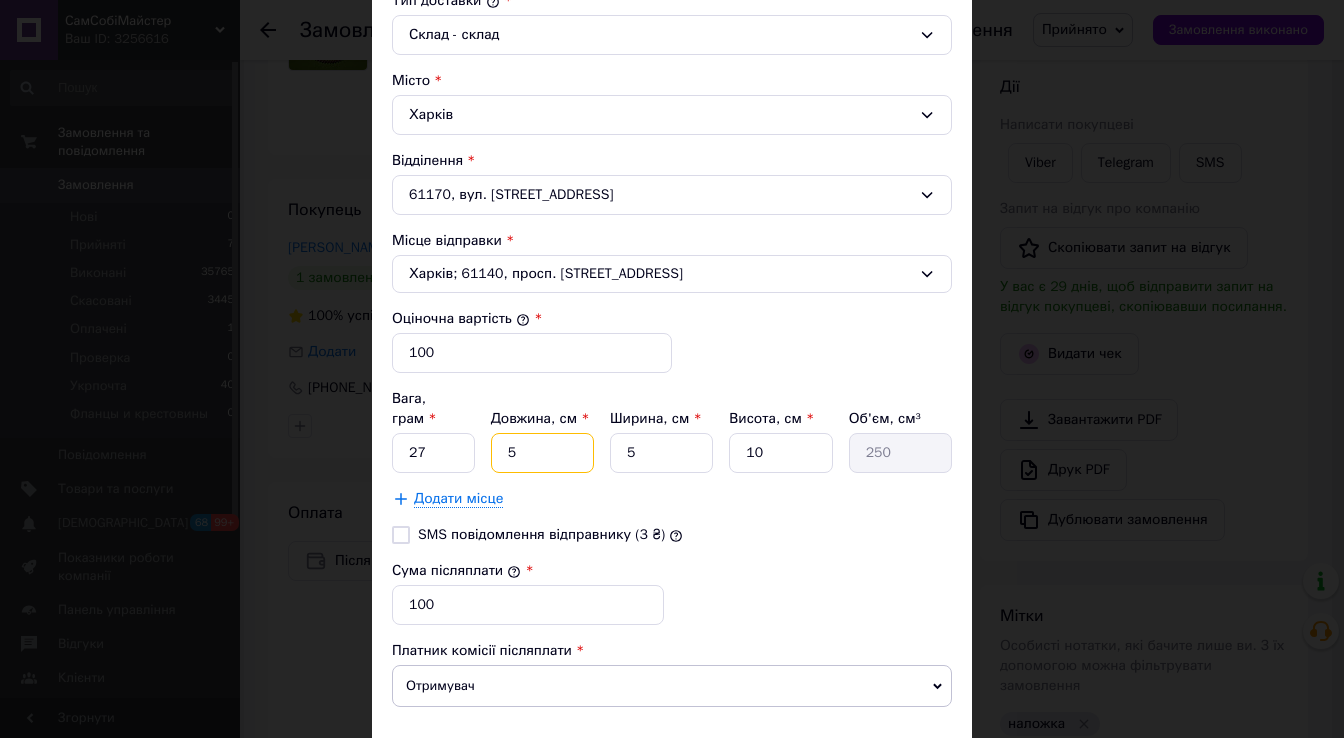click on "5" at bounding box center (542, 453) 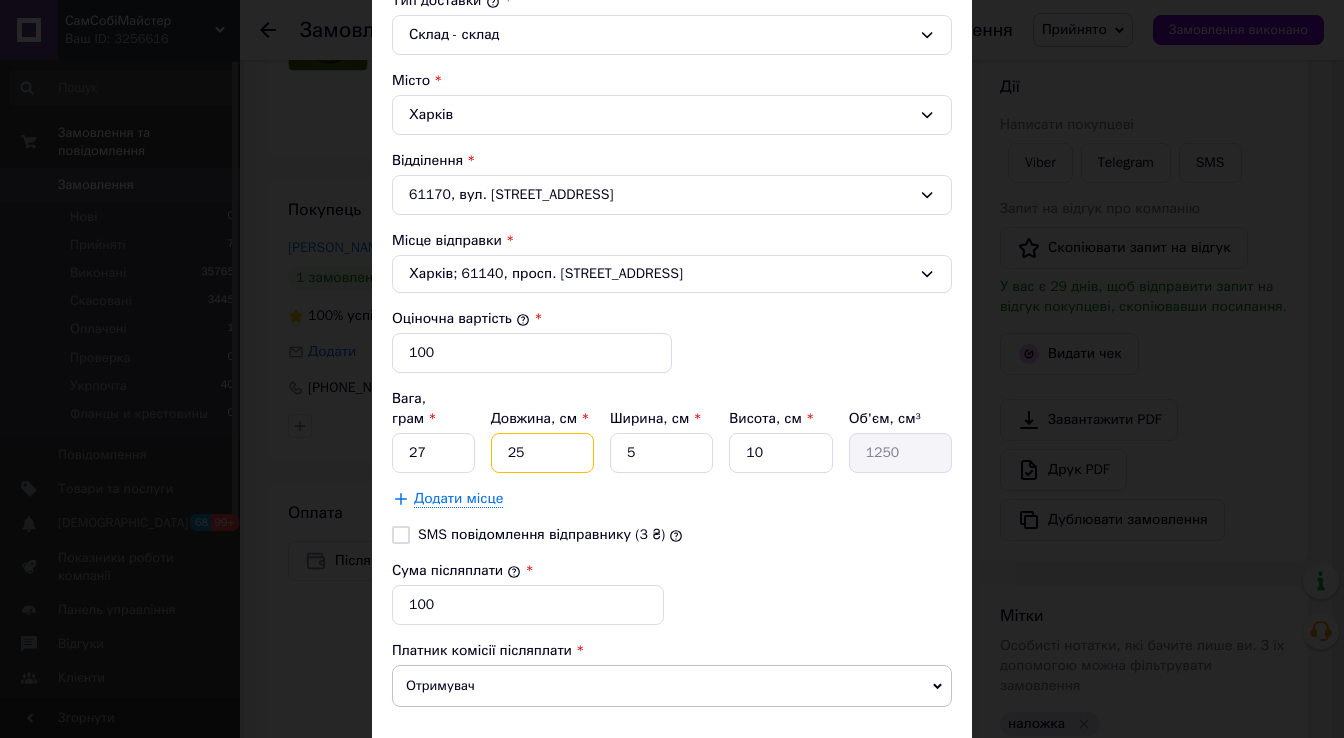 type on "25" 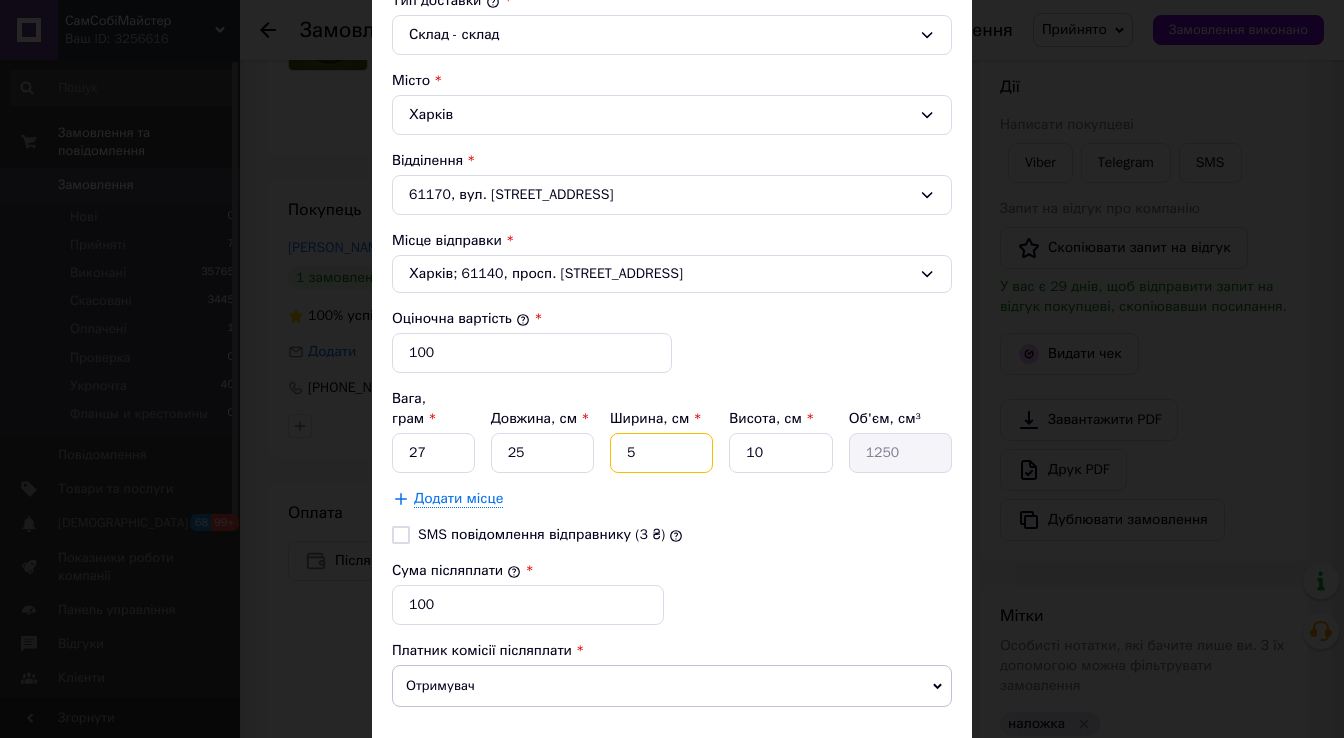 click on "5" at bounding box center (661, 453) 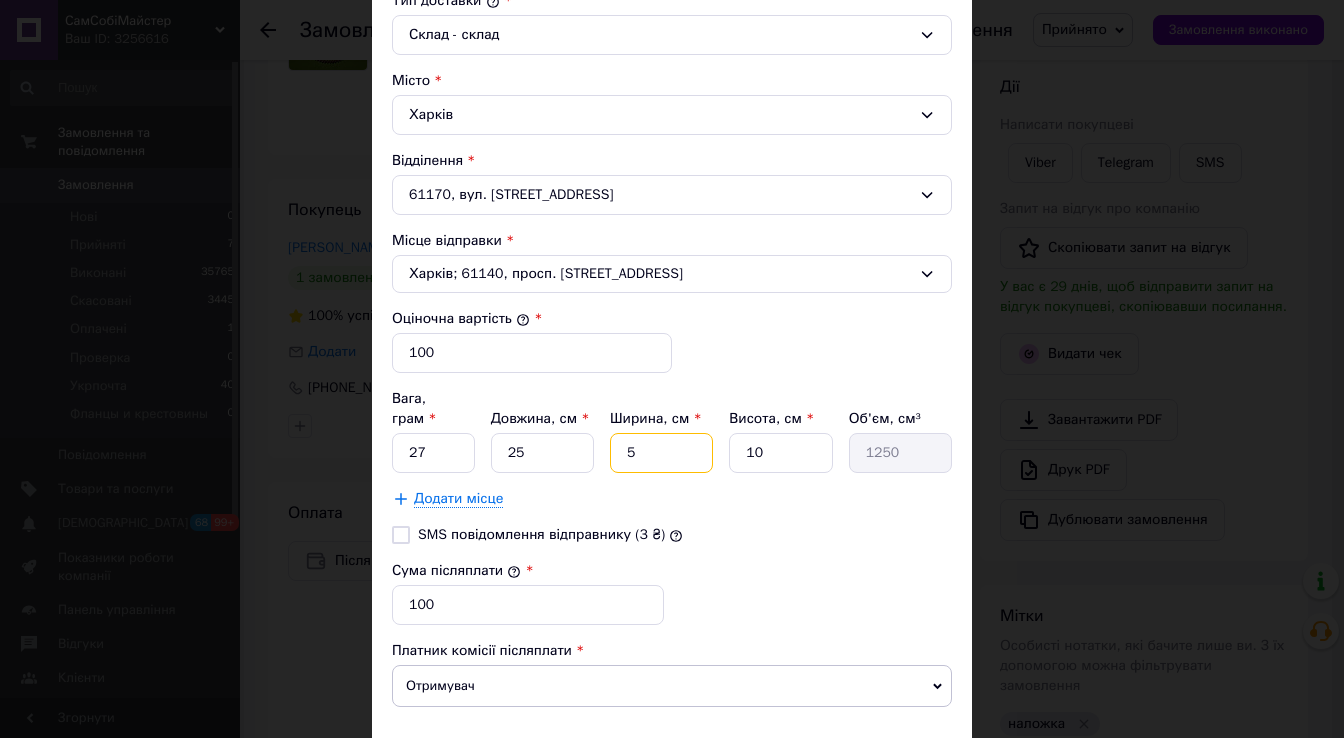 type on "15" 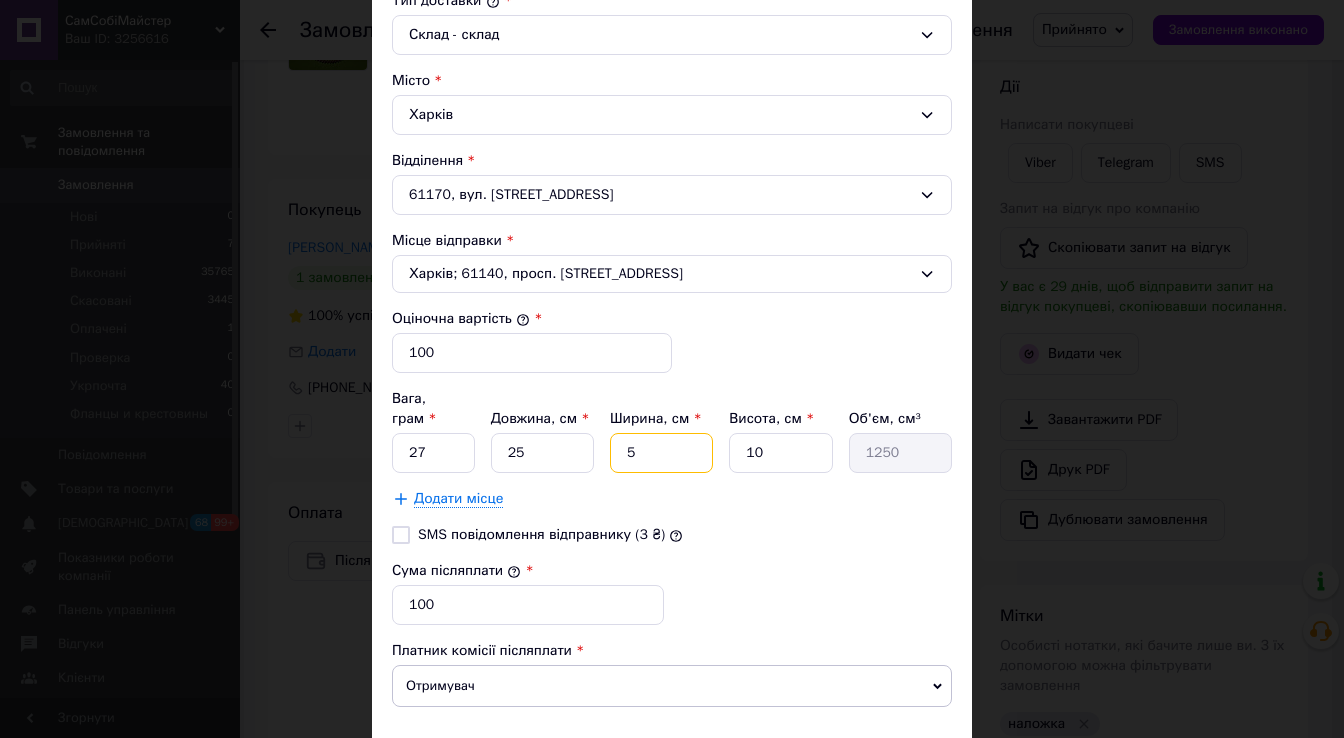 type on "3750" 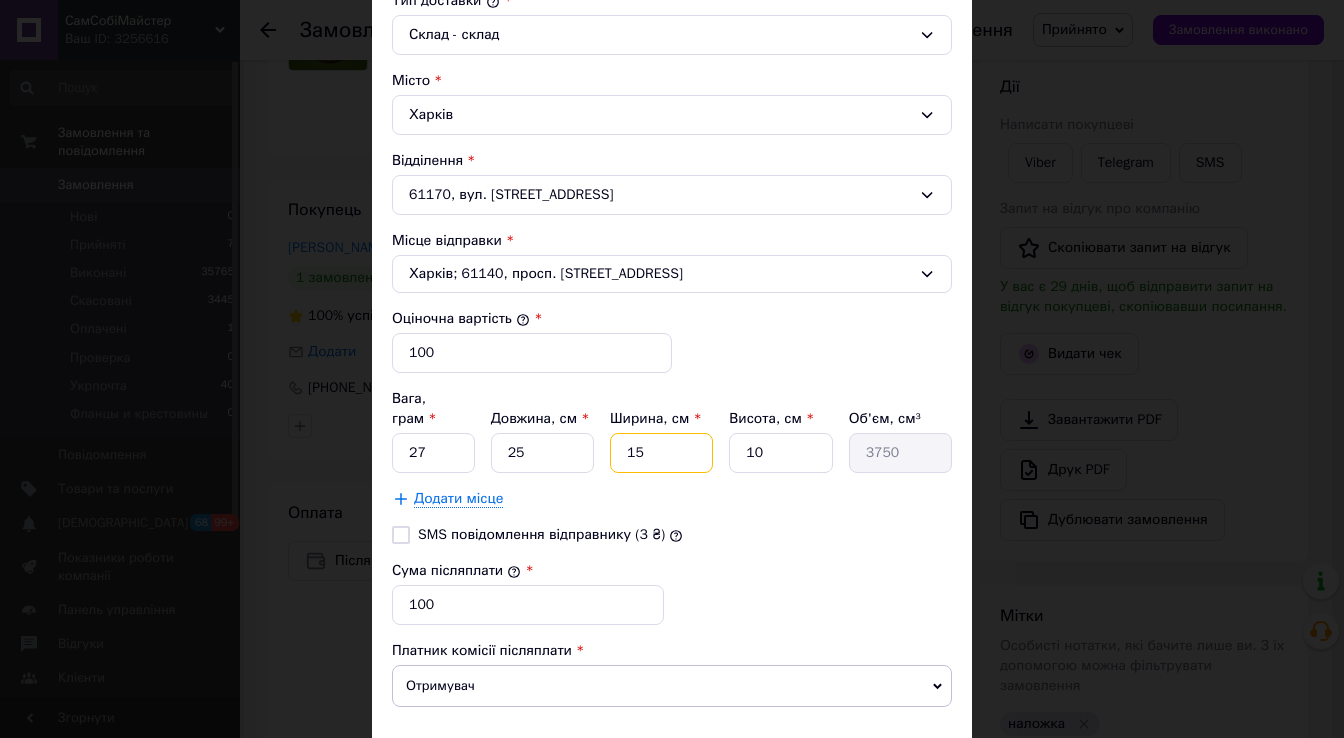 type on "15" 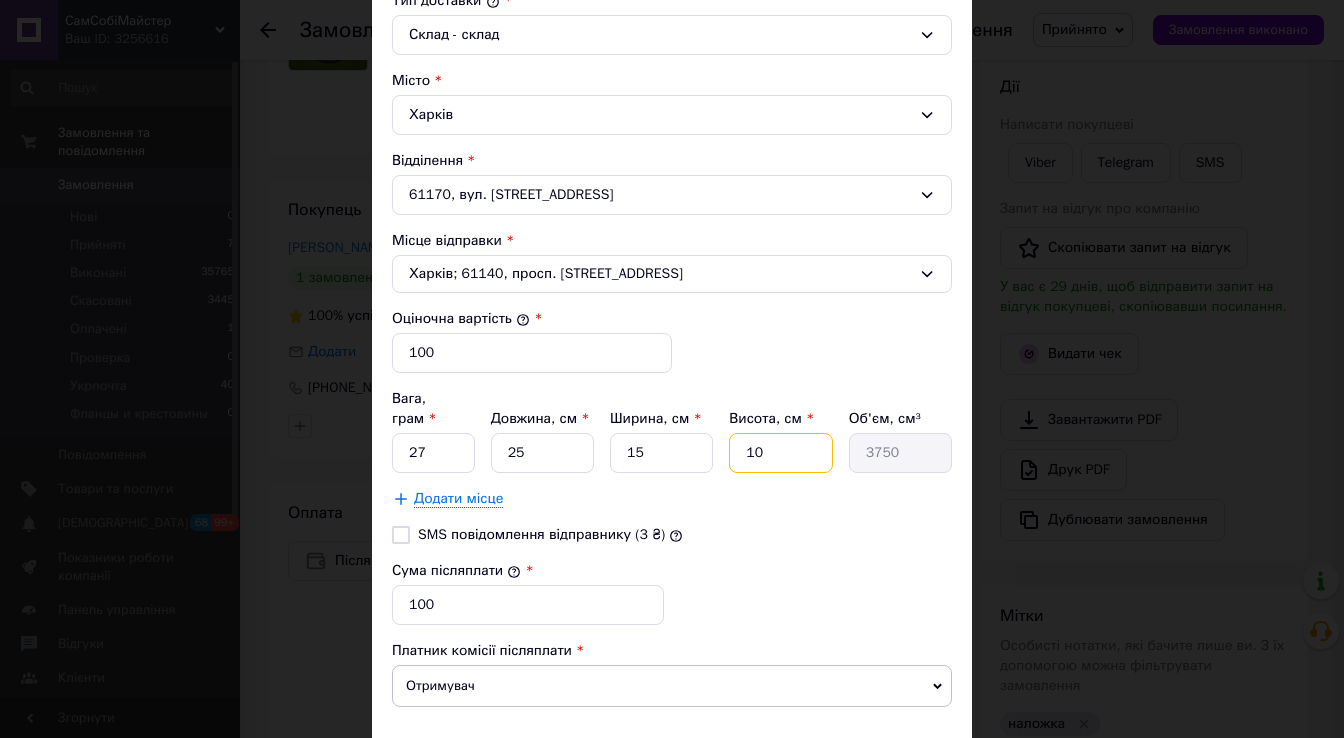 click on "10" at bounding box center (780, 453) 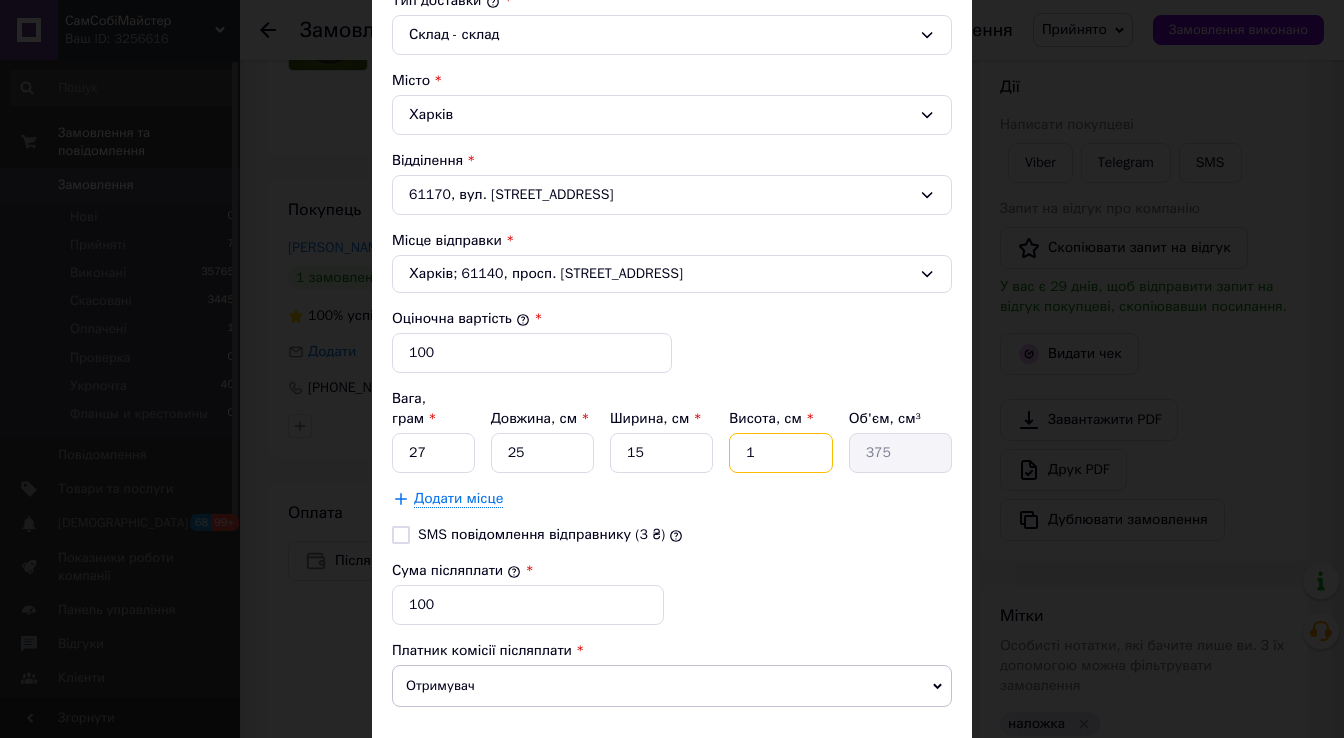 type on "1" 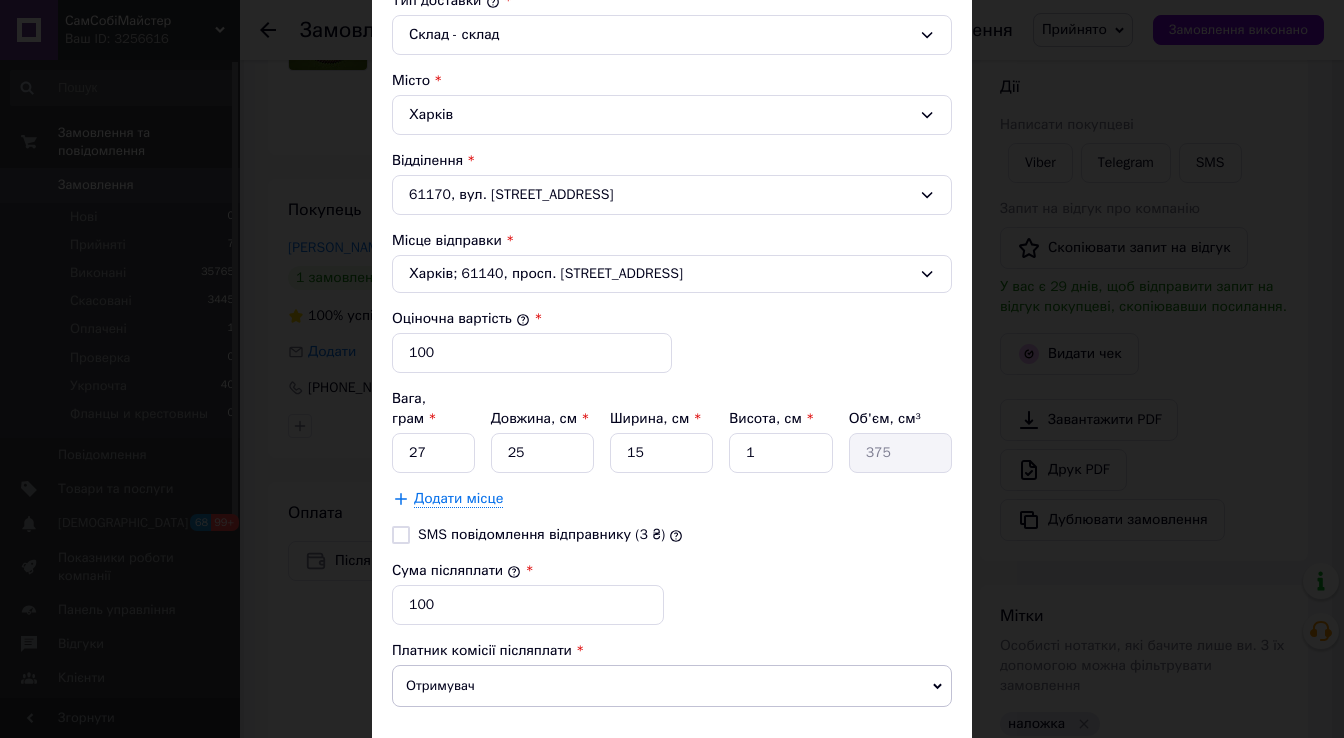 click on "Зберегти" at bounding box center (903, 763) 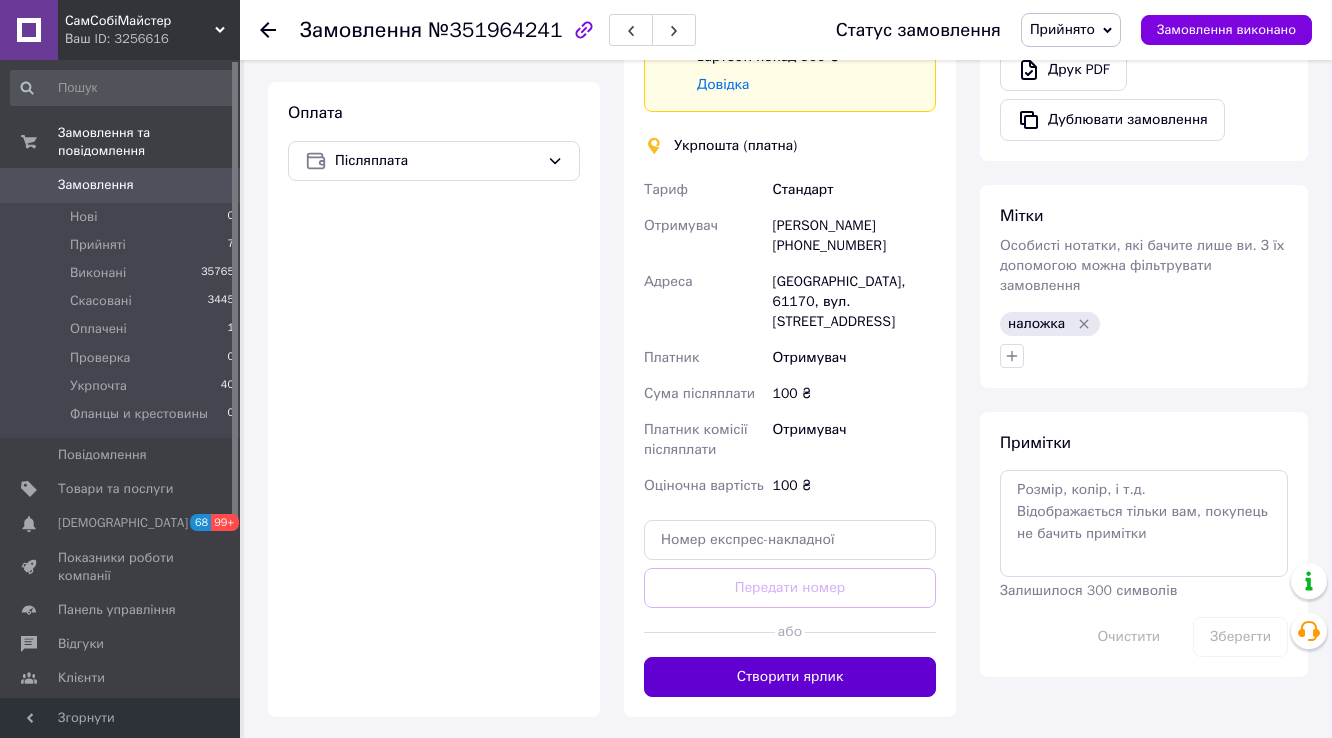 scroll, scrollTop: 720, scrollLeft: 0, axis: vertical 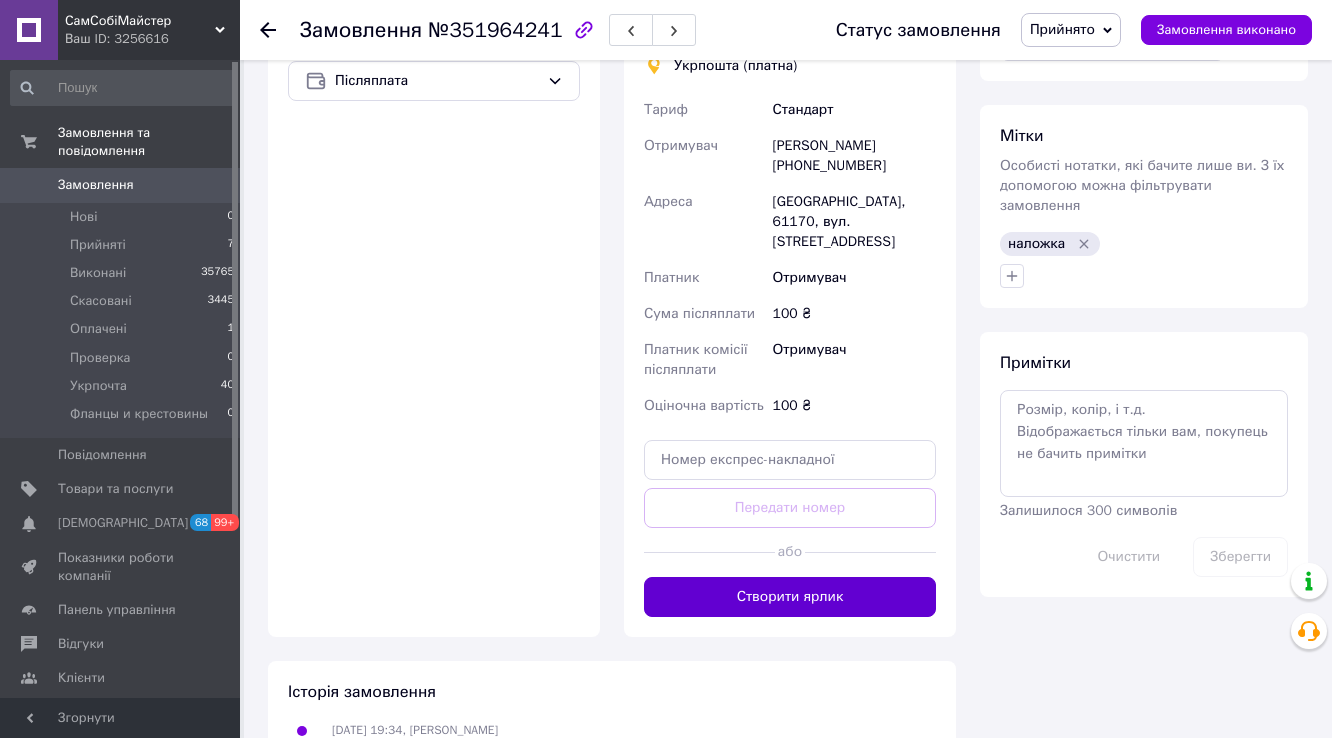 click on "Створити ярлик" at bounding box center (790, 597) 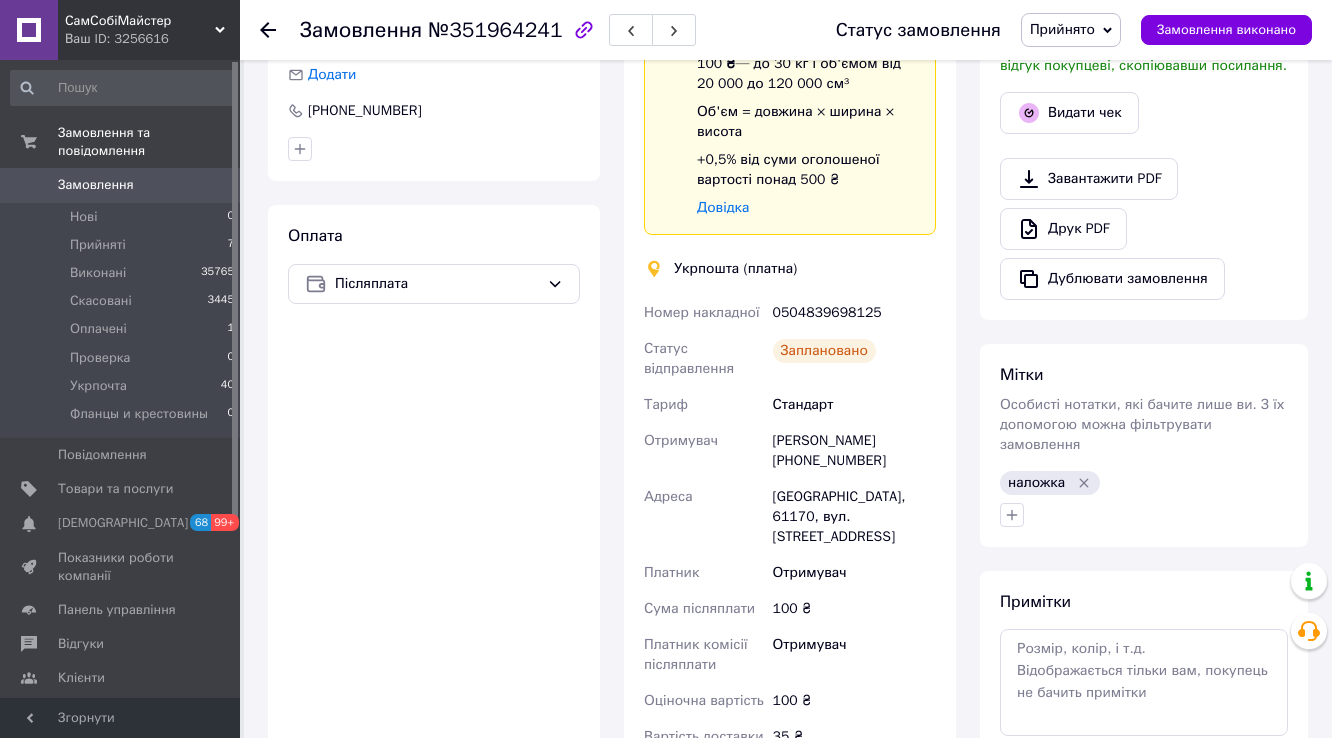 scroll, scrollTop: 480, scrollLeft: 0, axis: vertical 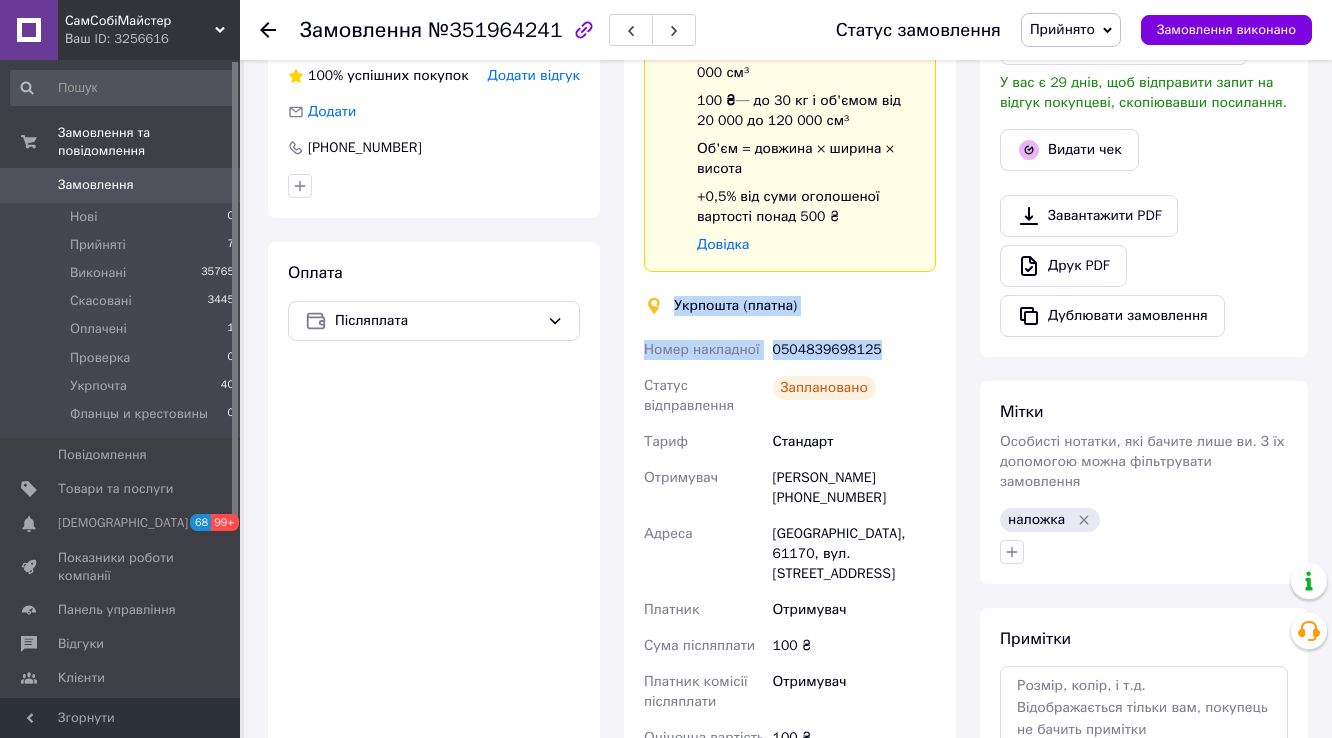 drag, startPoint x: 816, startPoint y: 352, endPoint x: 672, endPoint y: 301, distance: 152.76453 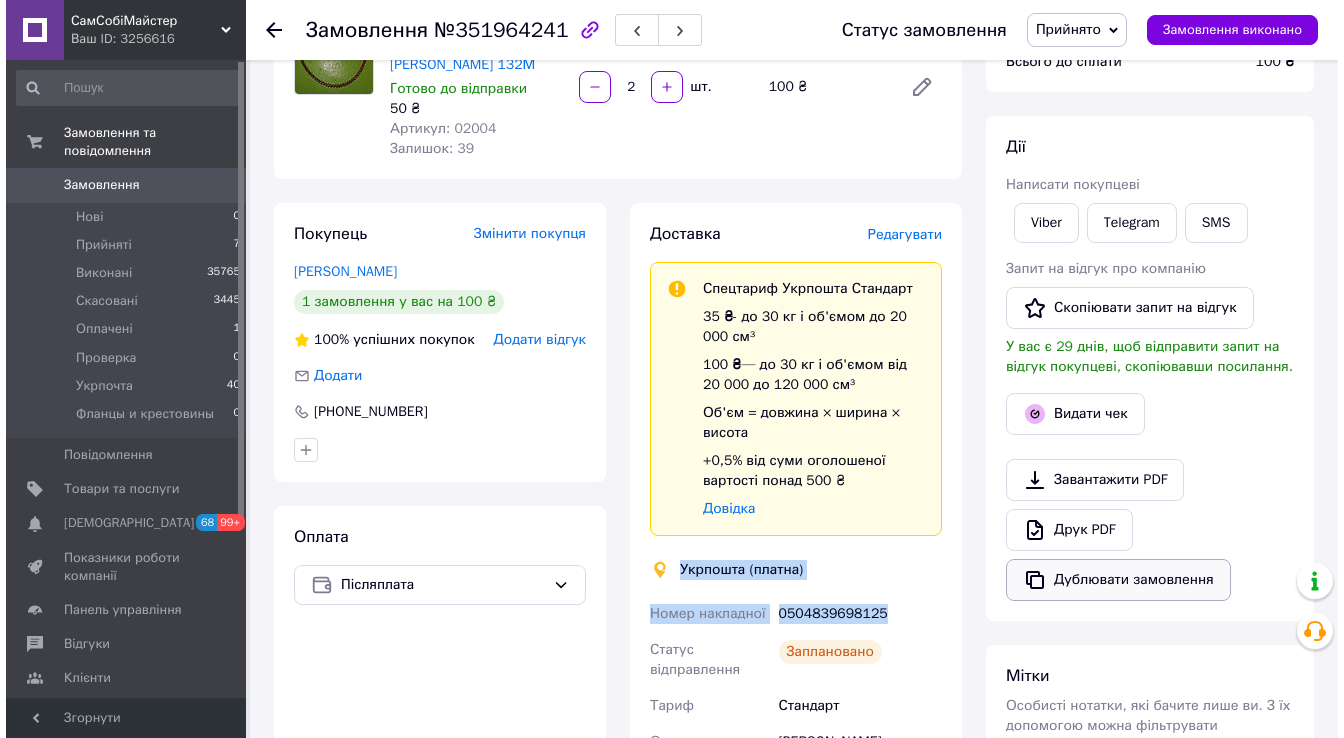 scroll, scrollTop: 160, scrollLeft: 0, axis: vertical 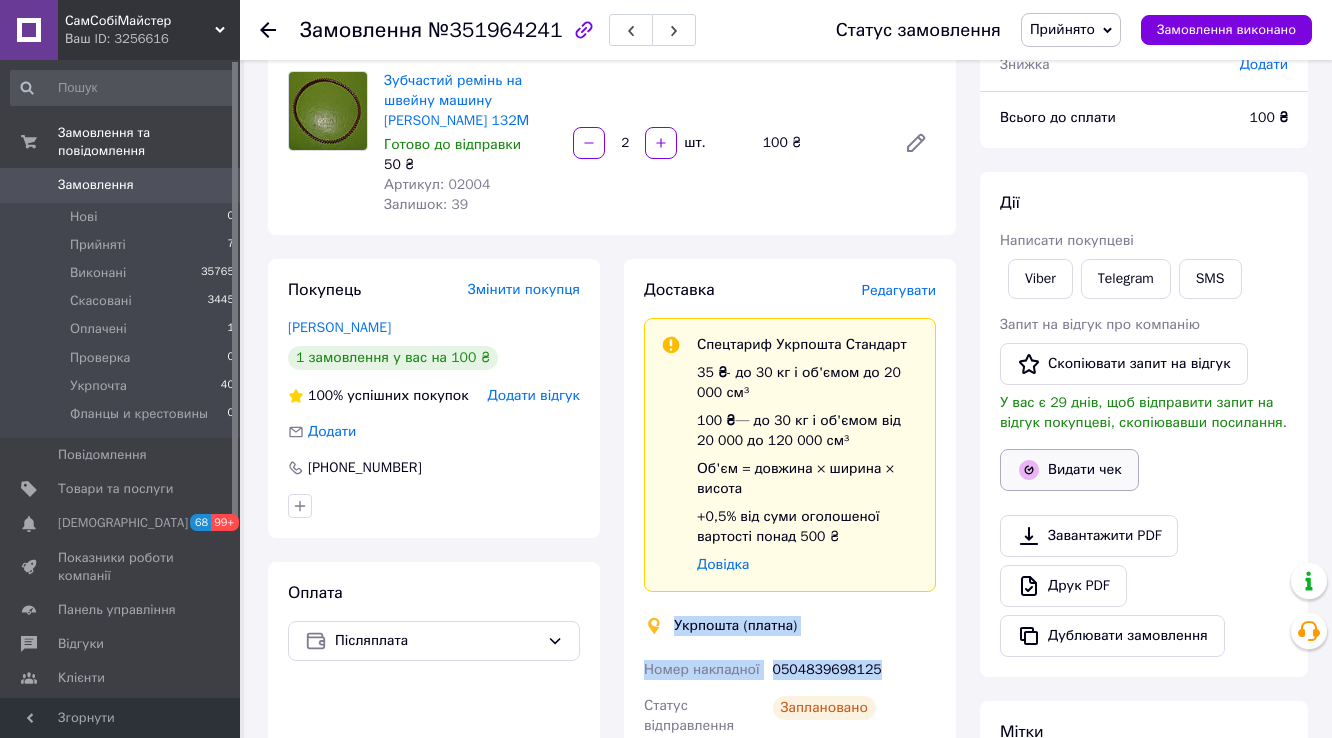 click on "Видати чек" at bounding box center (1069, 470) 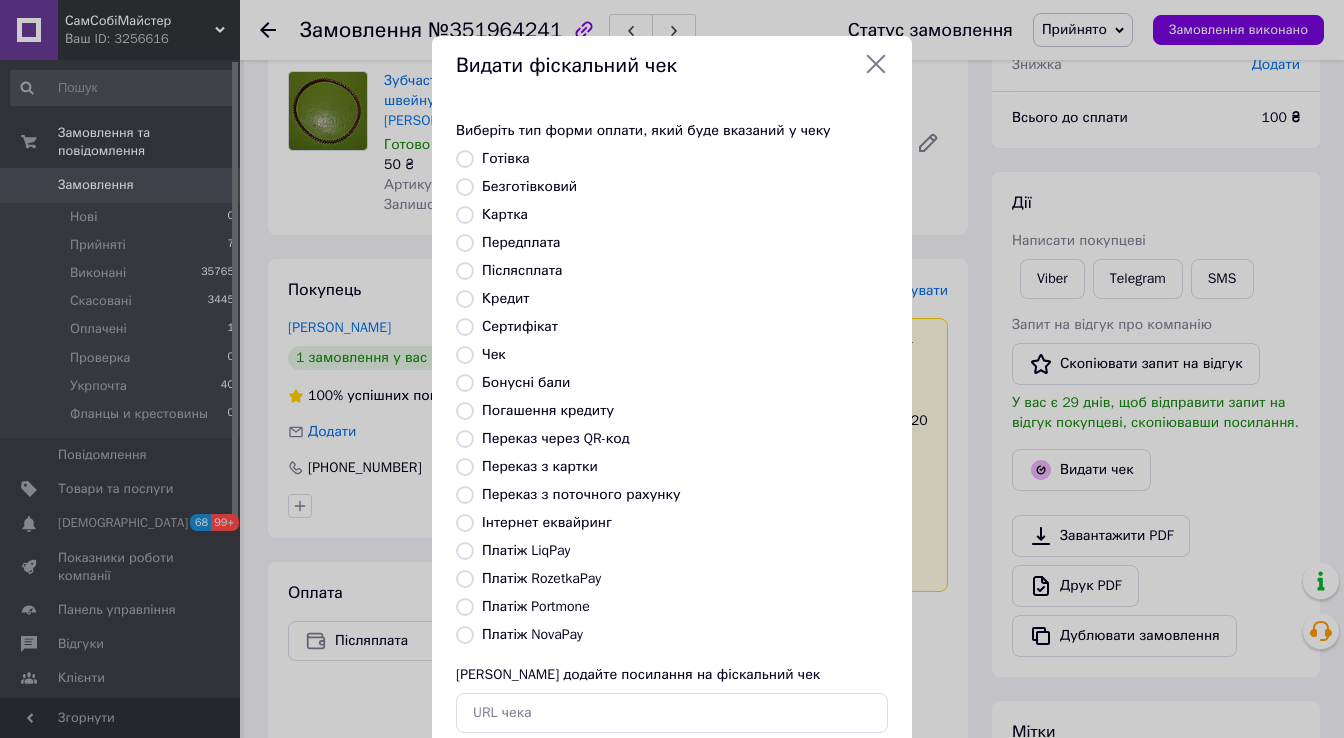 click on "Післясплата" at bounding box center (522, 270) 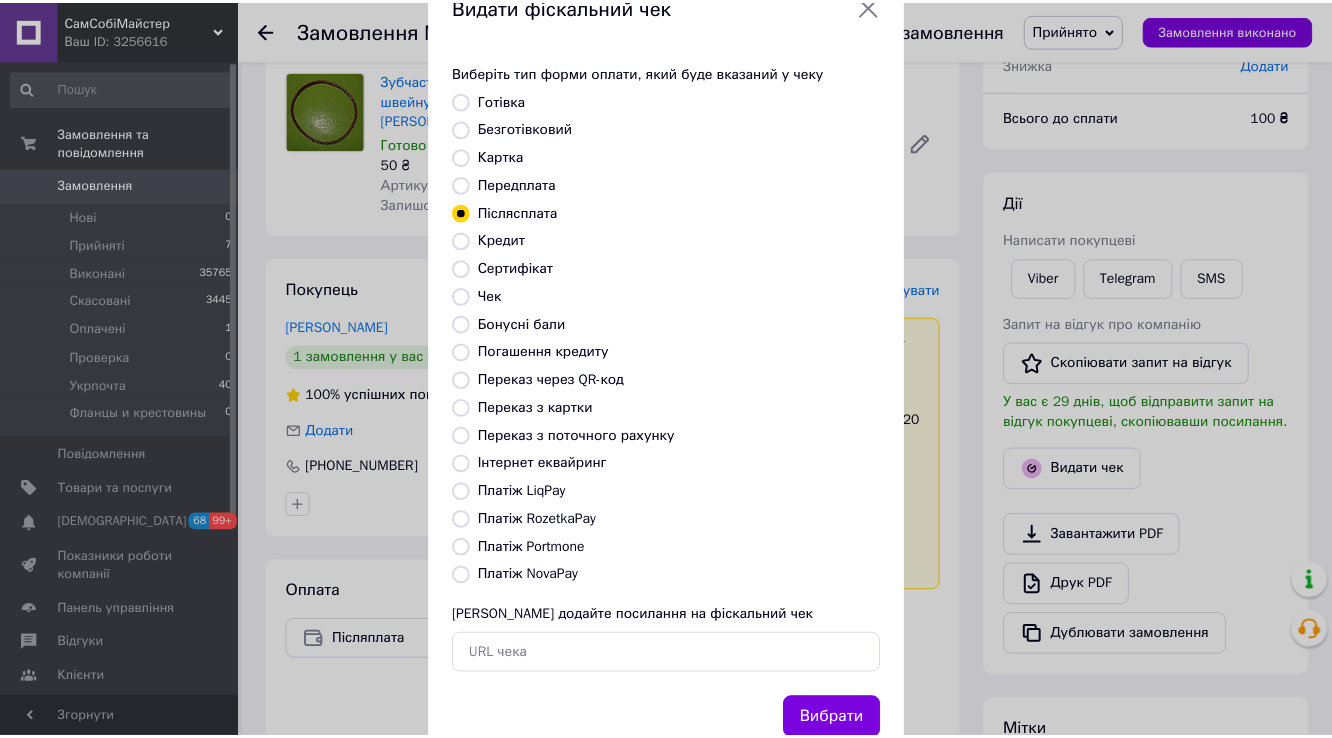scroll, scrollTop: 120, scrollLeft: 0, axis: vertical 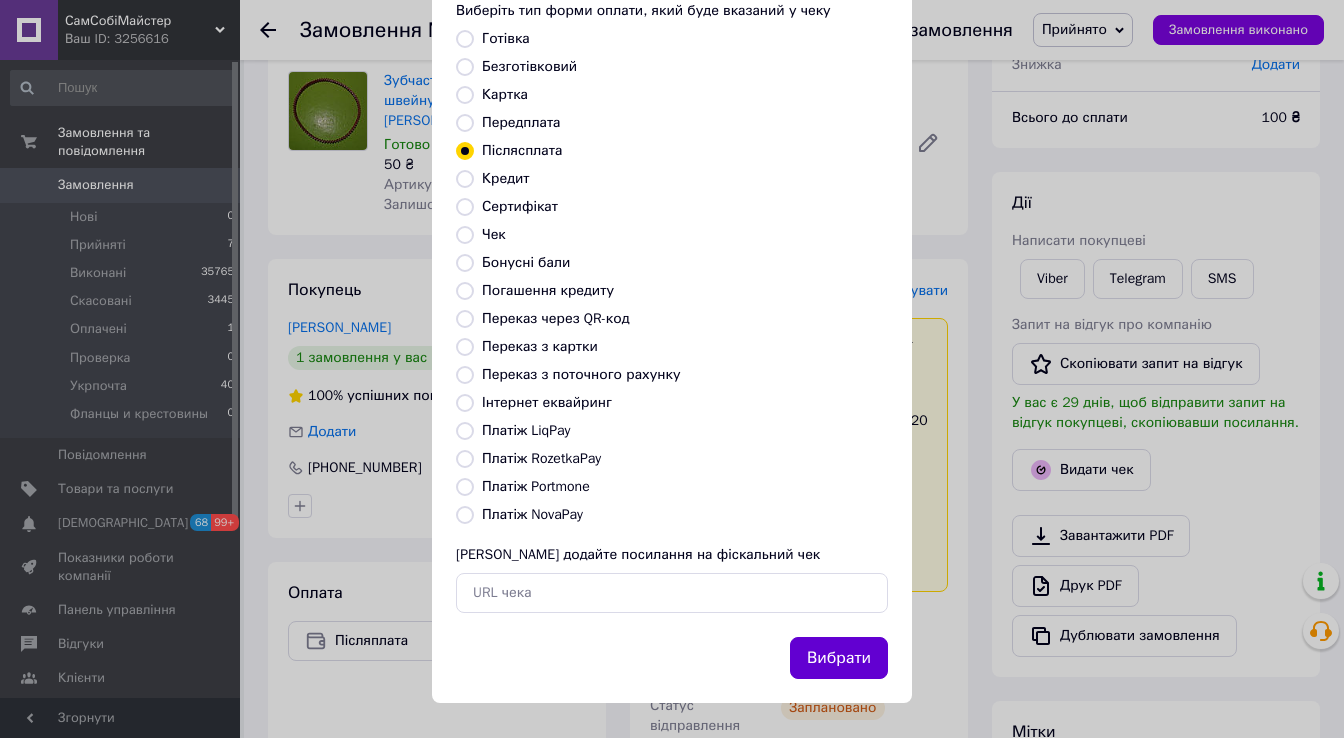click on "Вибрати" at bounding box center [839, 658] 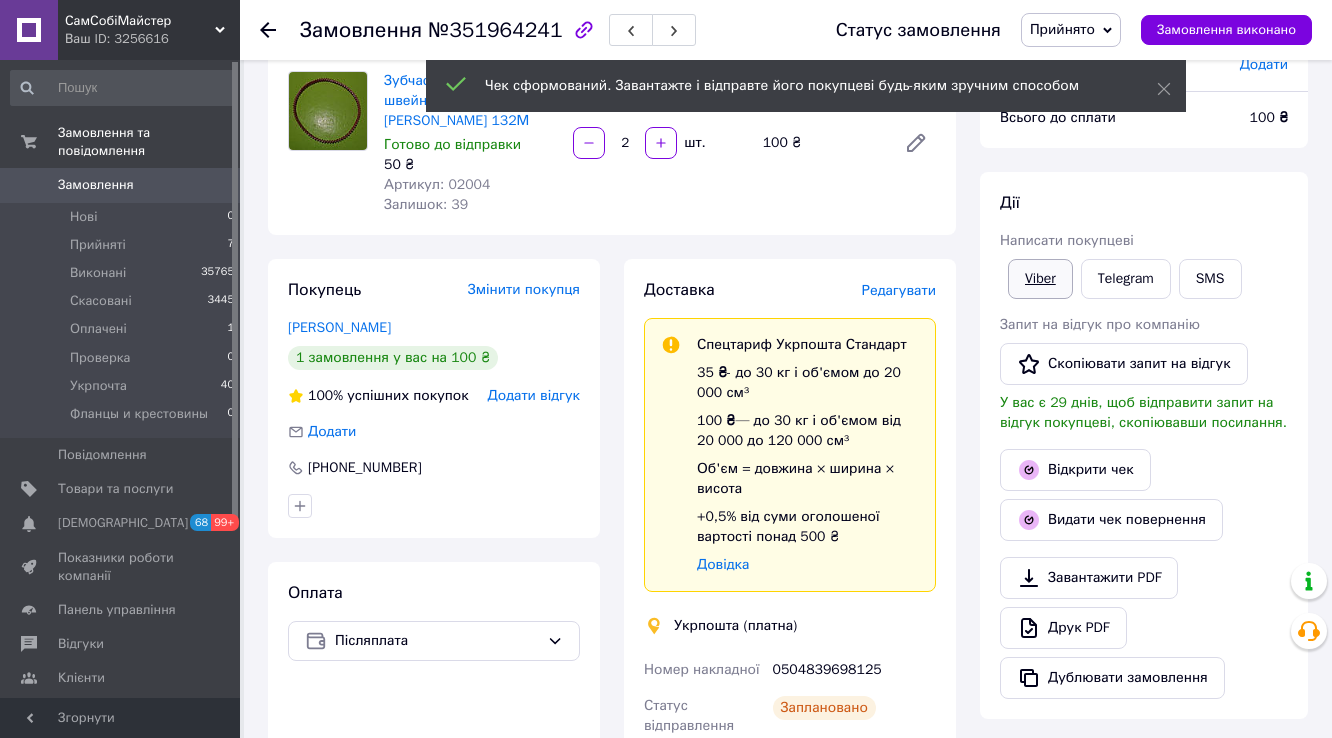 click on "Viber" at bounding box center [1040, 279] 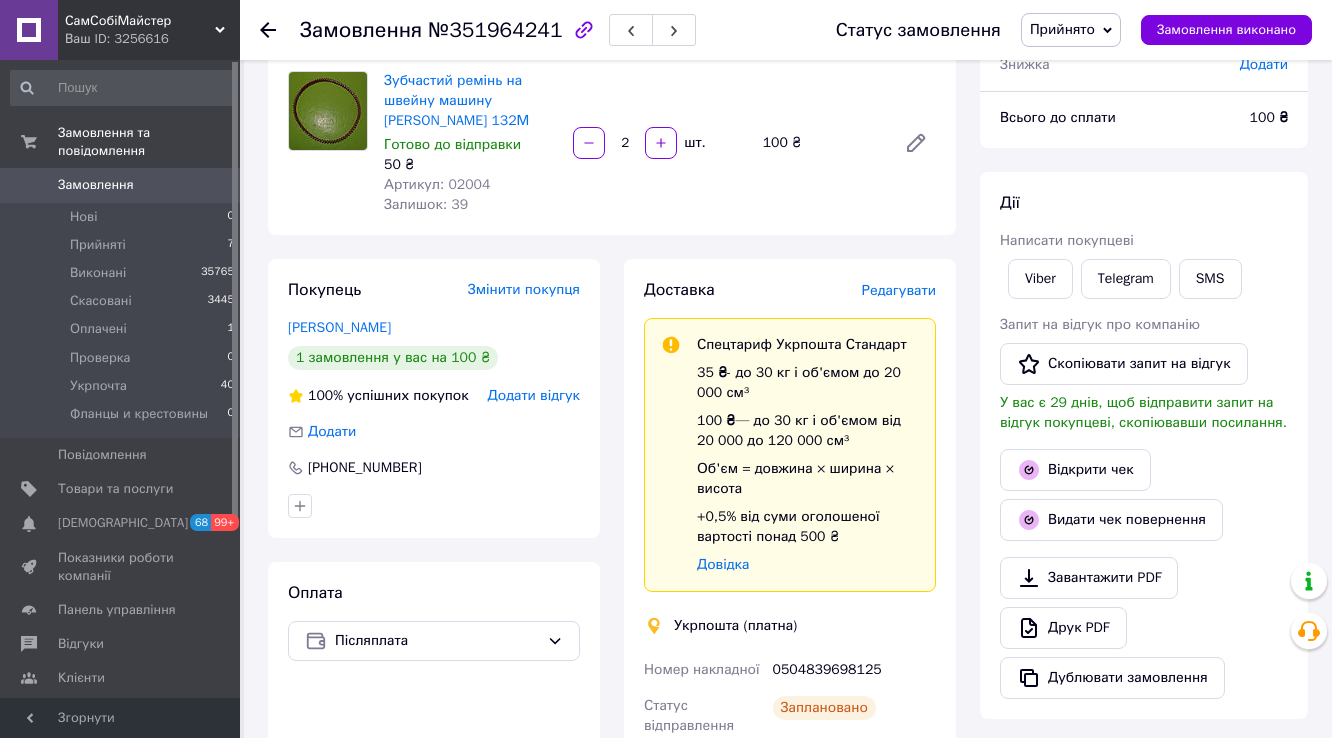 click on "Дії" at bounding box center (1144, 203) 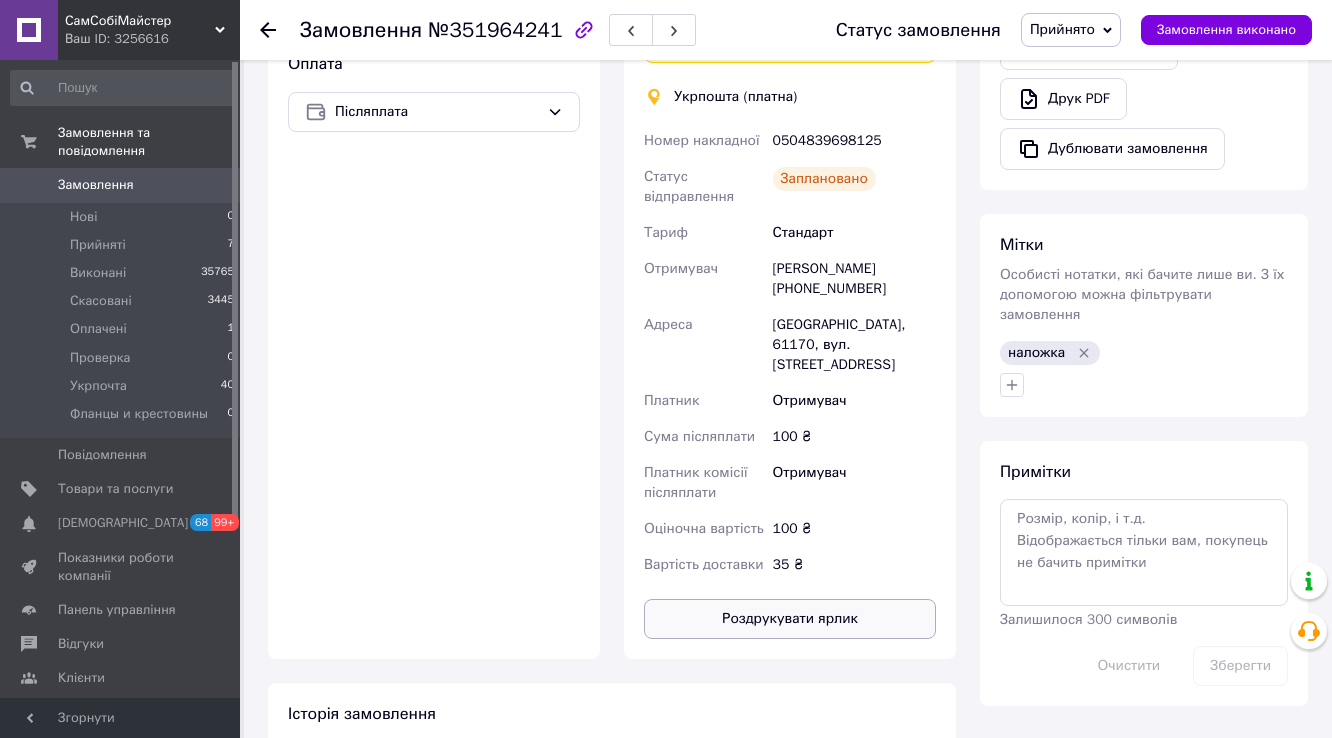 scroll, scrollTop: 800, scrollLeft: 0, axis: vertical 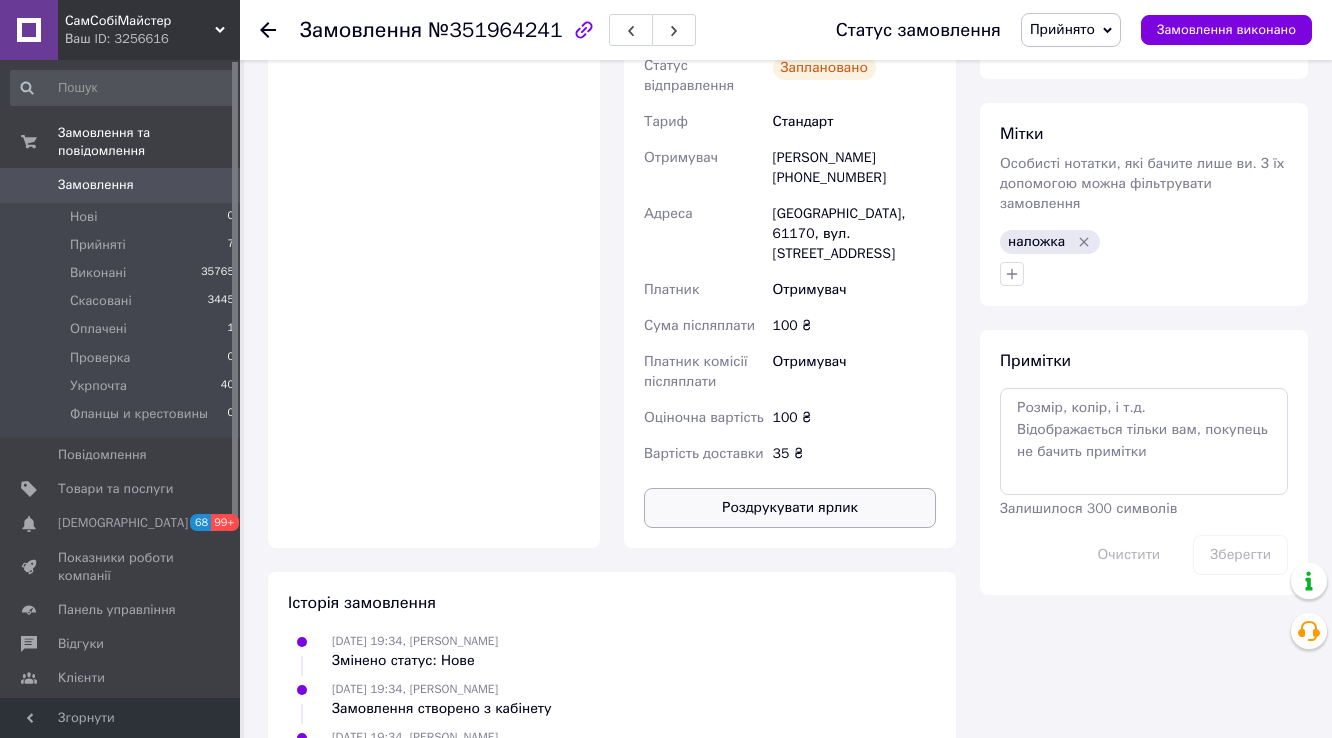 click on "Роздрукувати ярлик" at bounding box center (790, 508) 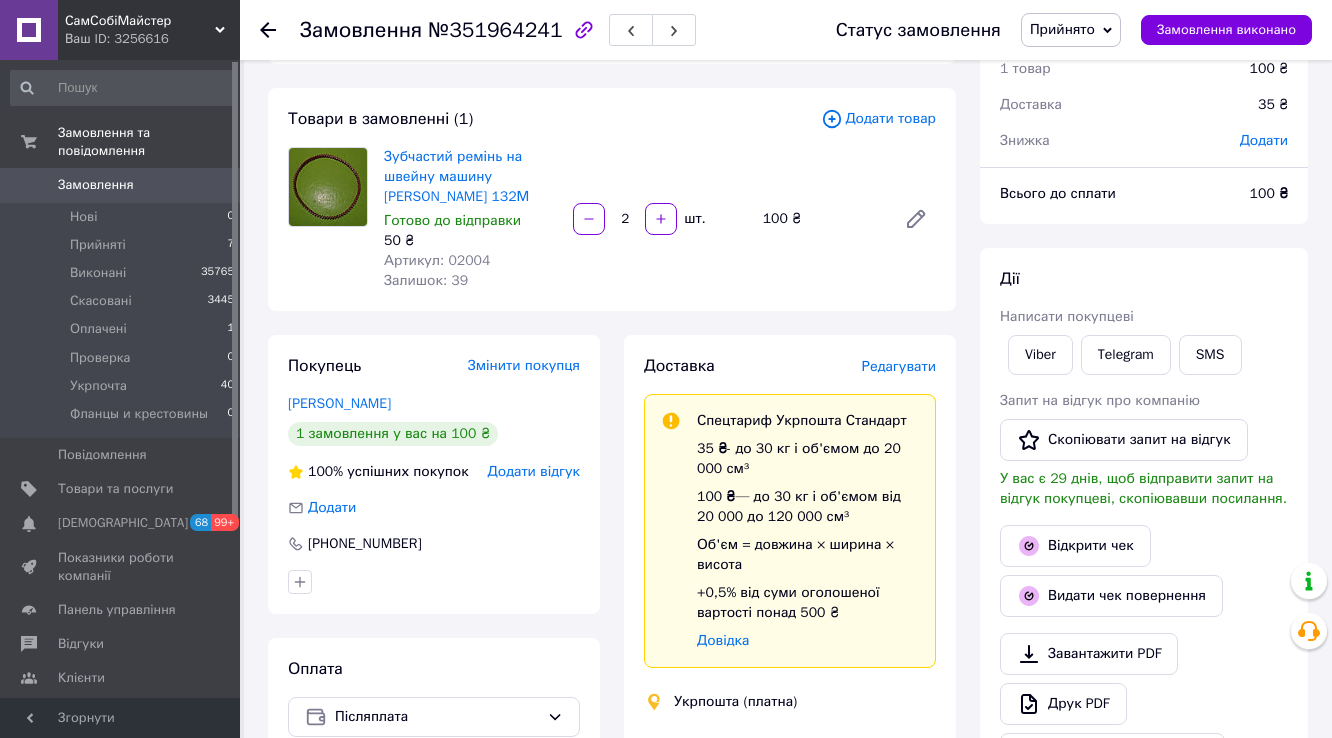 scroll, scrollTop: 80, scrollLeft: 0, axis: vertical 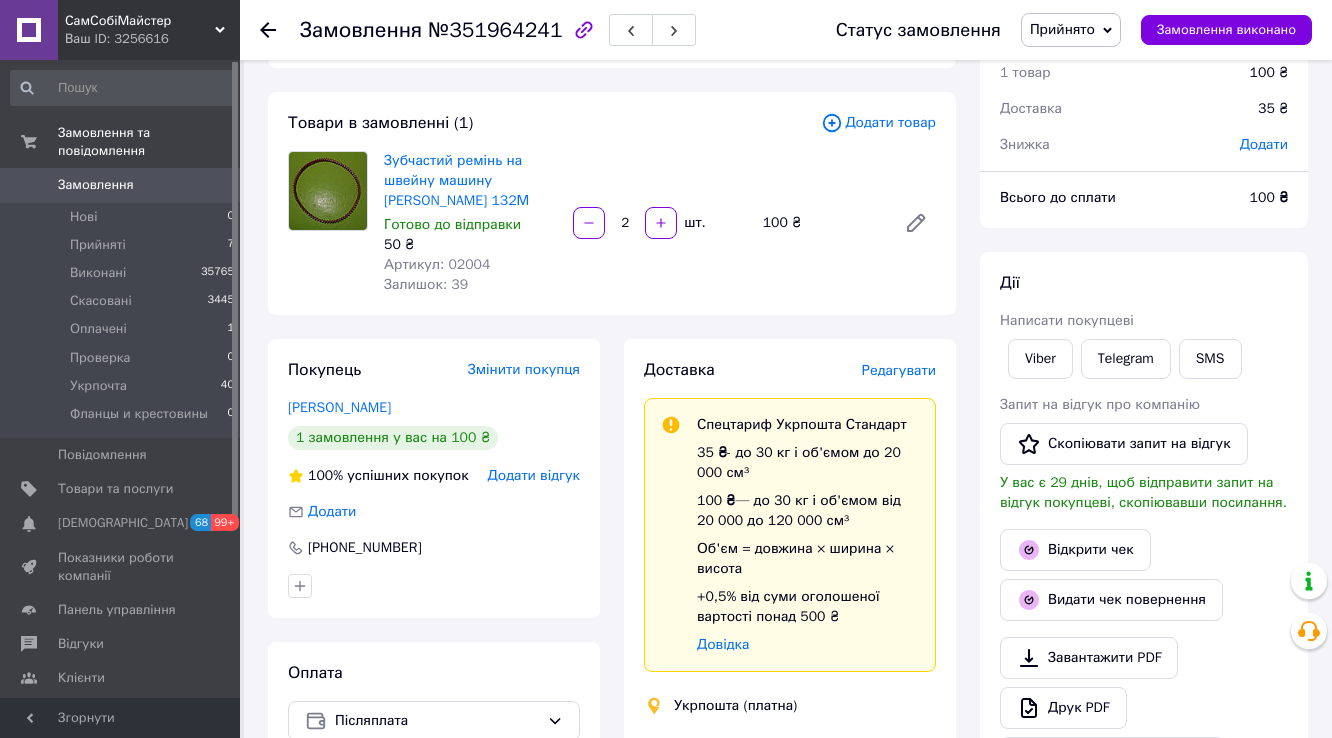 click 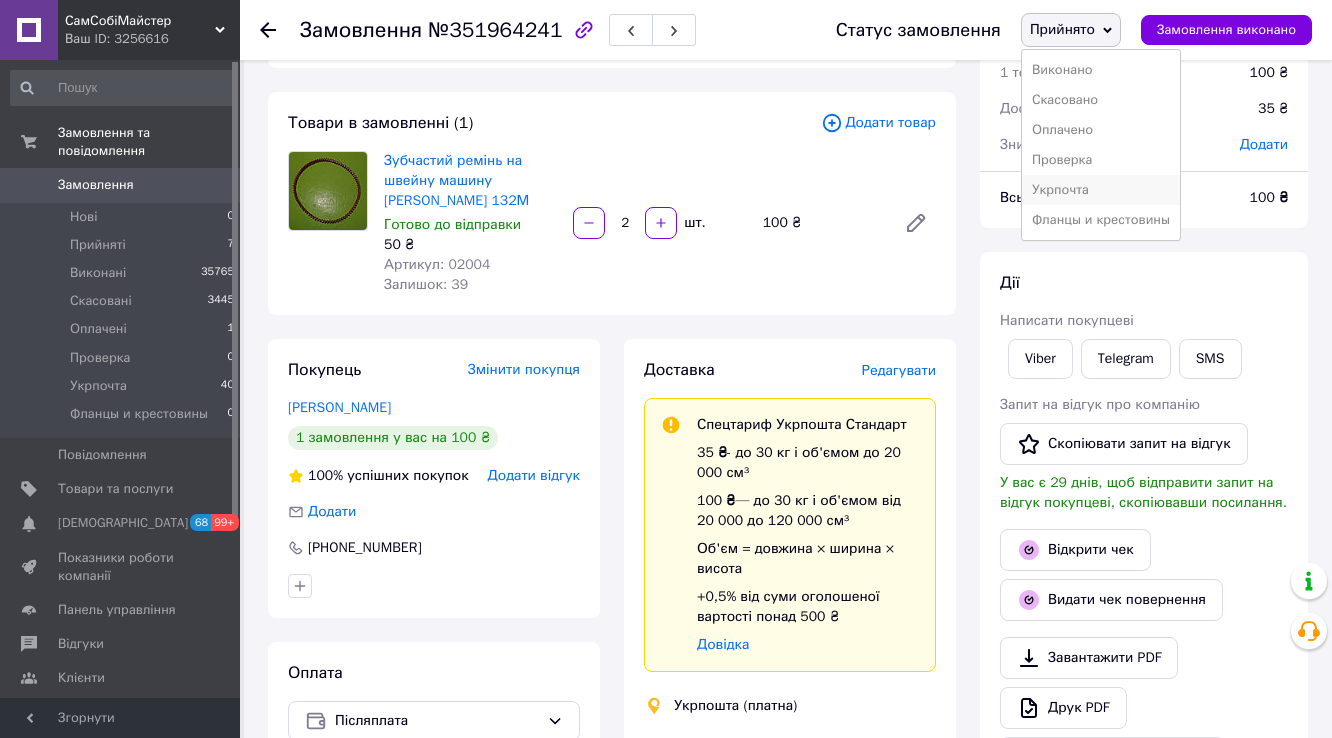 click on "Укрпочта" at bounding box center [1101, 190] 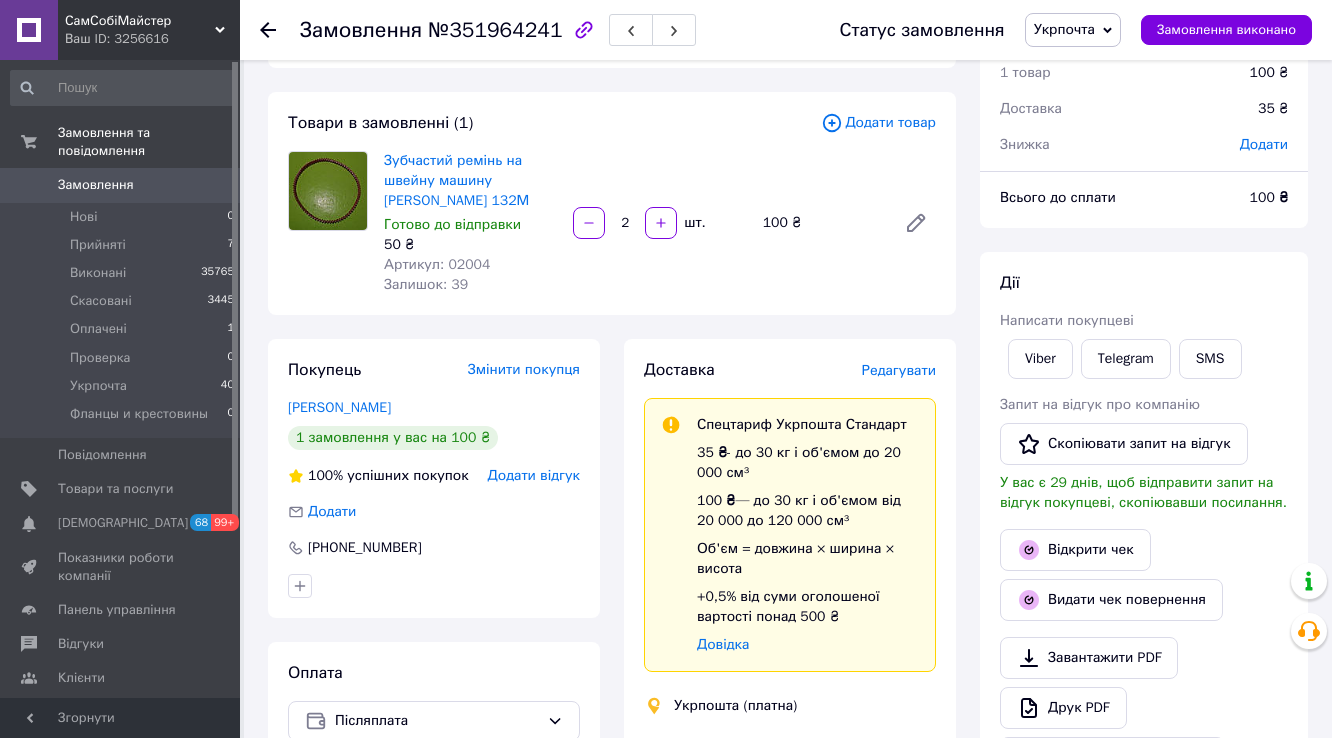 scroll, scrollTop: 112, scrollLeft: 0, axis: vertical 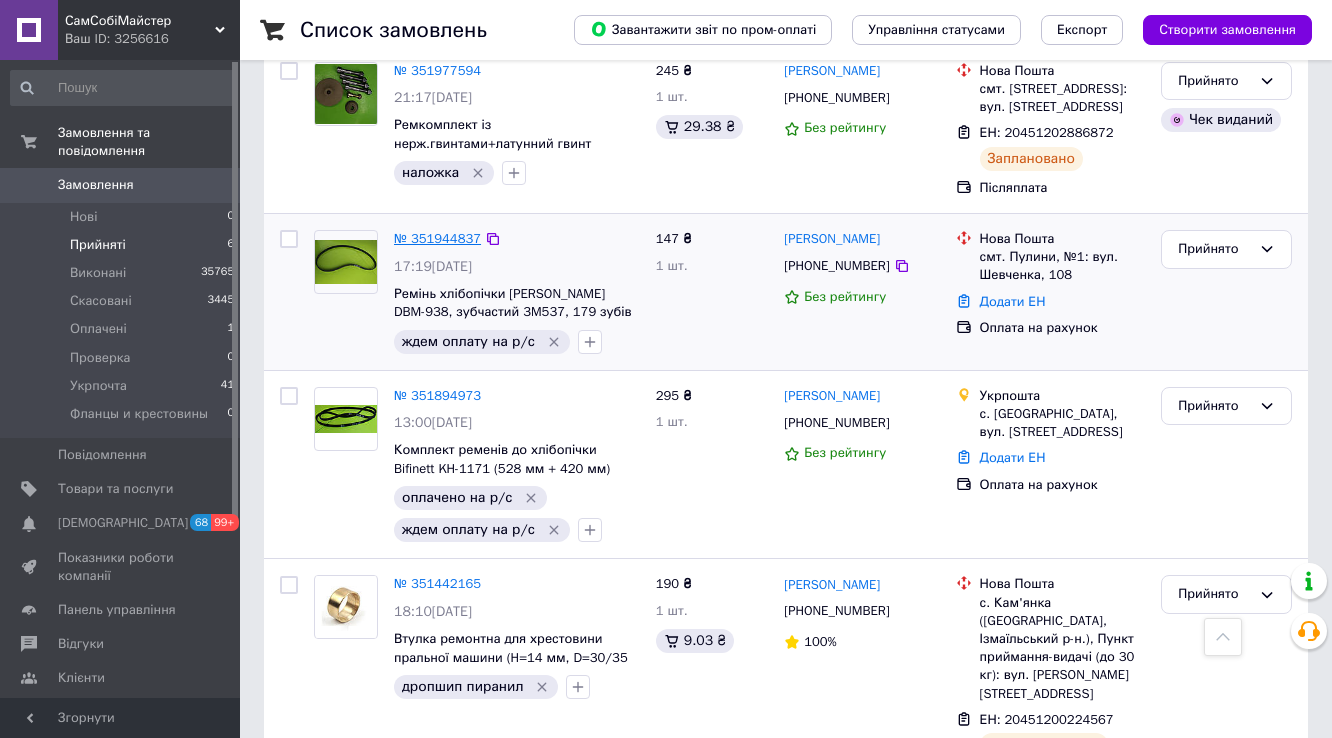 click on "№ 351944837" at bounding box center [437, 238] 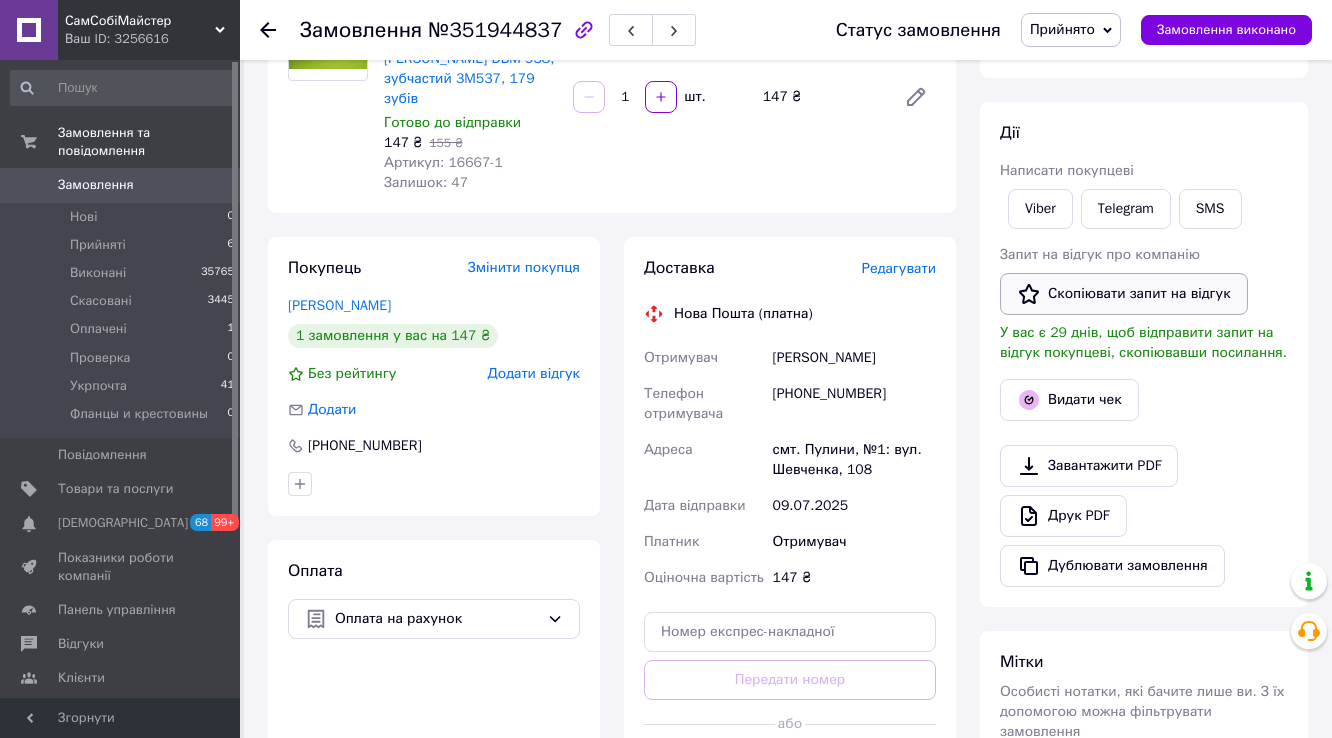 scroll, scrollTop: 160, scrollLeft: 0, axis: vertical 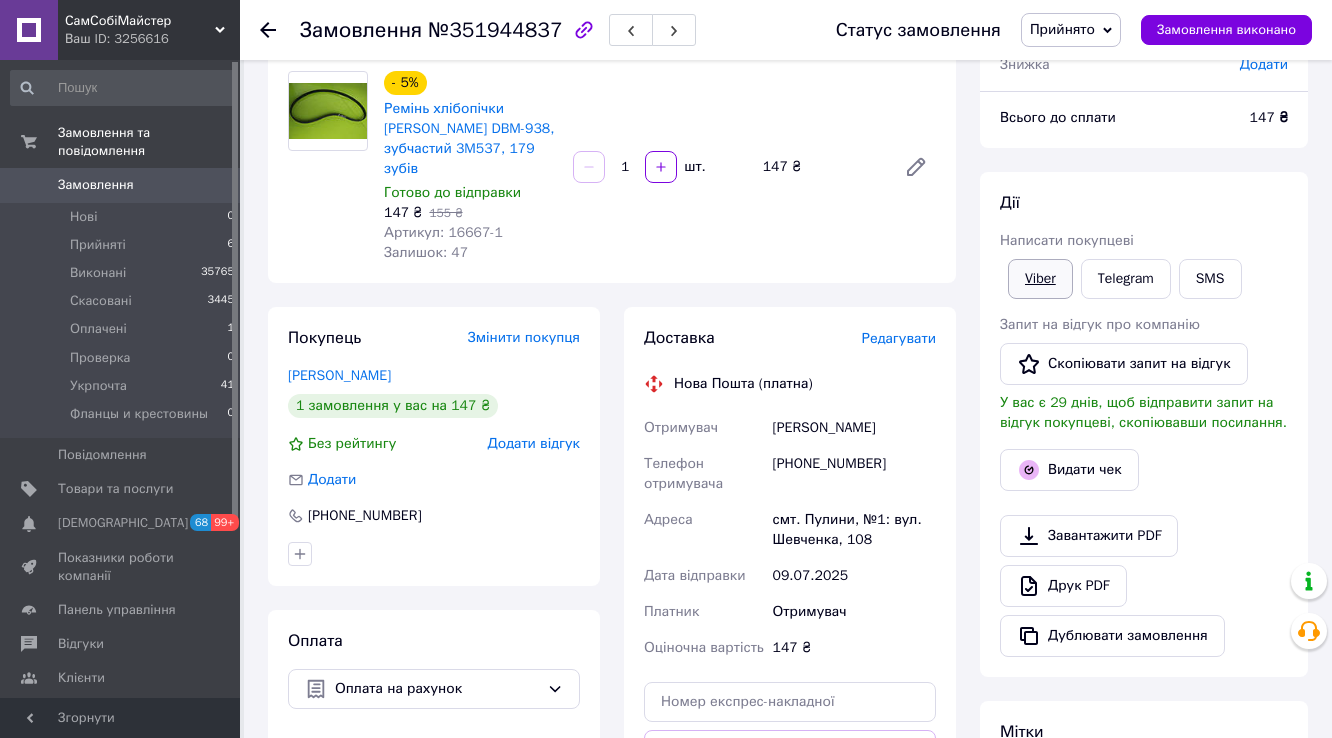 click on "Viber" at bounding box center [1040, 279] 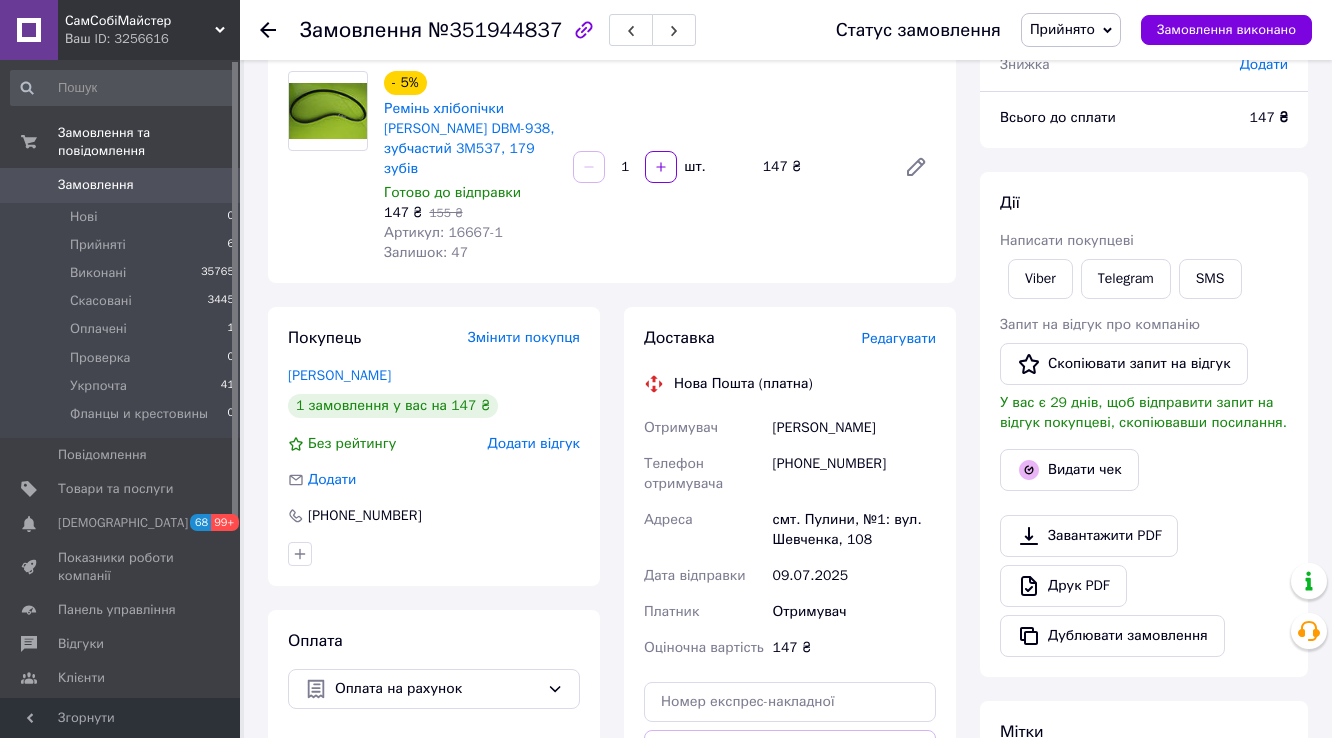 click on "Дії" at bounding box center [1144, 203] 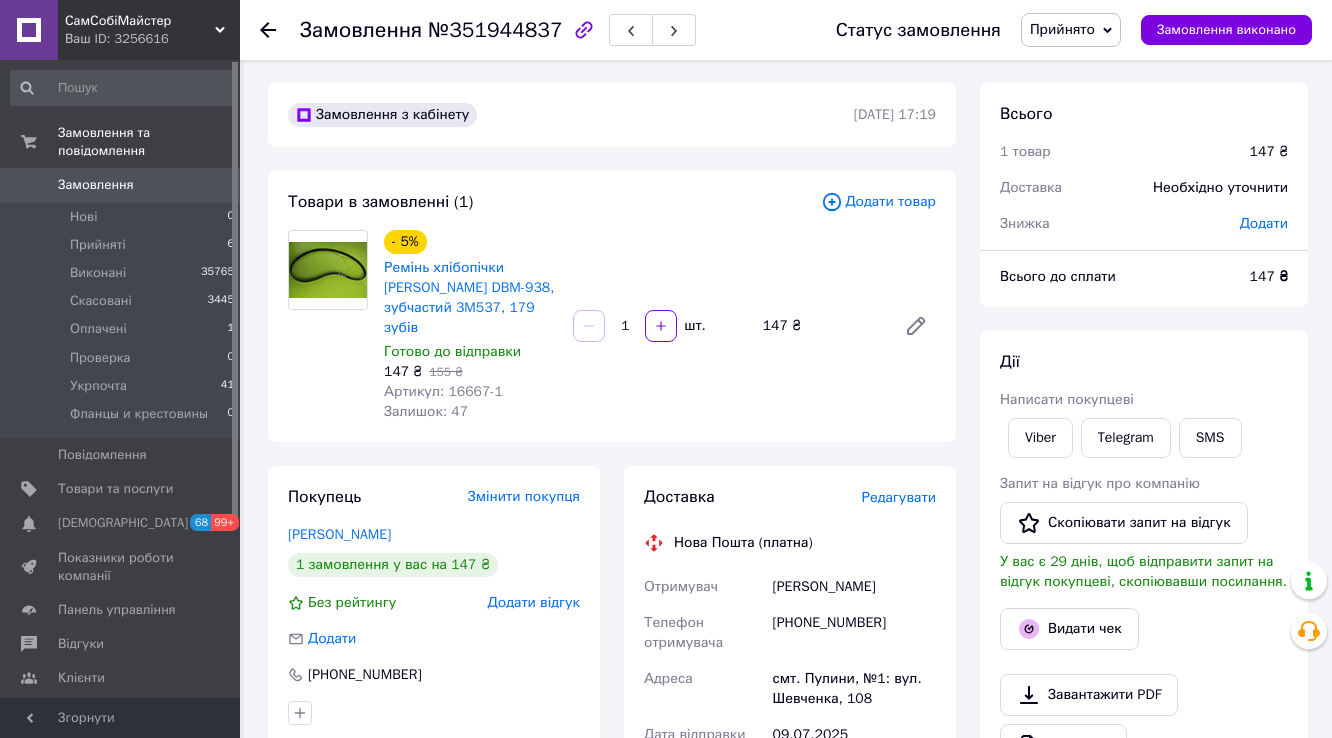 scroll, scrollTop: 0, scrollLeft: 0, axis: both 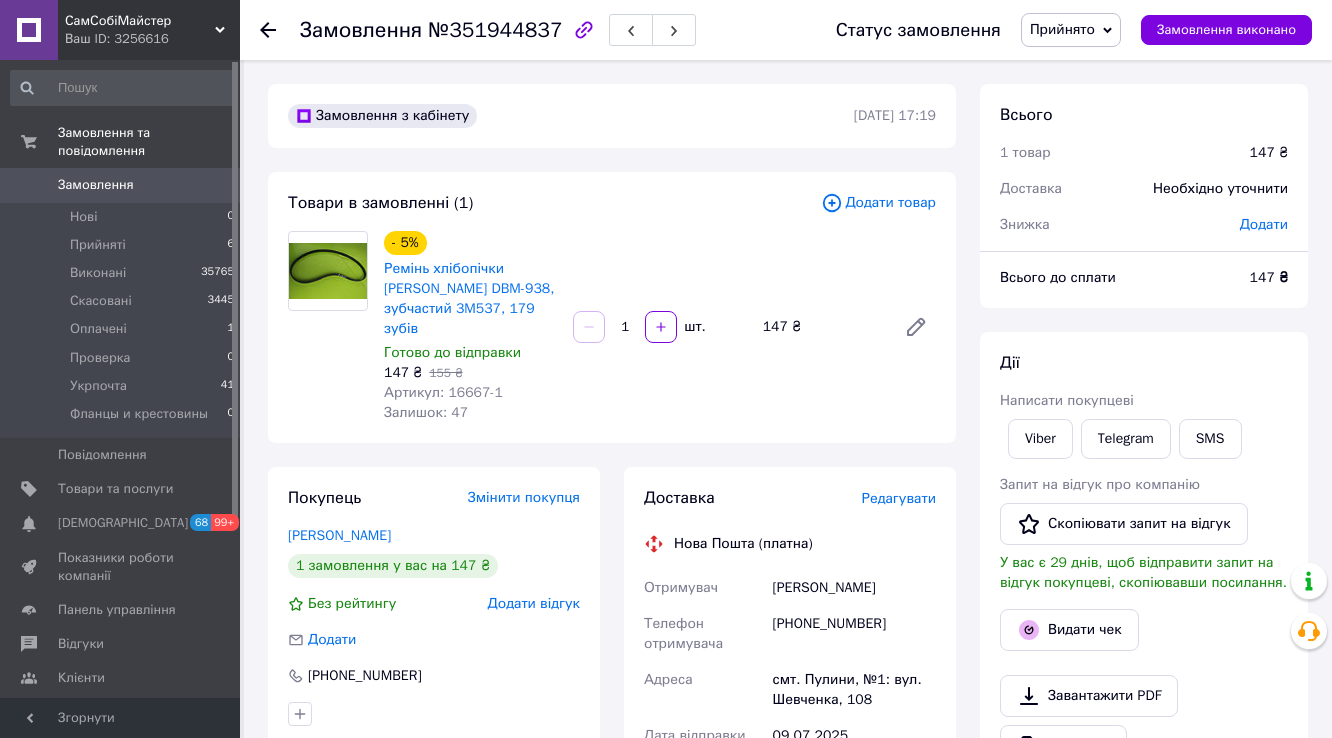 click 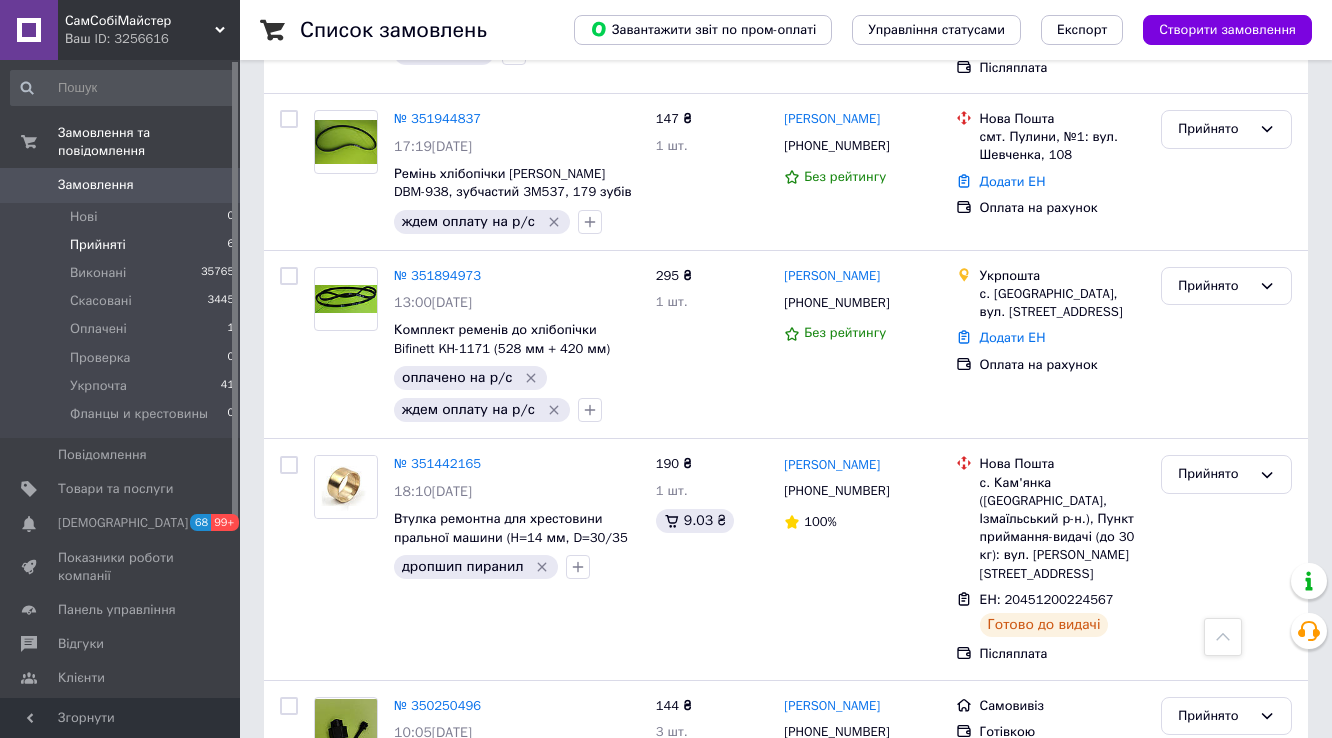 scroll, scrollTop: 560, scrollLeft: 0, axis: vertical 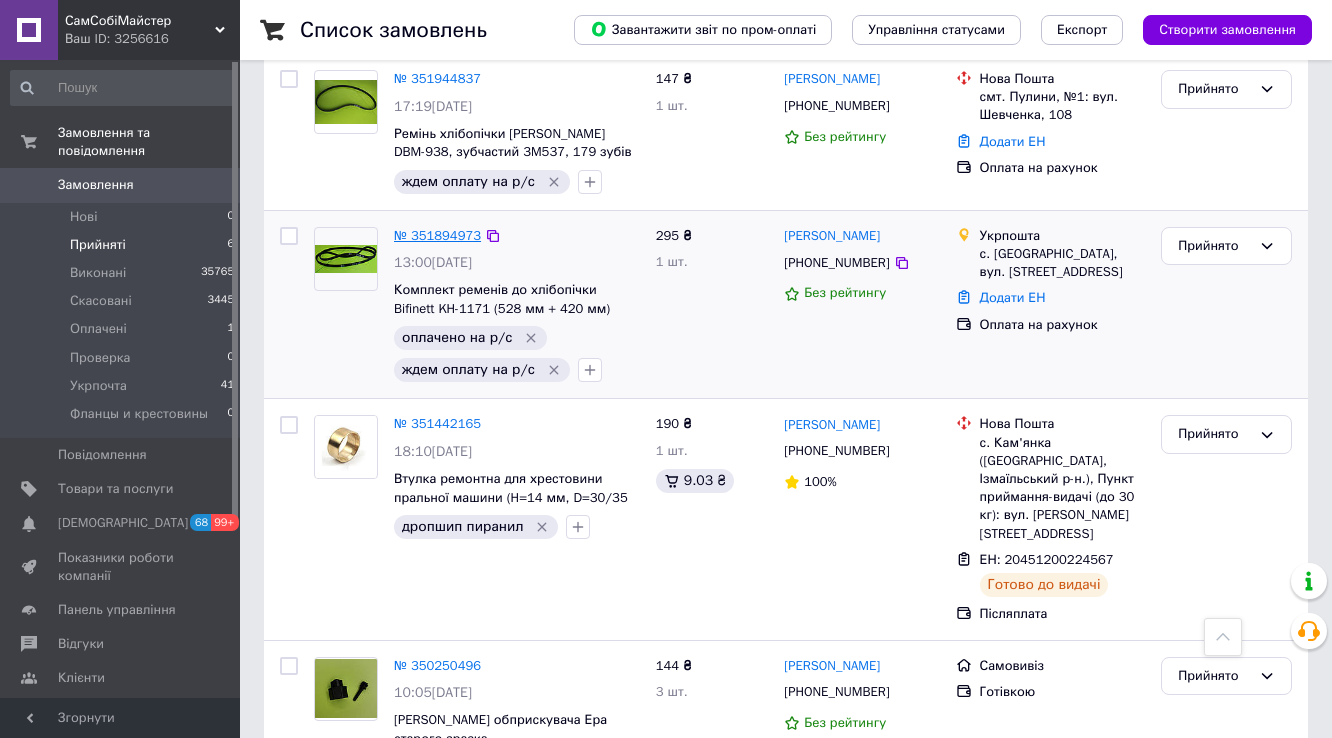 click on "№ 351894973" at bounding box center (437, 235) 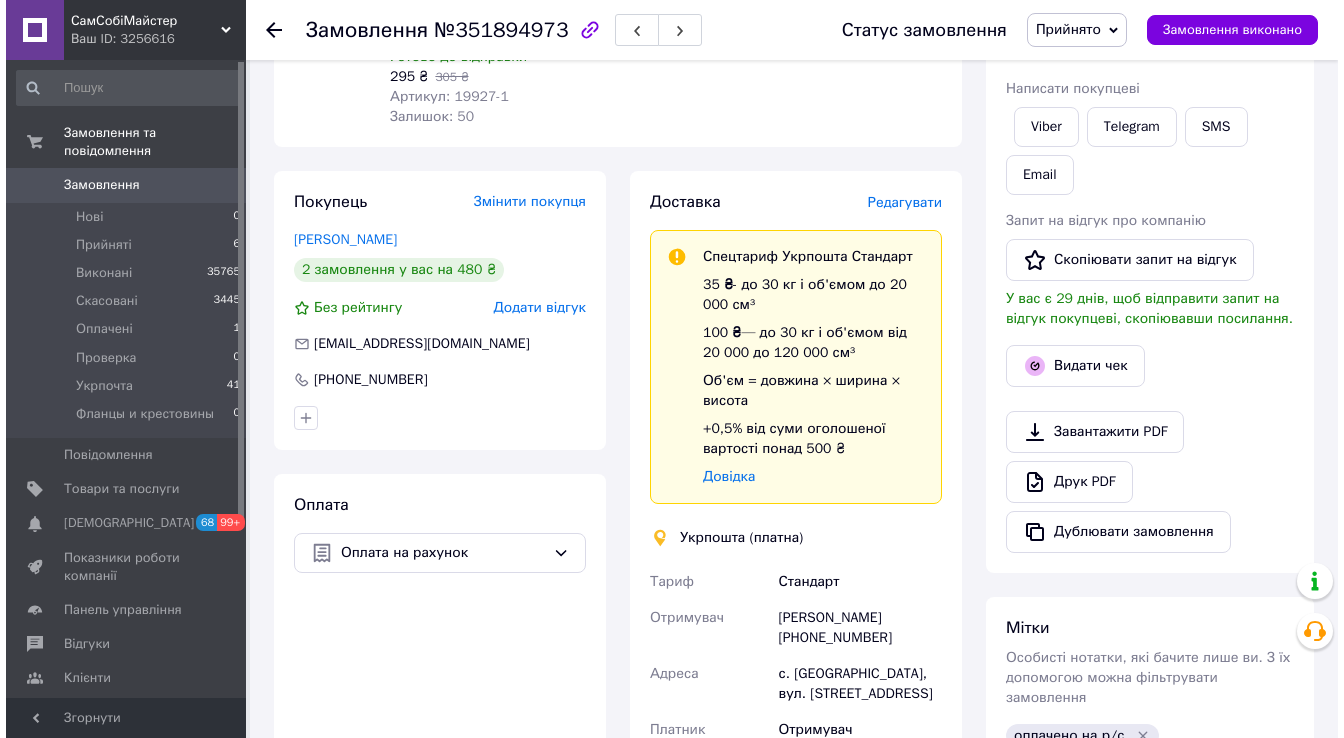 scroll, scrollTop: 240, scrollLeft: 0, axis: vertical 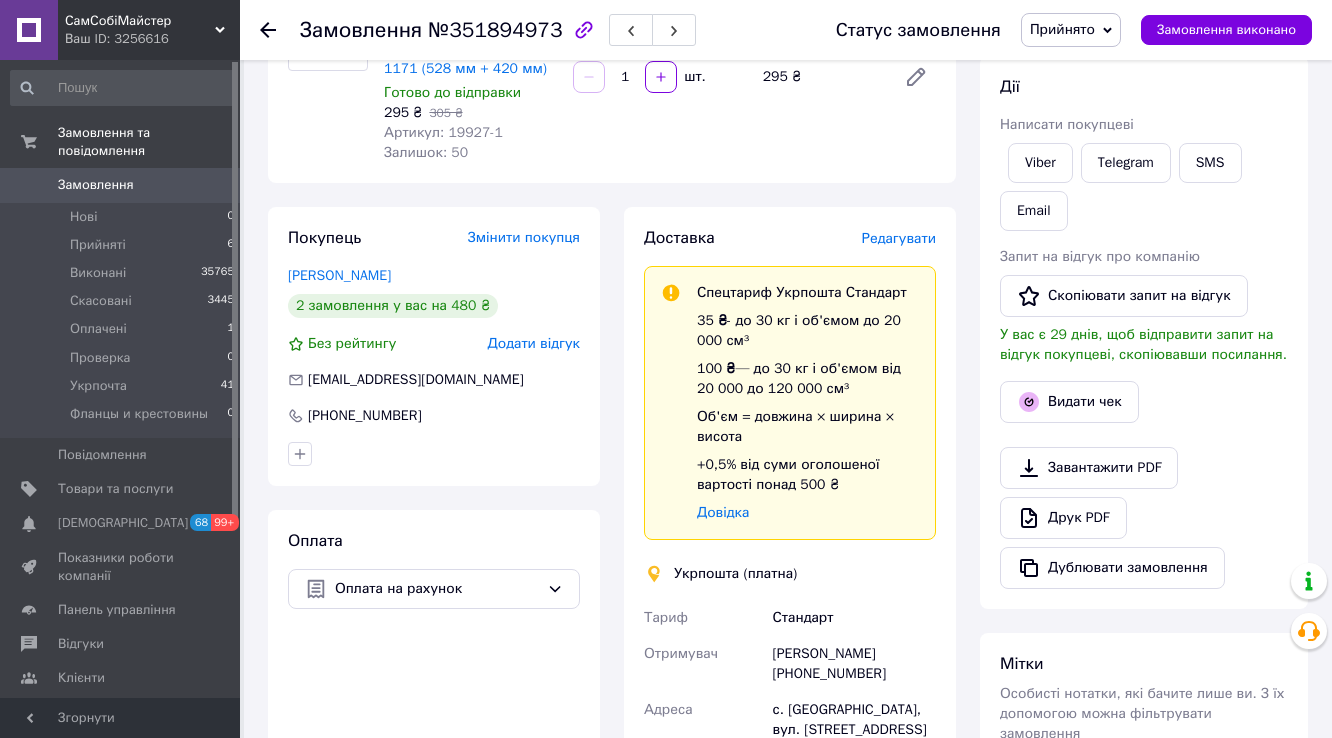 click on "Редагувати" at bounding box center (899, 238) 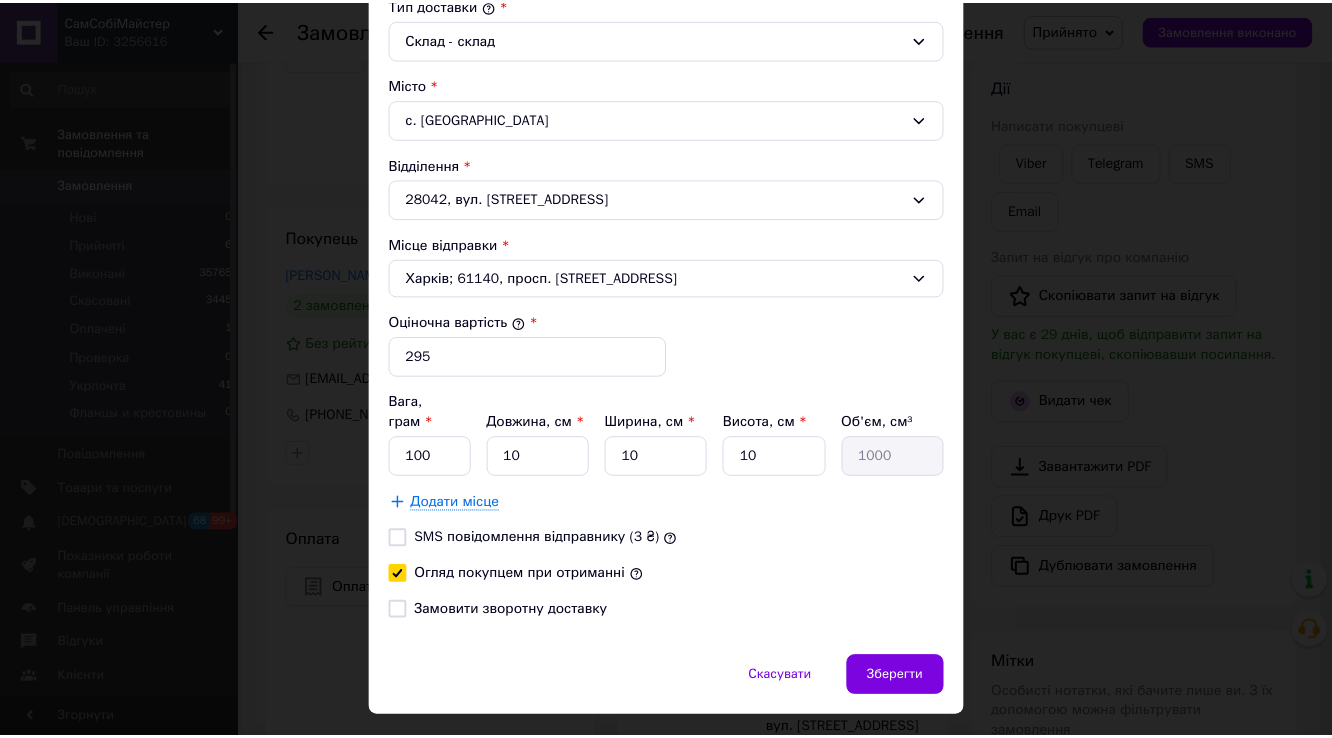 scroll, scrollTop: 560, scrollLeft: 0, axis: vertical 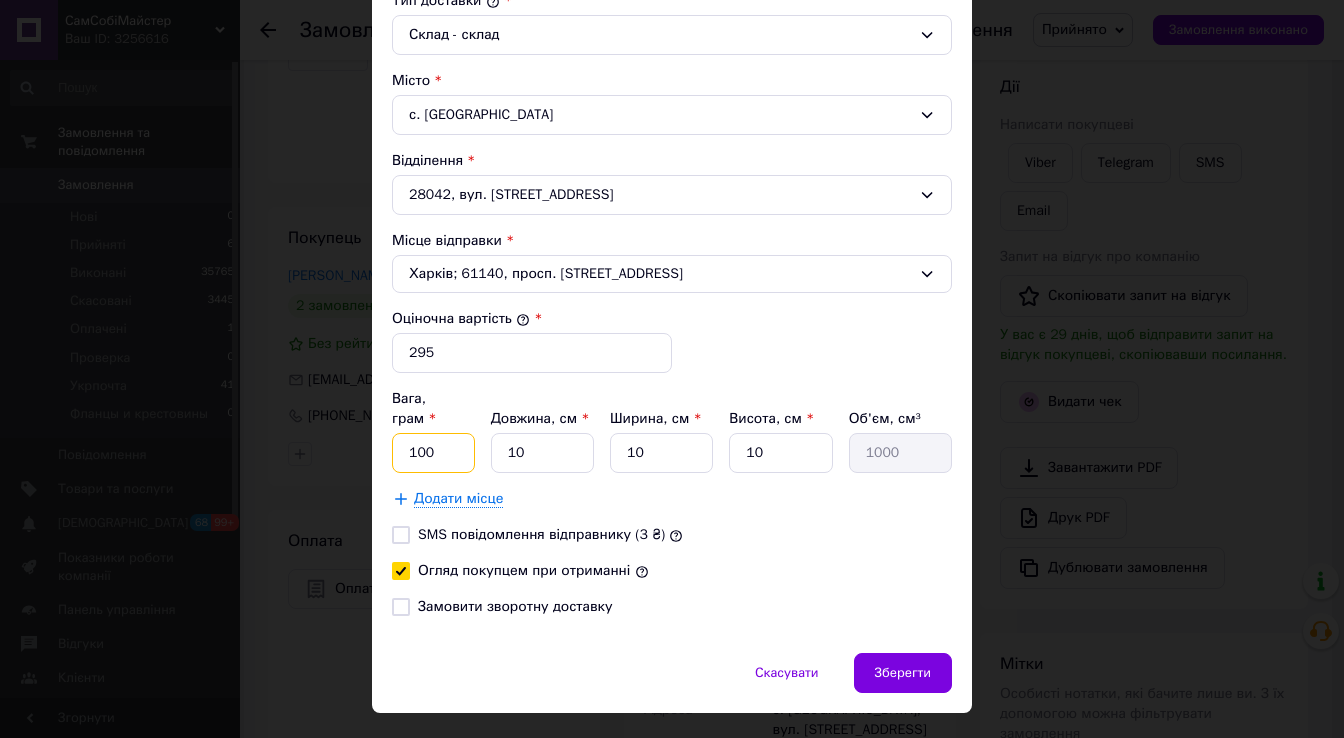 drag, startPoint x: 440, startPoint y: 430, endPoint x: 403, endPoint y: 422, distance: 37.85499 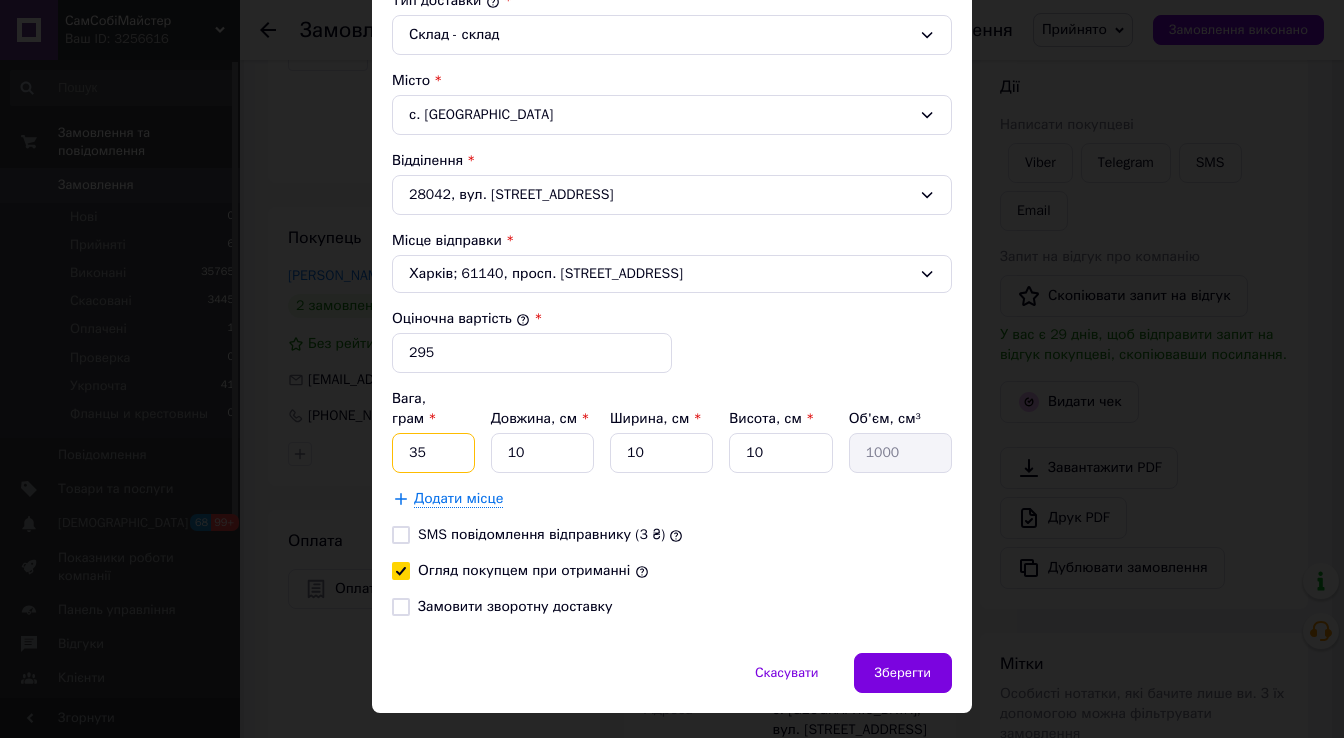 type on "35" 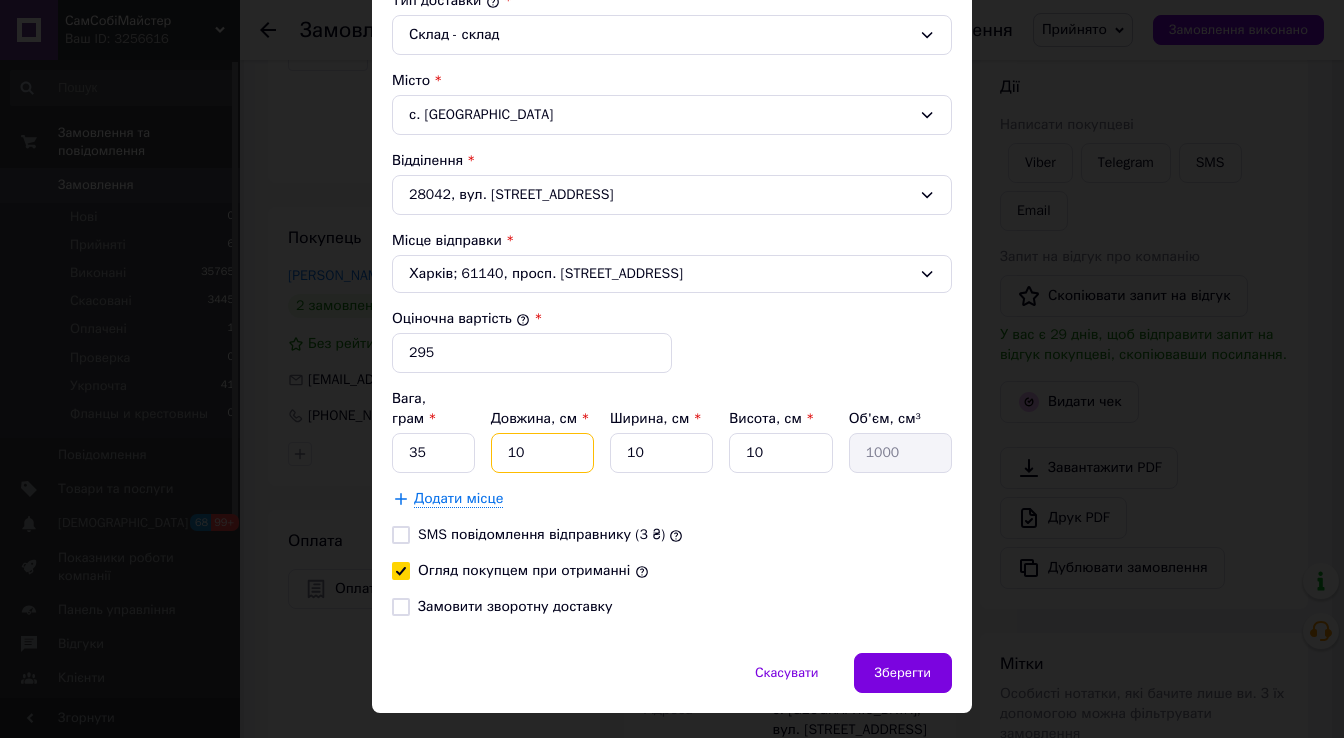 drag, startPoint x: 525, startPoint y: 422, endPoint x: 495, endPoint y: 427, distance: 30.413813 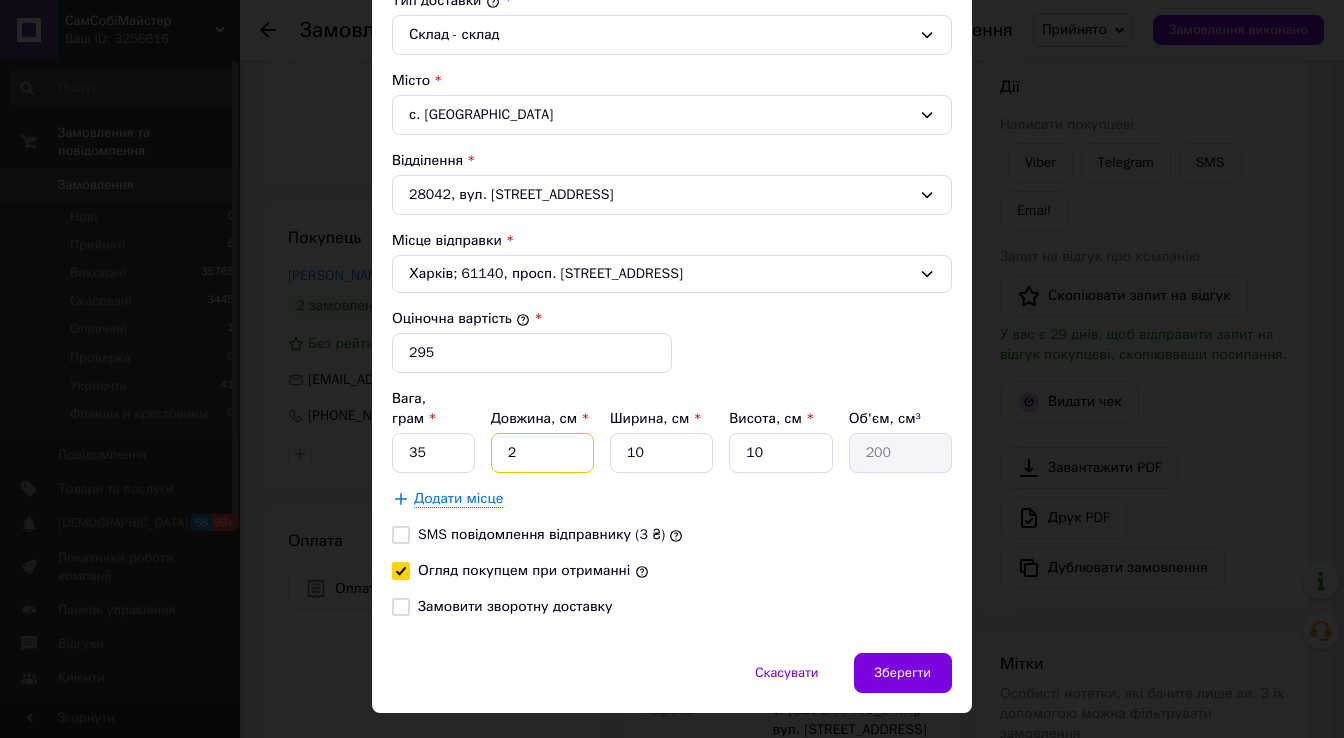 type on "25" 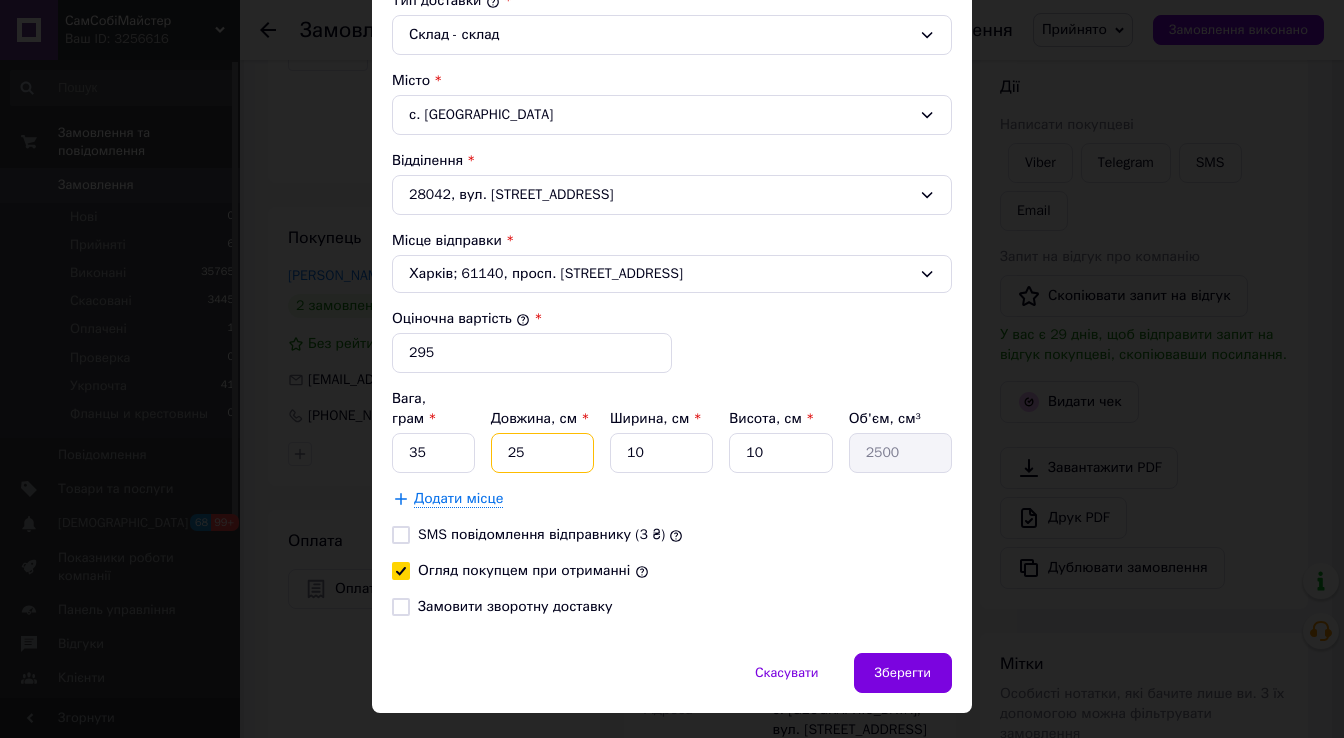 type on "25" 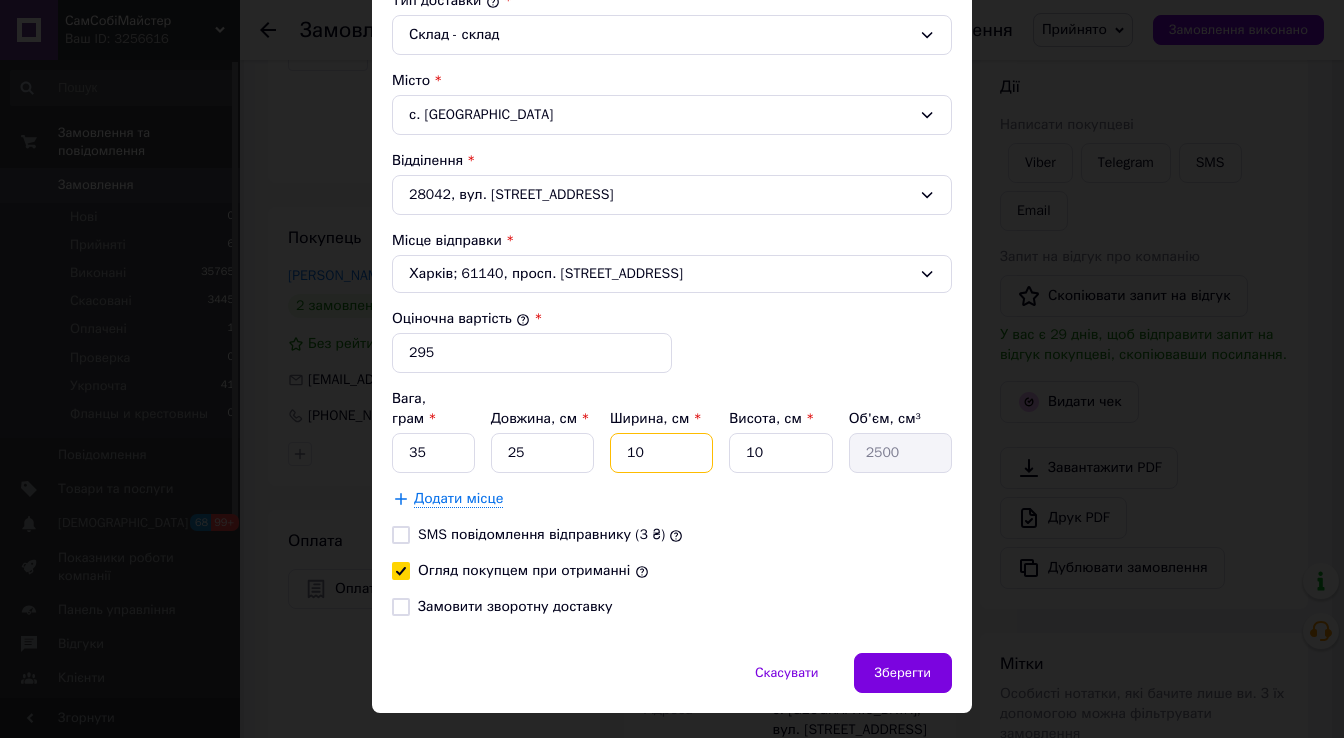 click on "10" at bounding box center [661, 453] 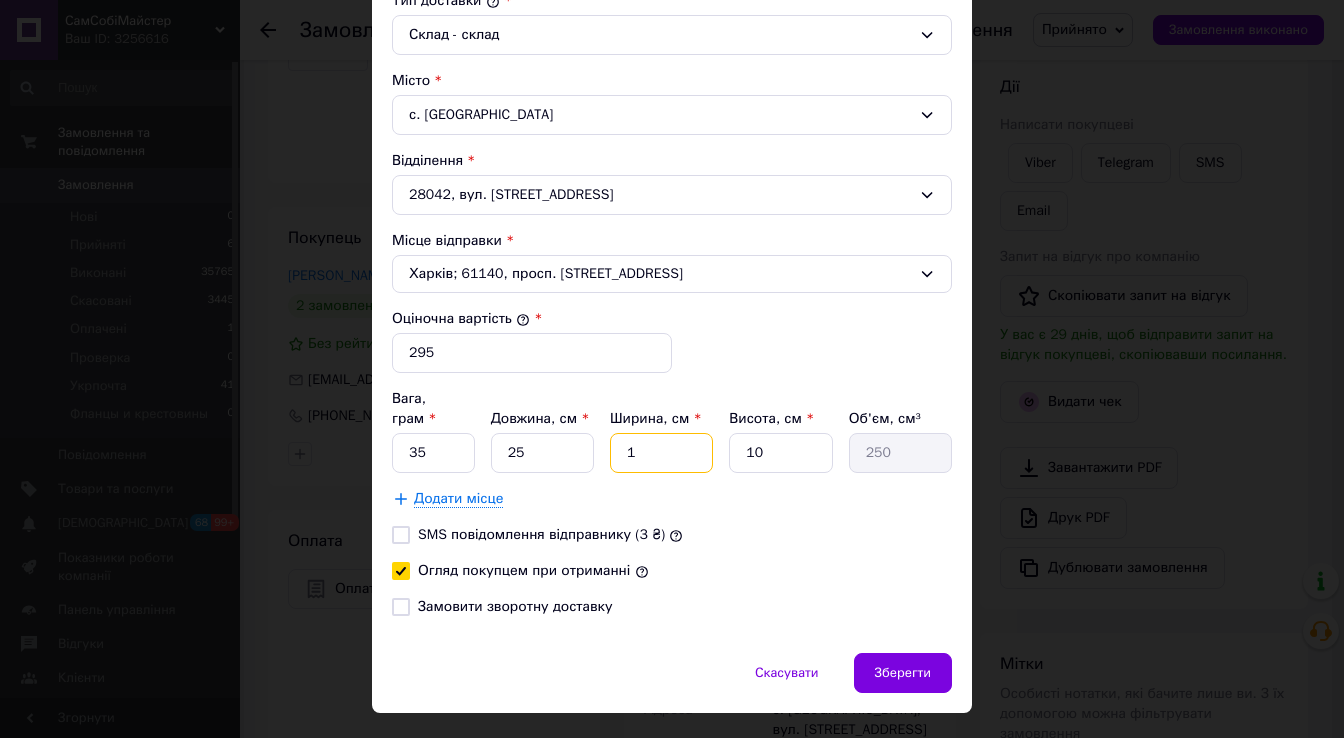 type on "15" 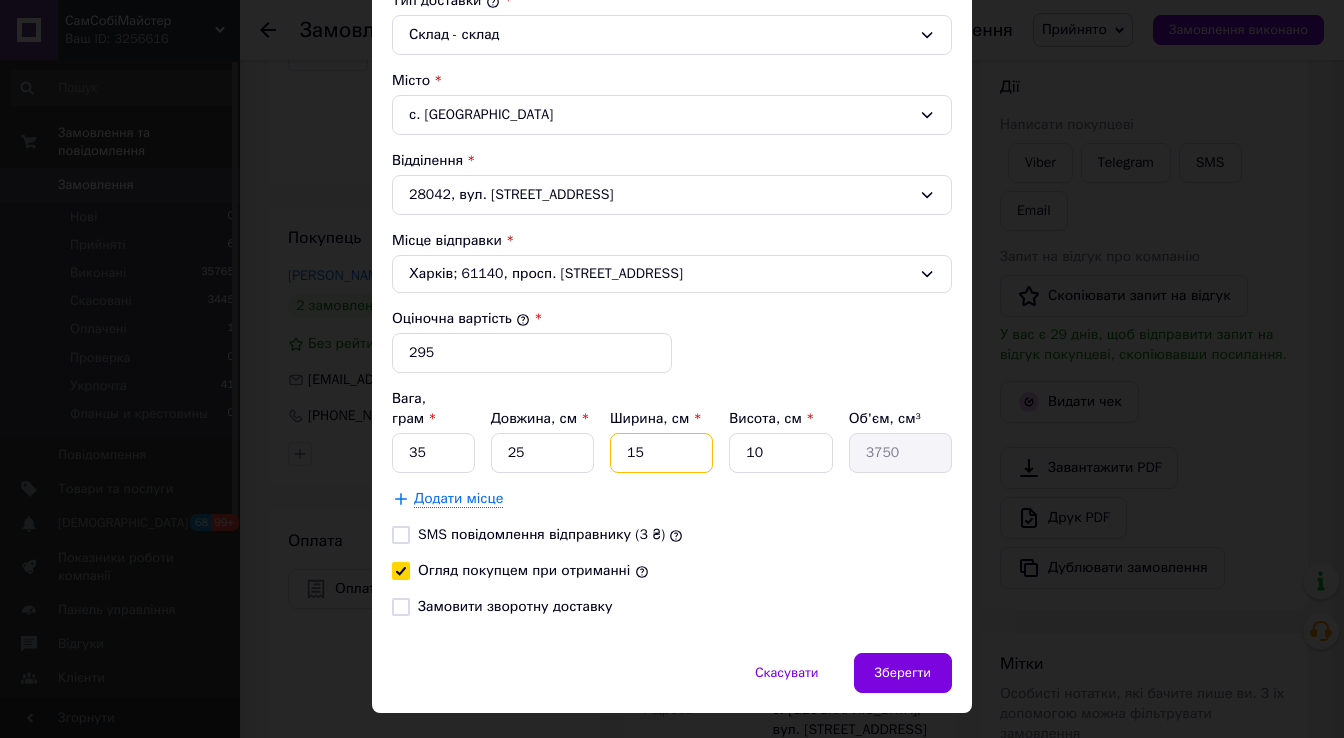 type on "15" 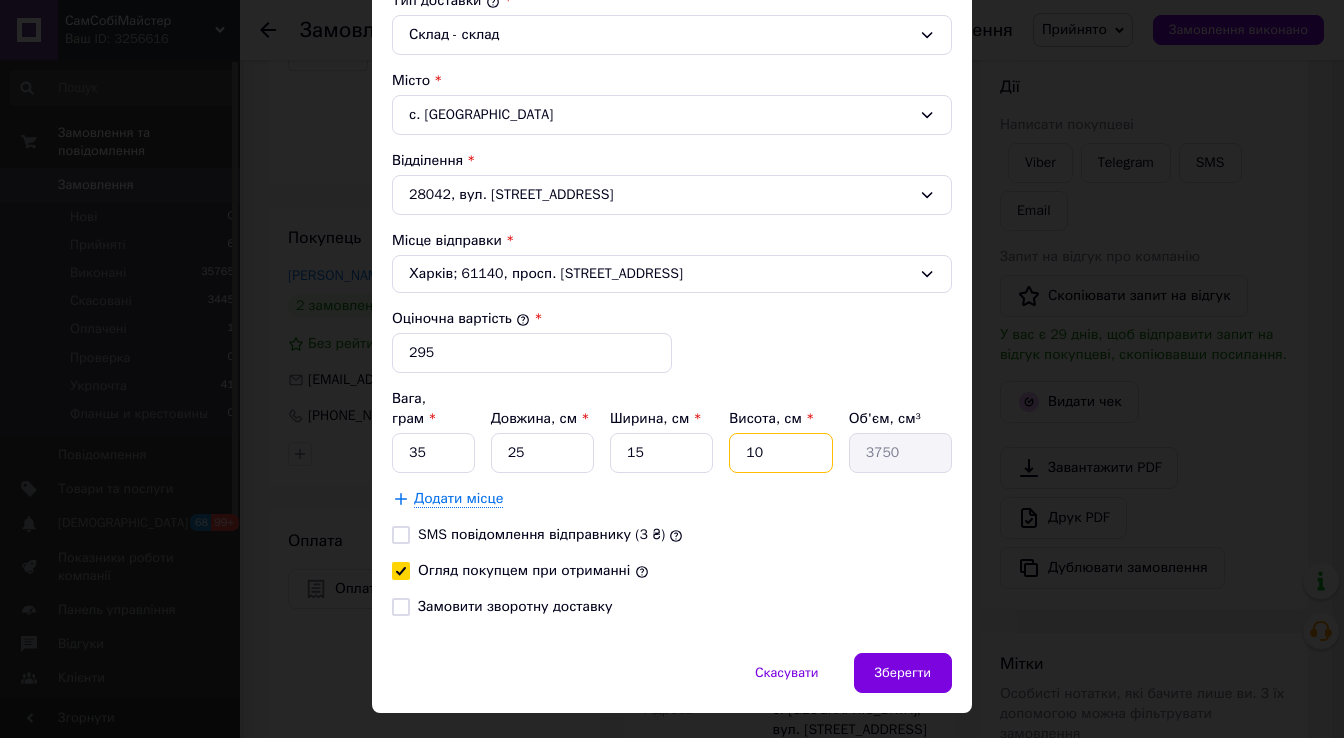 drag, startPoint x: 767, startPoint y: 416, endPoint x: 738, endPoint y: 426, distance: 30.675724 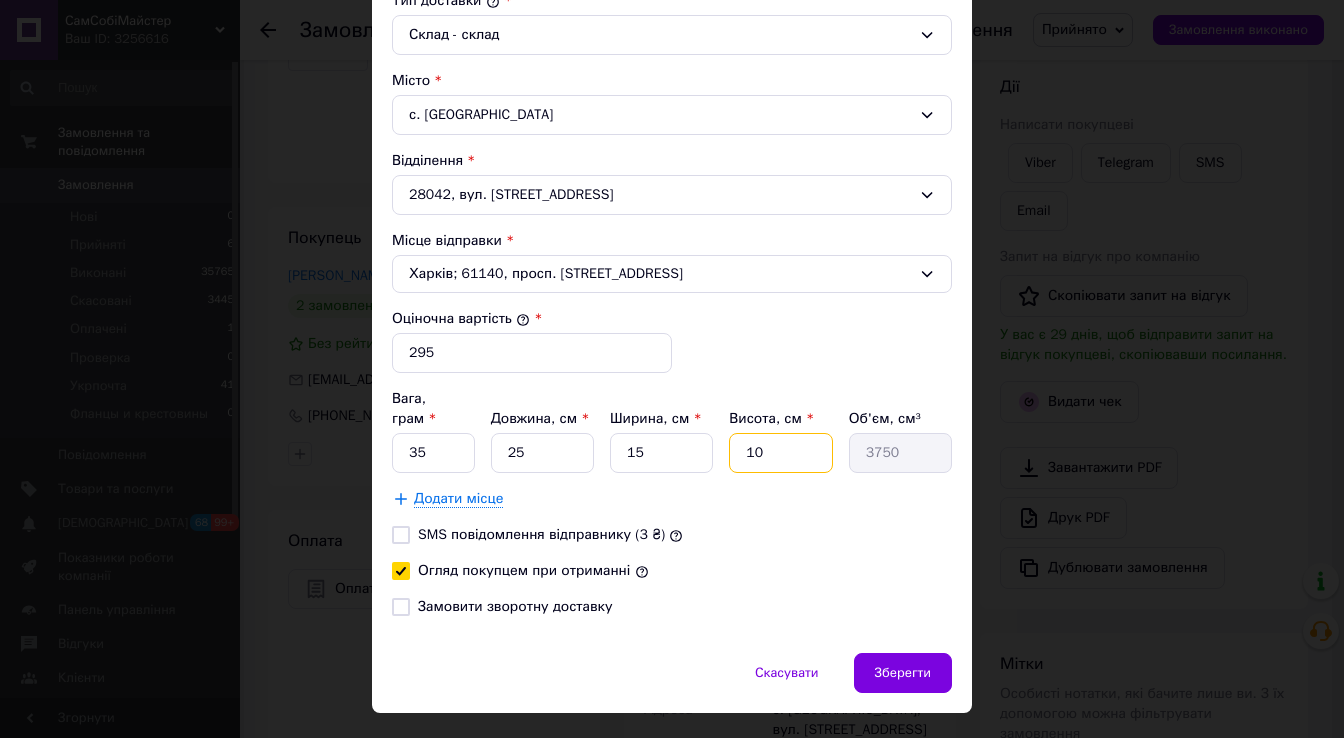 type on "5" 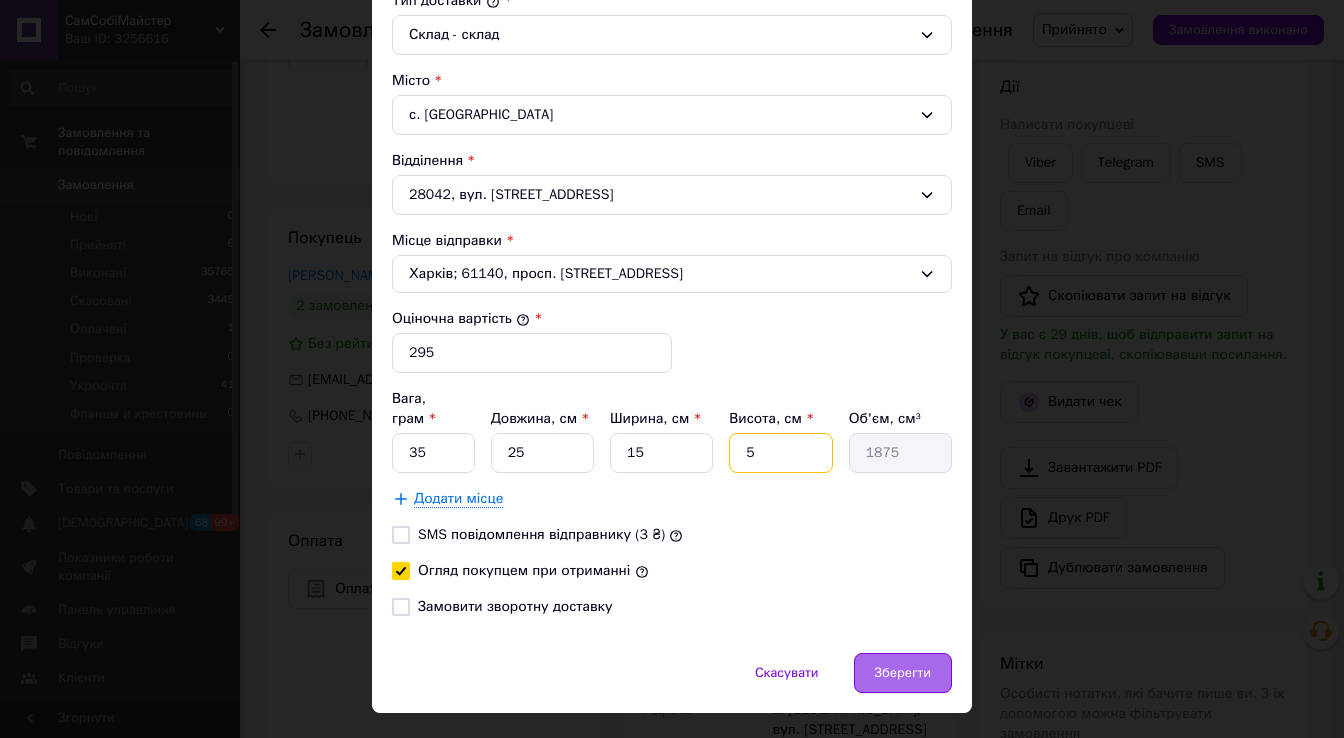 type on "5" 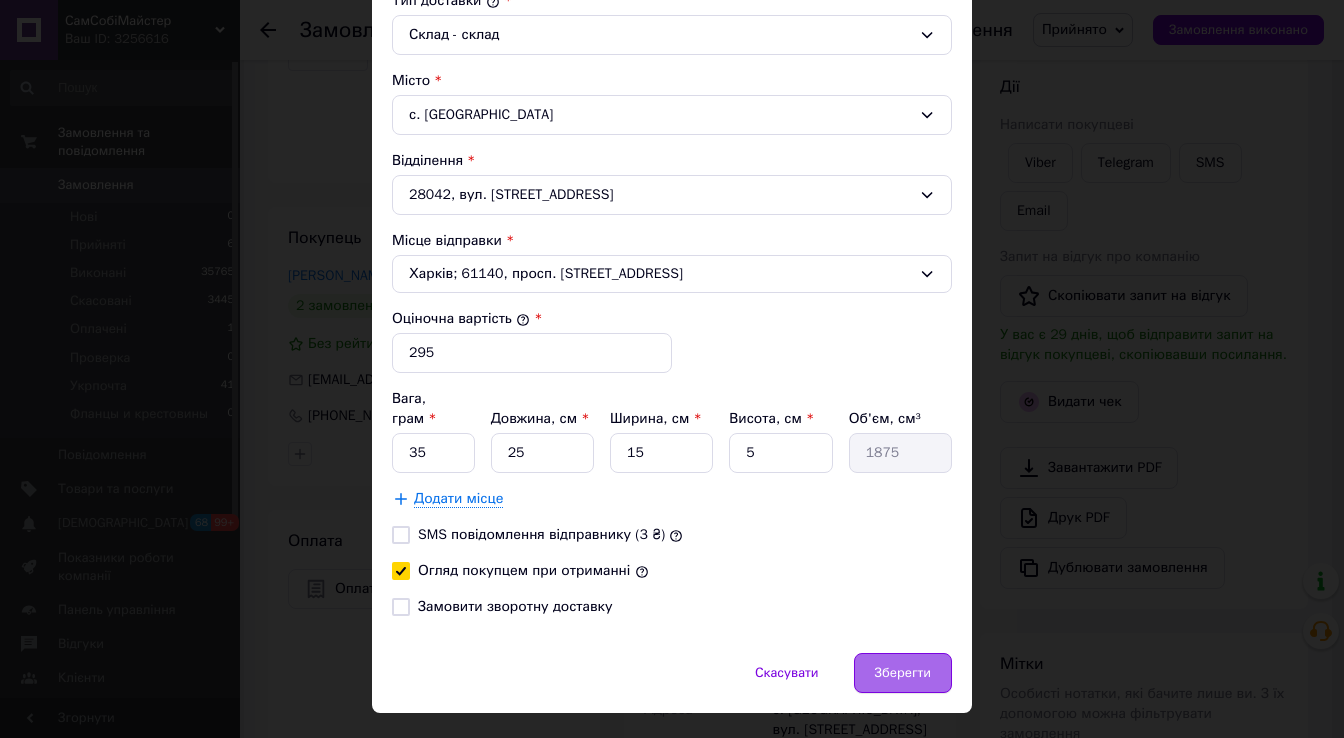 click on "Зберегти" at bounding box center (903, 673) 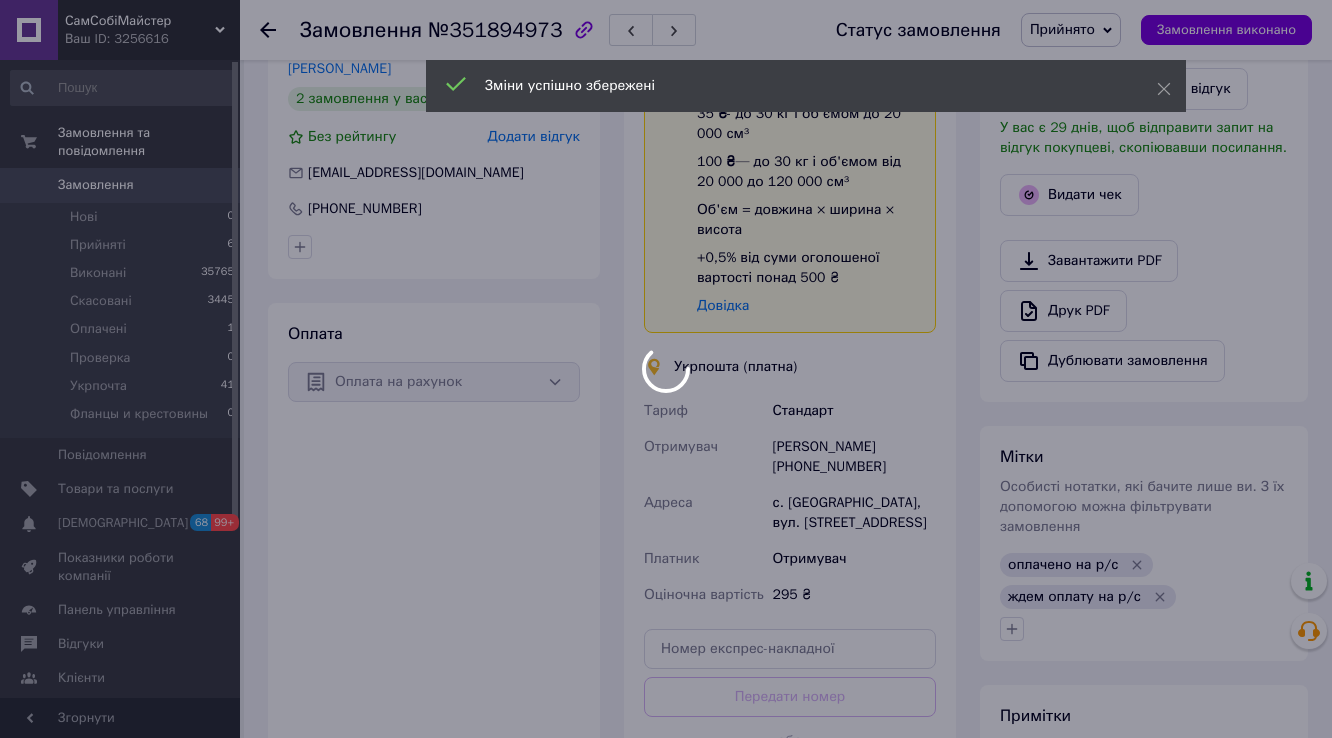 scroll, scrollTop: 640, scrollLeft: 0, axis: vertical 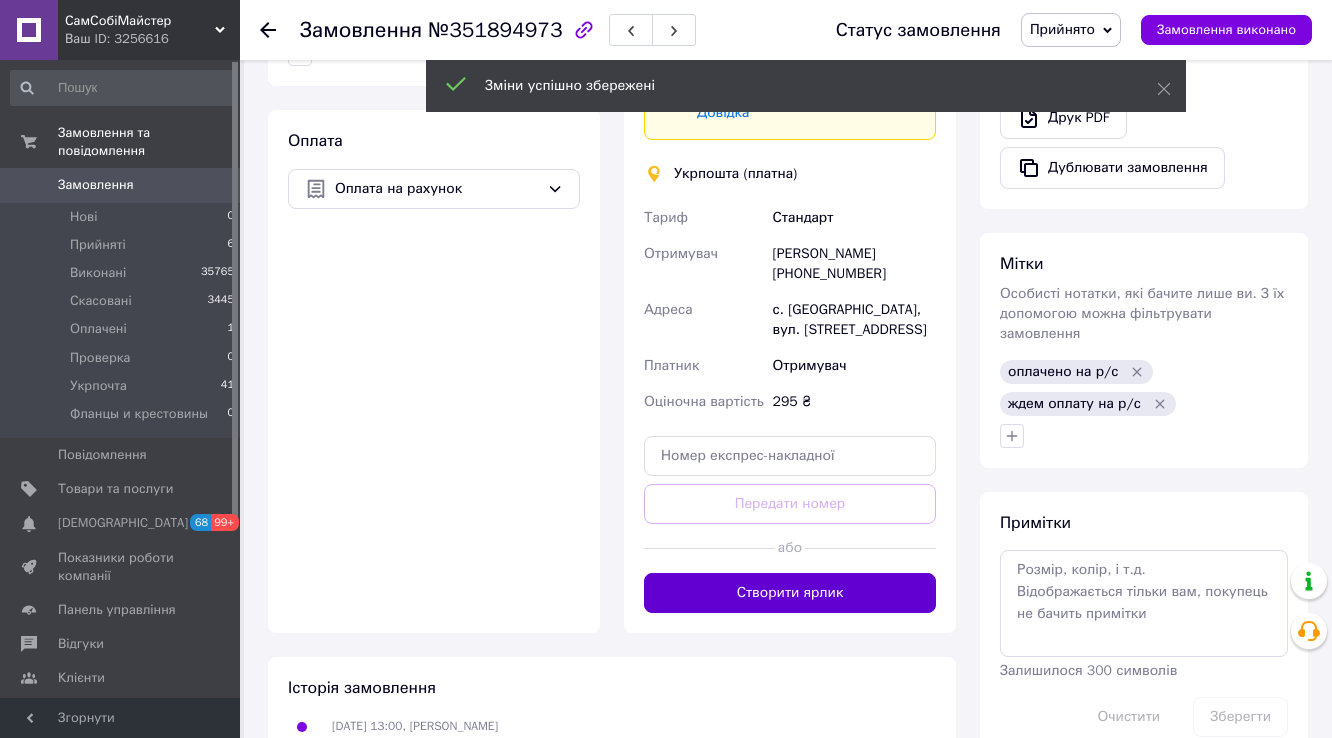 click on "Створити ярлик" at bounding box center [790, 593] 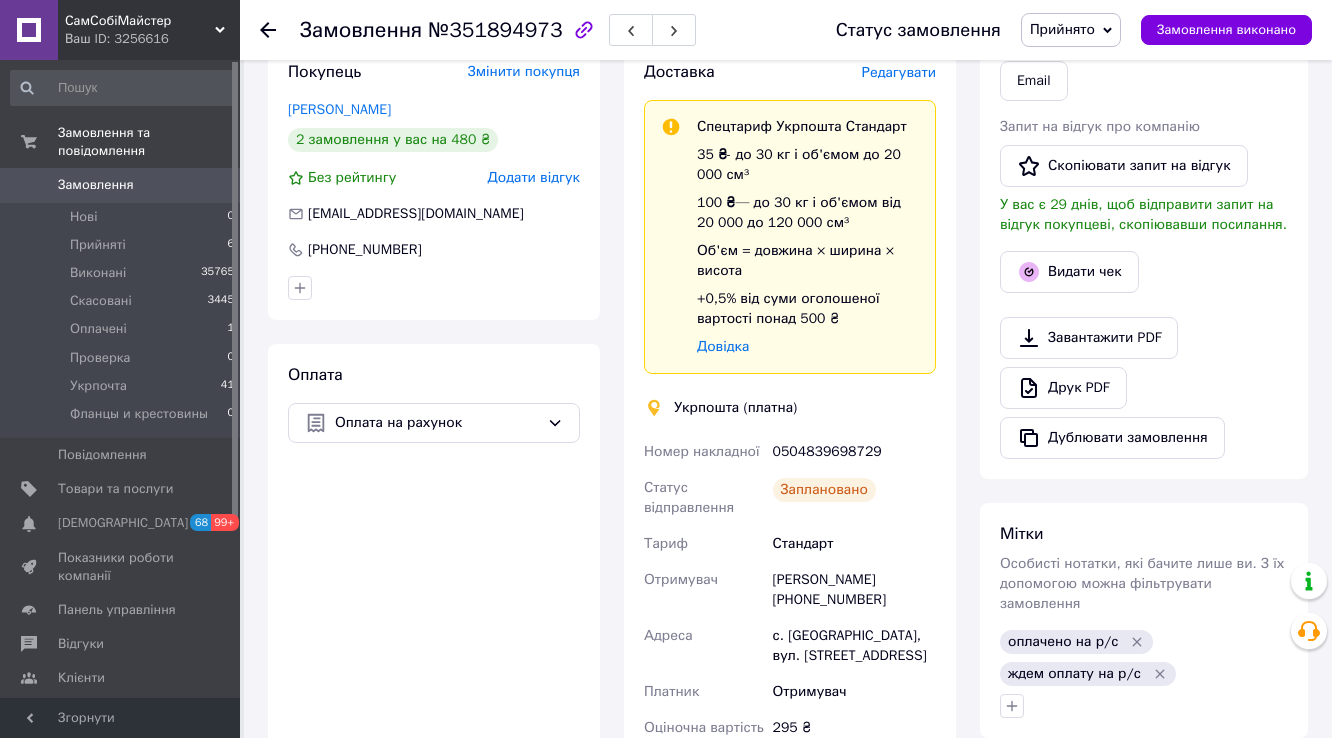 scroll, scrollTop: 400, scrollLeft: 0, axis: vertical 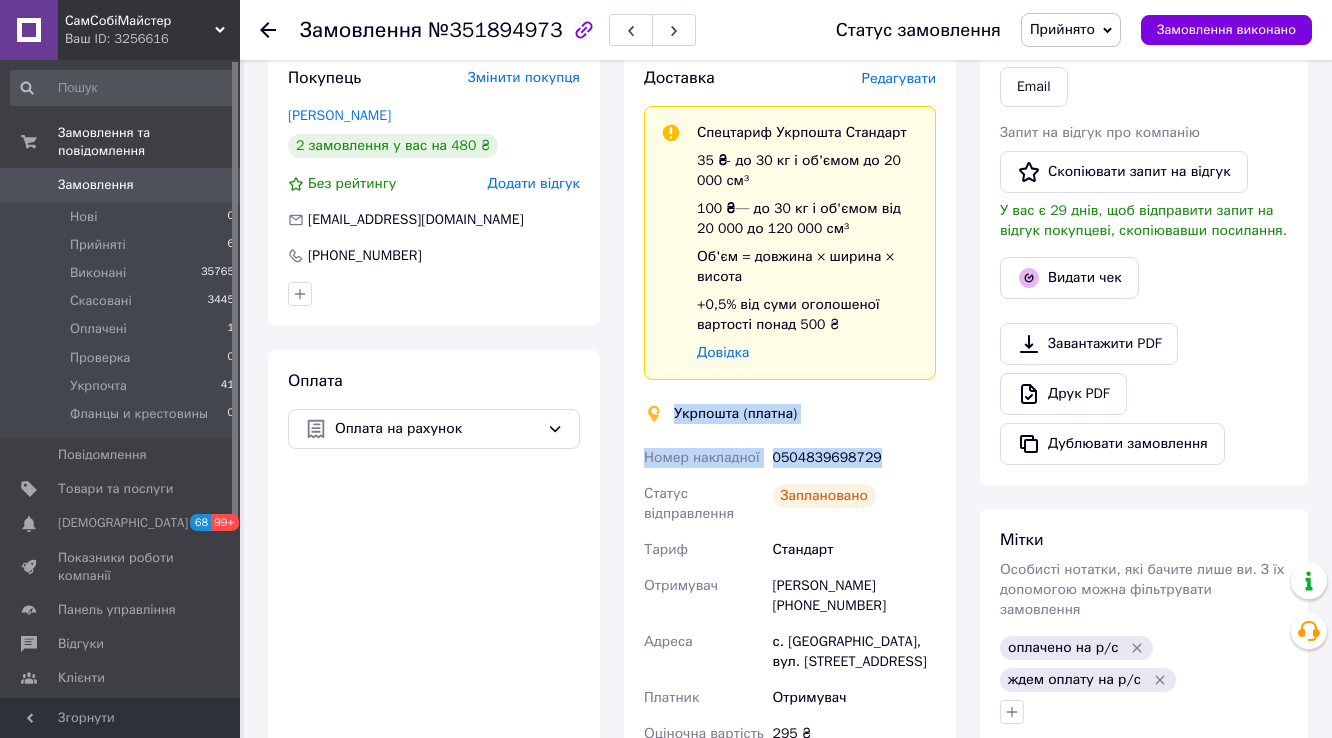 drag, startPoint x: 874, startPoint y: 461, endPoint x: 648, endPoint y: 408, distance: 232.13142 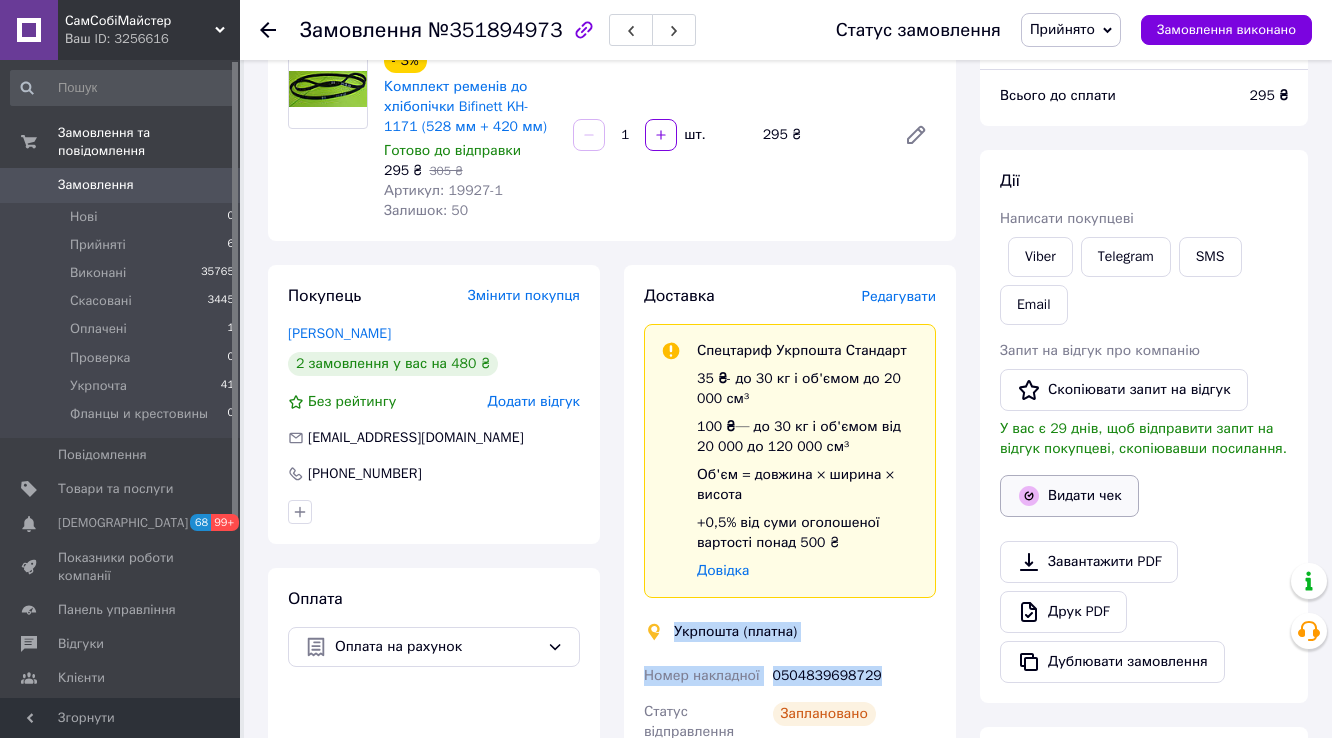 scroll, scrollTop: 160, scrollLeft: 0, axis: vertical 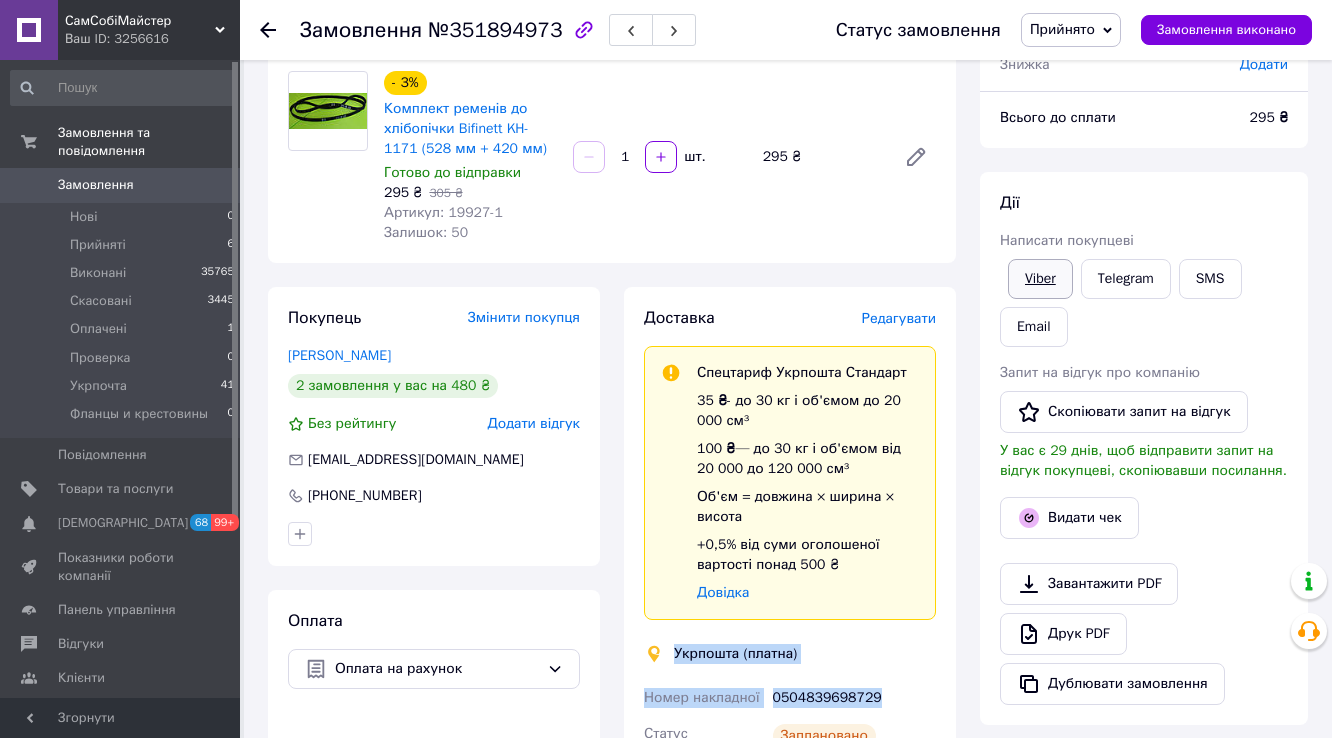 click on "Viber" at bounding box center [1040, 279] 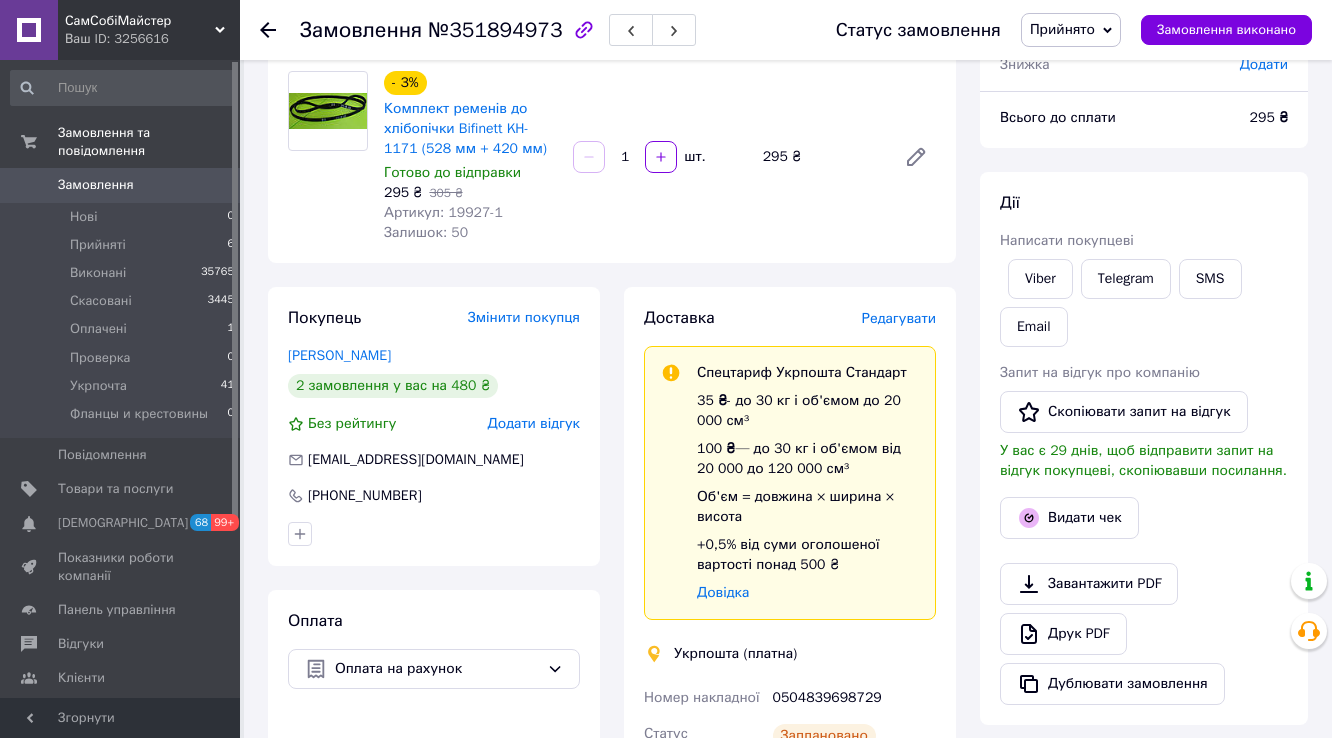 click on "Дії Написати покупцеві Viber Telegram SMS Email Запит на відгук про компанію   Скопіювати запит на відгук У вас є 29 днів, щоб відправити запит на відгук покупцеві, скопіювавши посилання.   Видати чек   Завантажити PDF   Друк PDF   Дублювати замовлення" at bounding box center (1144, 448) 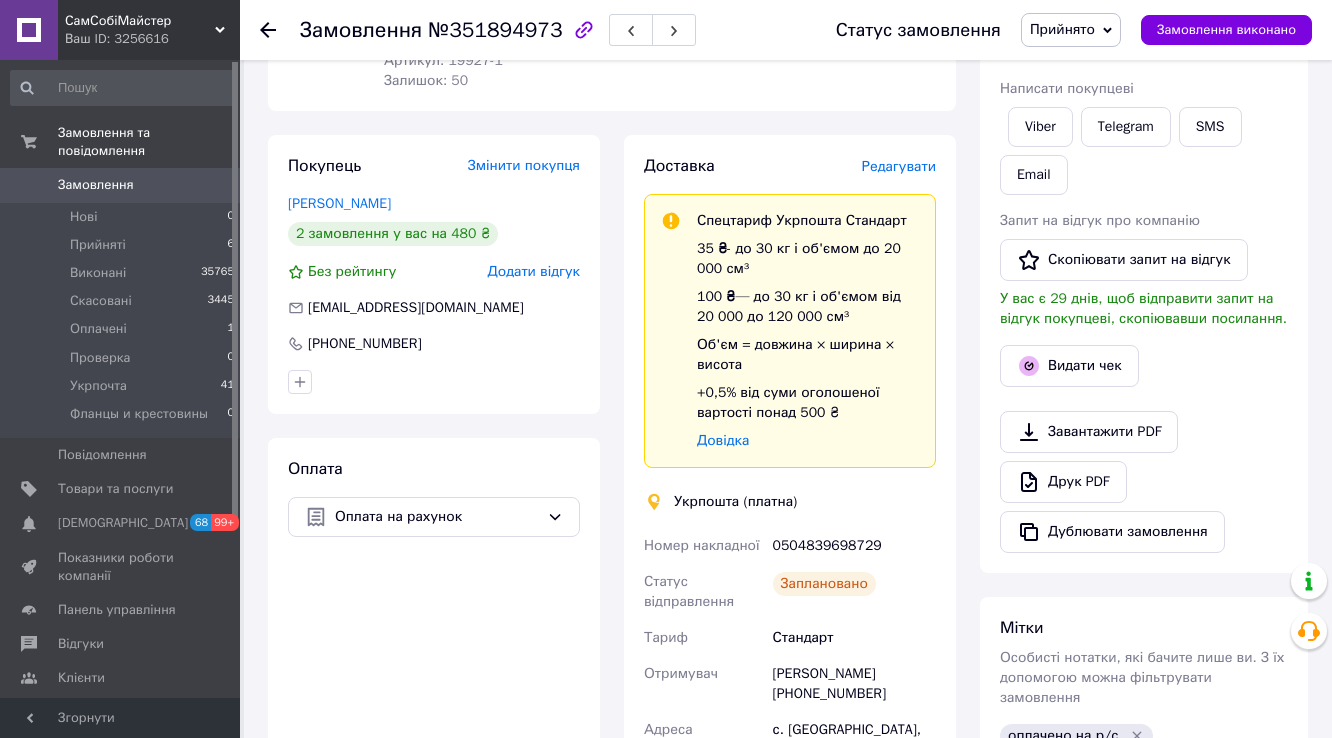 scroll, scrollTop: 480, scrollLeft: 0, axis: vertical 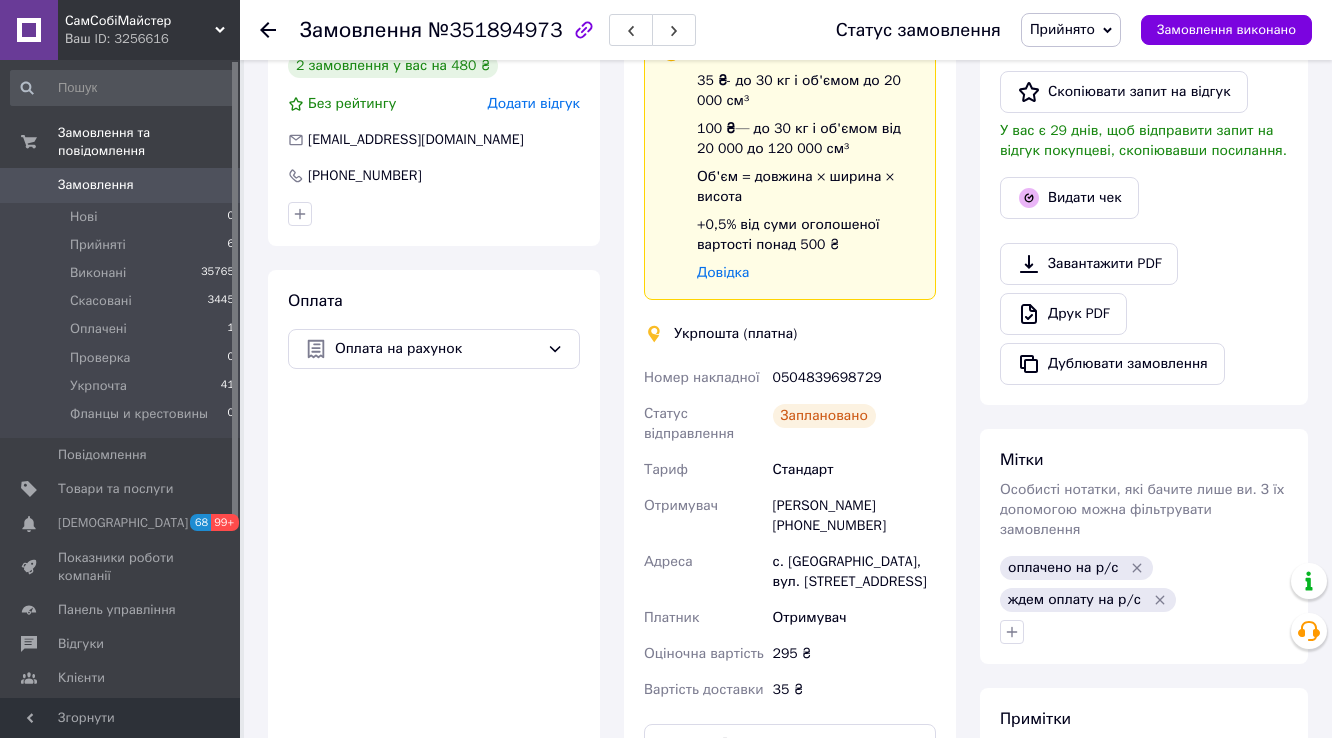 click on "0504839698729" at bounding box center (854, 378) 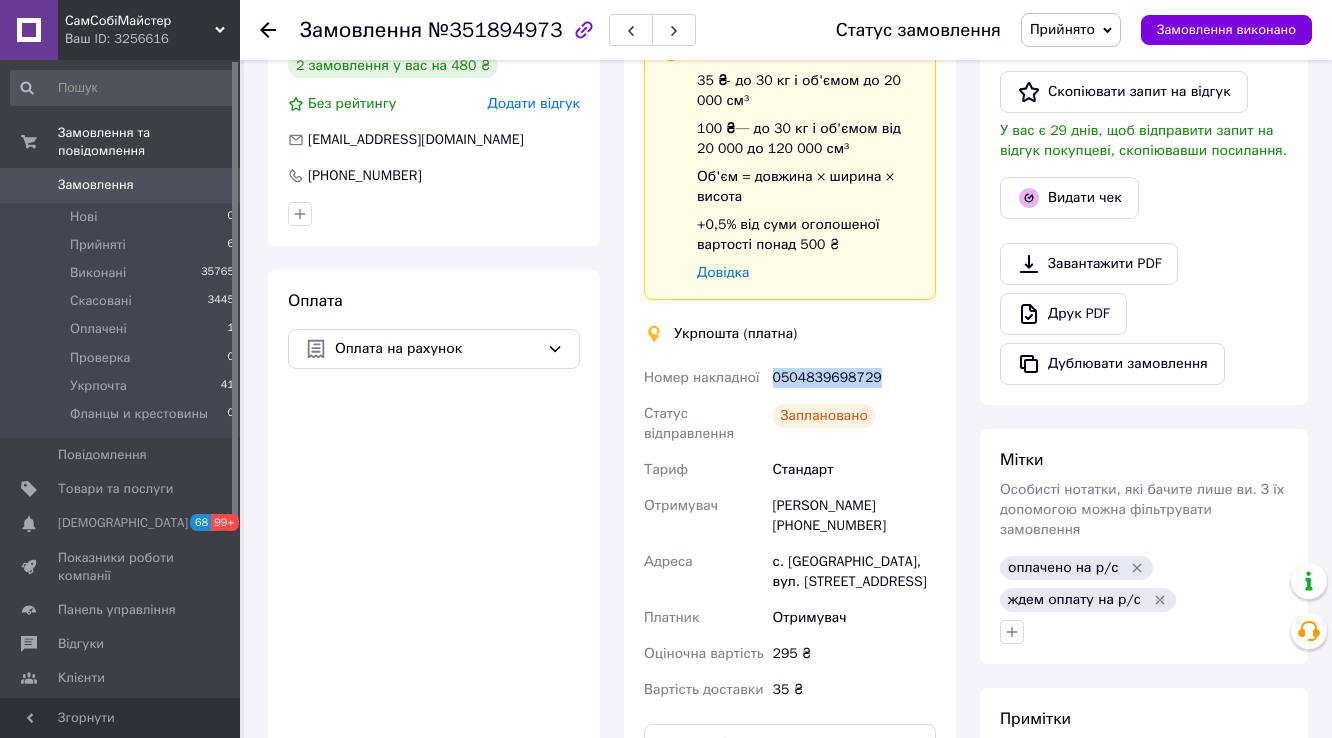 click on "0504839698729" at bounding box center (854, 378) 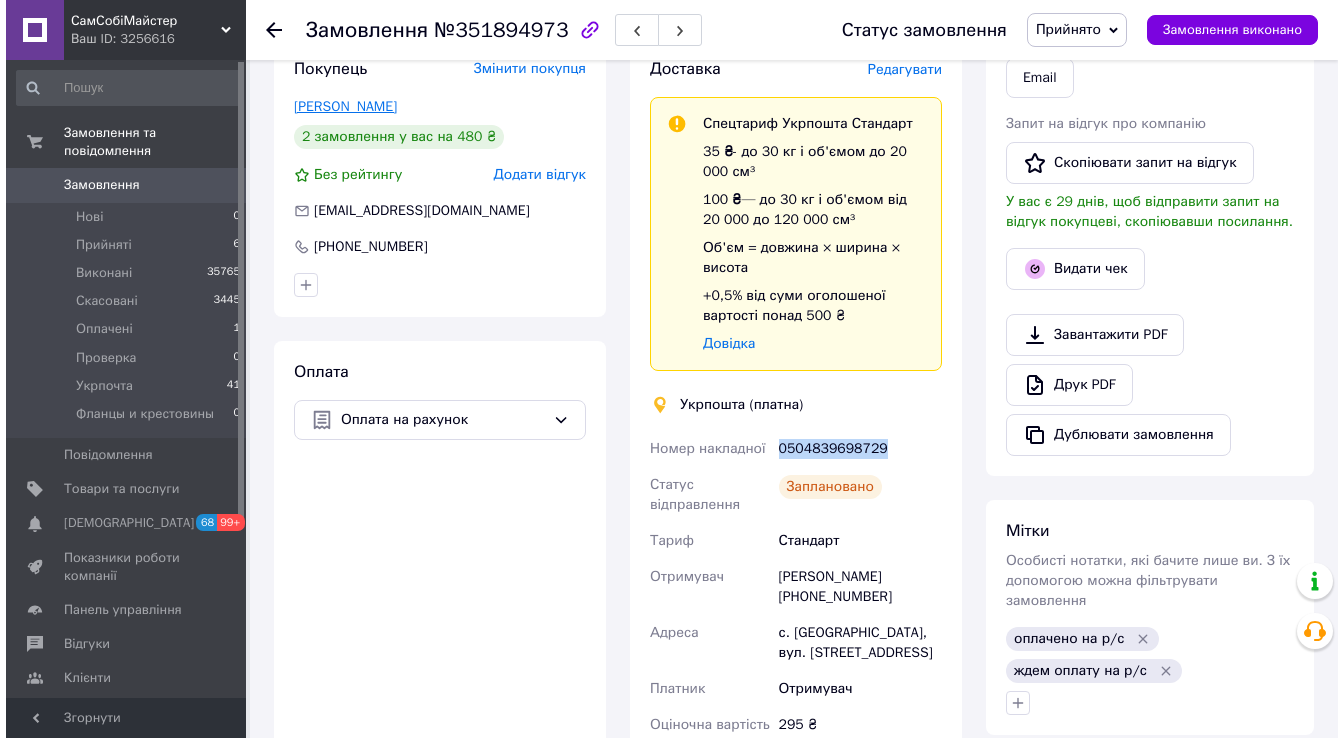 scroll, scrollTop: 240, scrollLeft: 0, axis: vertical 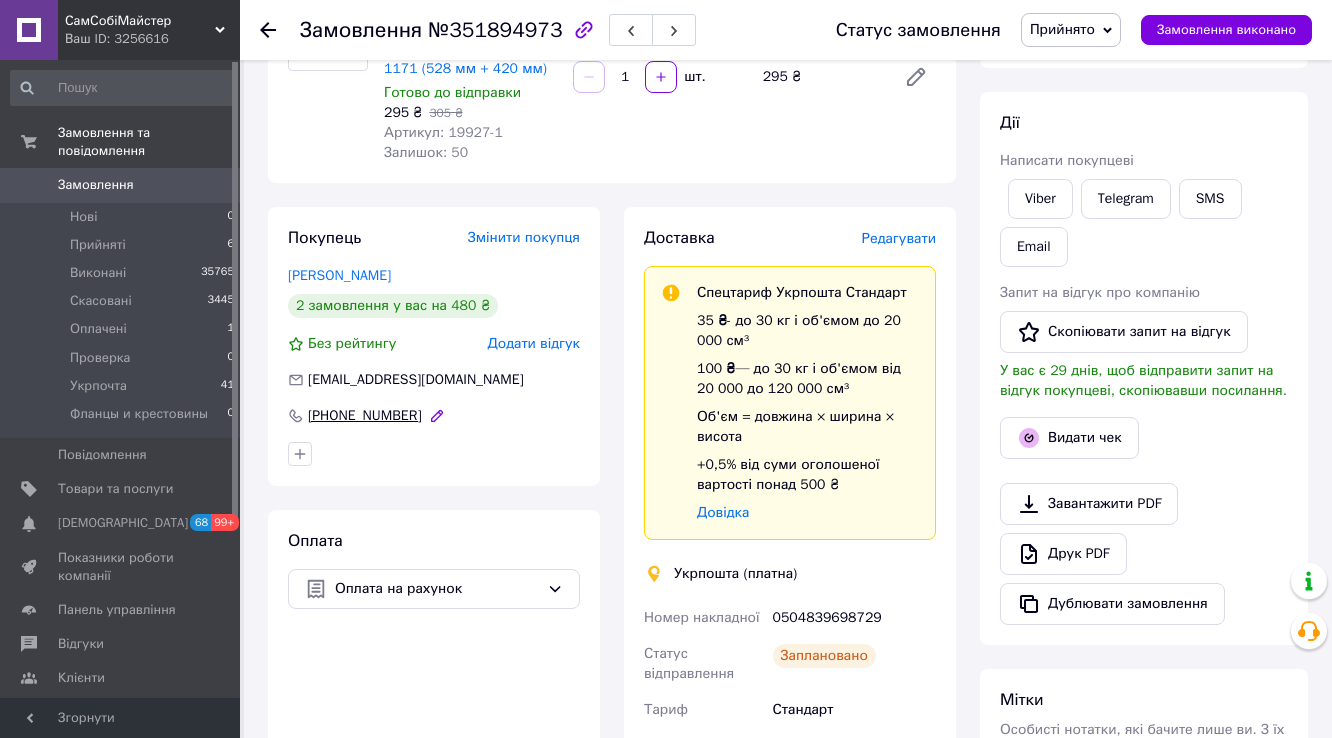 click on "[PHONE_NUMBER]" at bounding box center (365, 416) 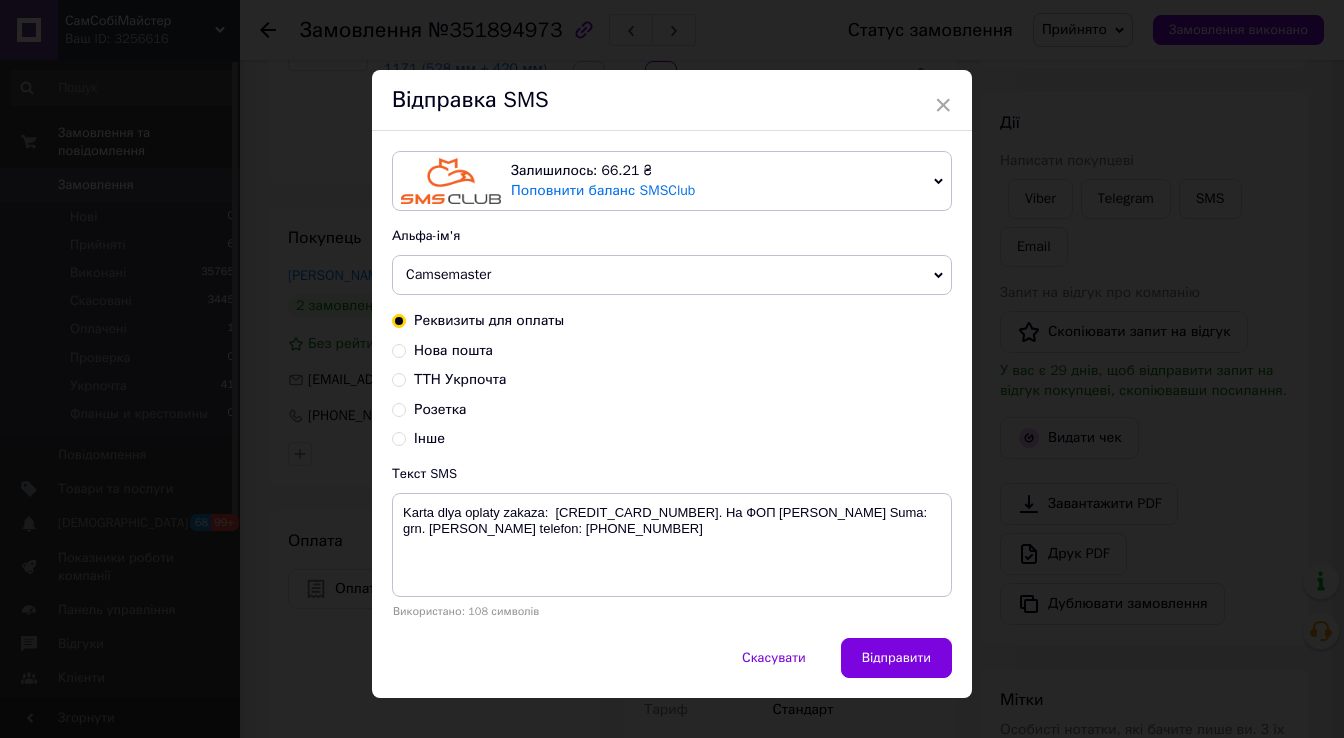 drag, startPoint x: 471, startPoint y: 380, endPoint x: 502, endPoint y: 416, distance: 47.507893 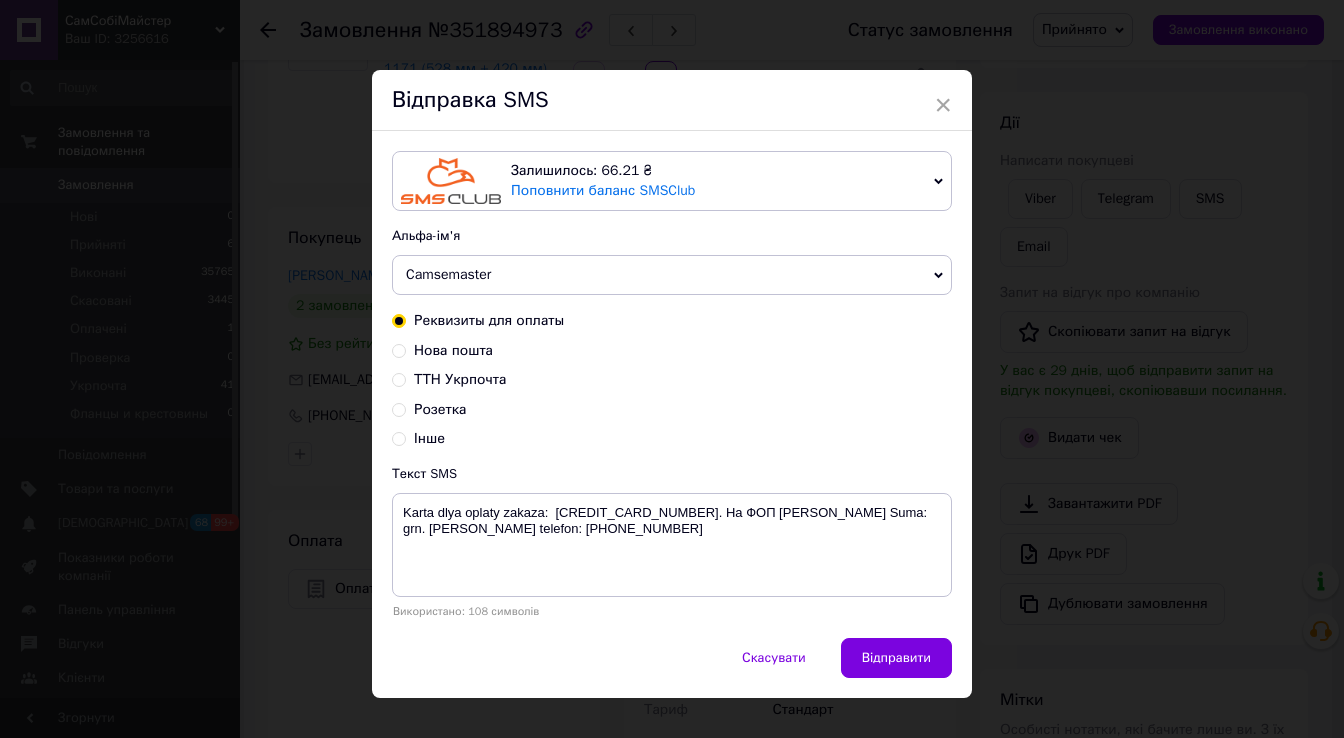 radio on "true" 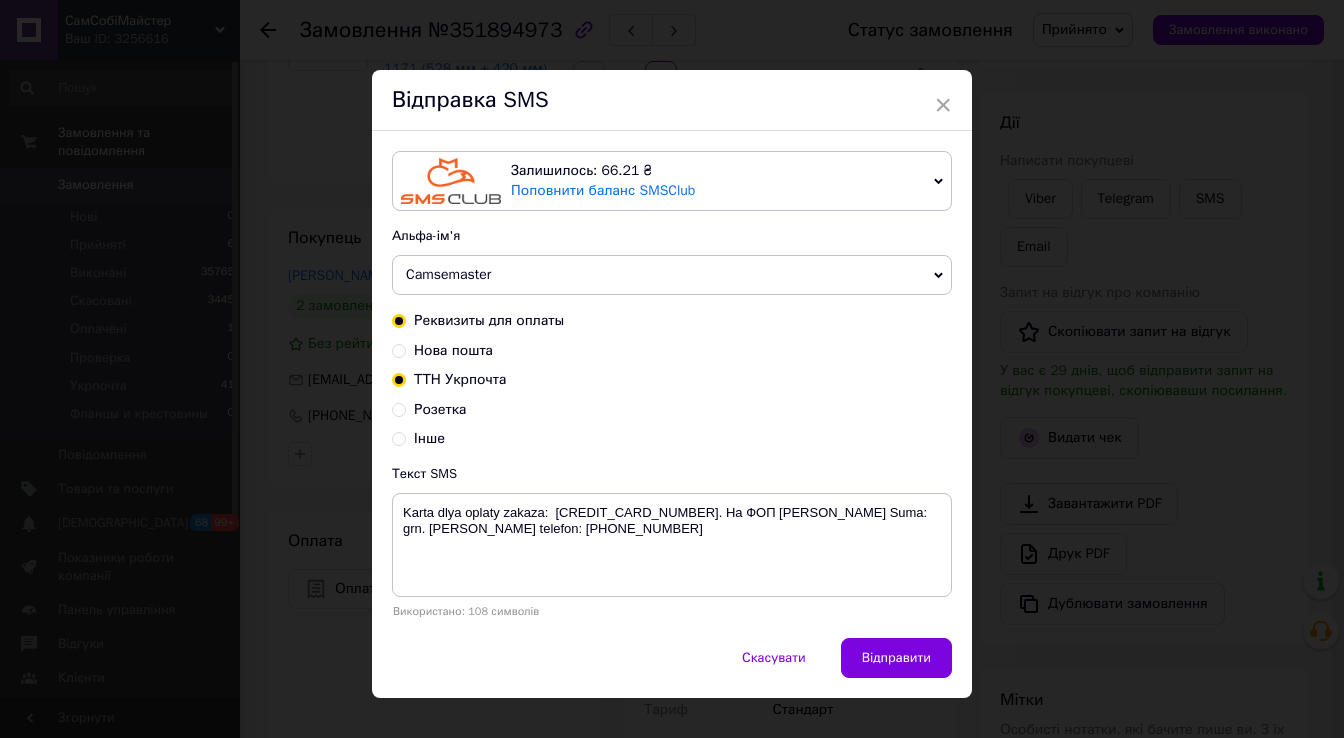 radio on "false" 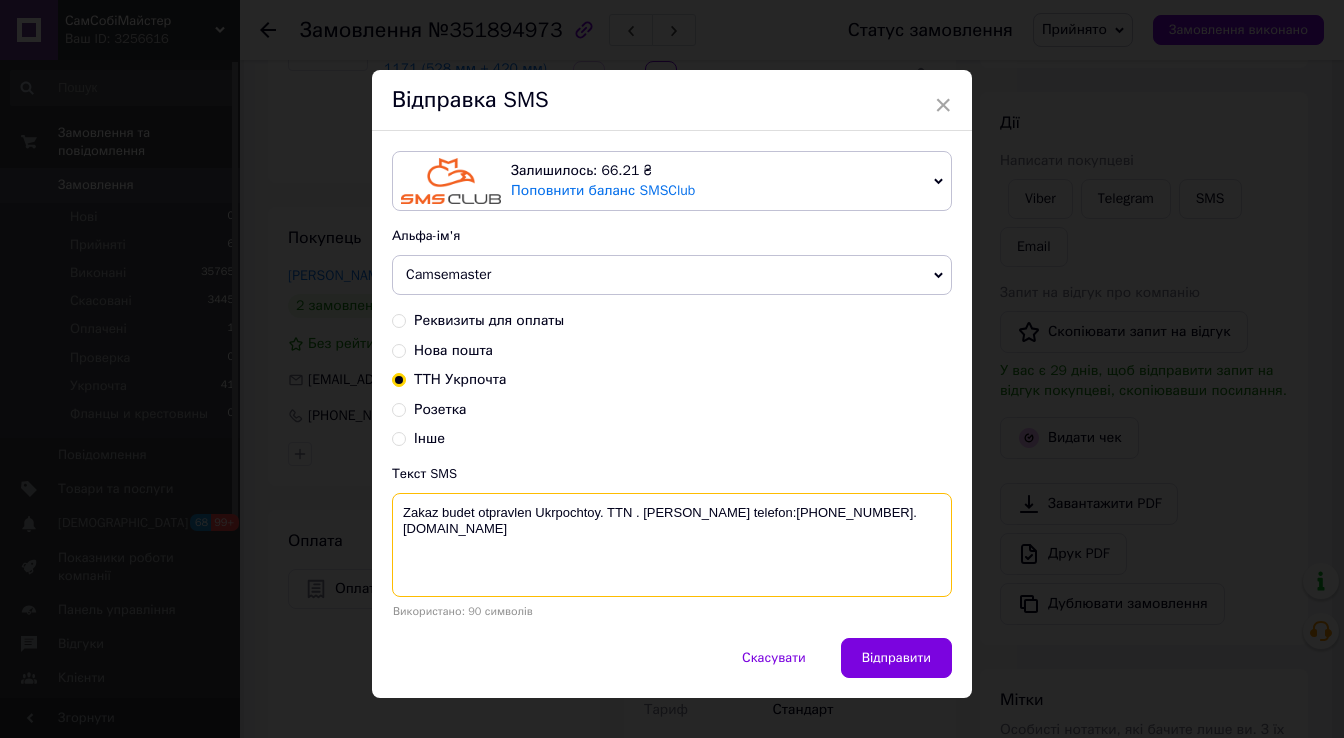 click on "Zakaz budet otpravlen Ukrpochtoy. TTN . Nash telefon:+380994474606. Camsebemaster.prom.ua" at bounding box center (672, 545) 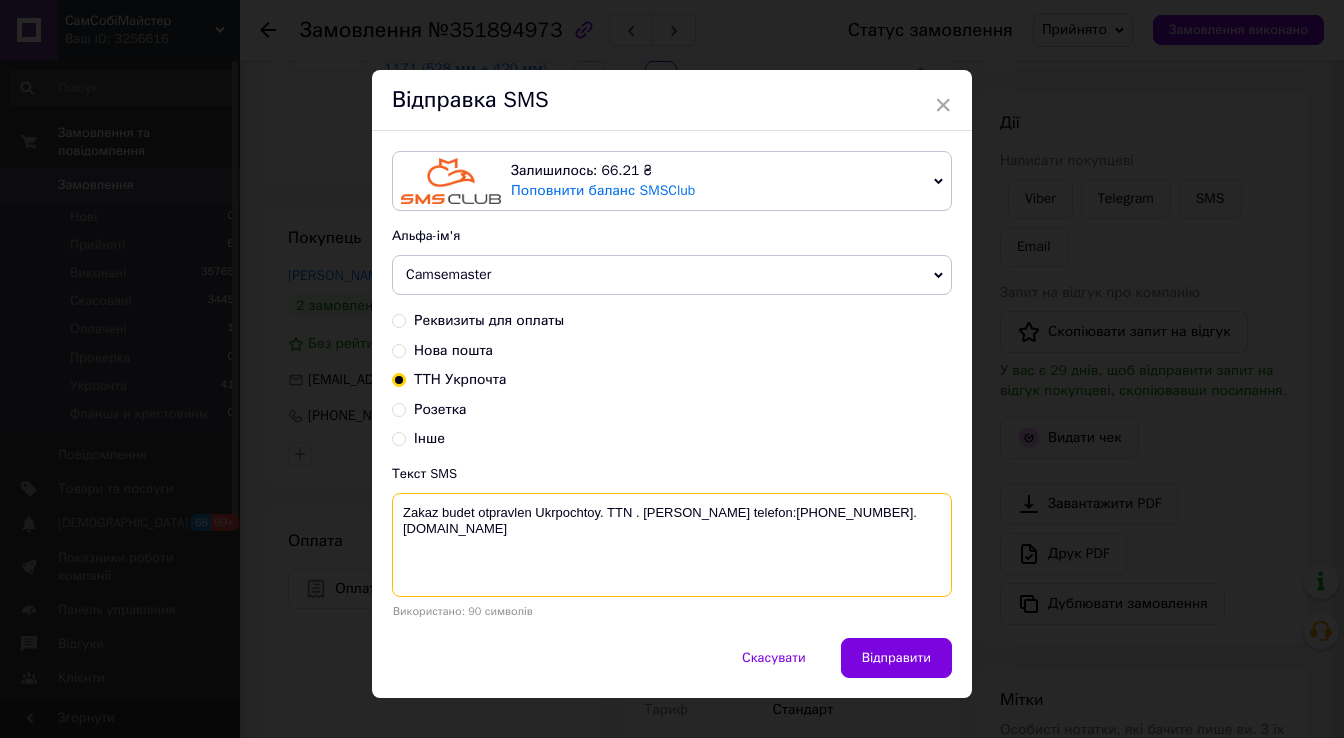 paste on "0504839698729" 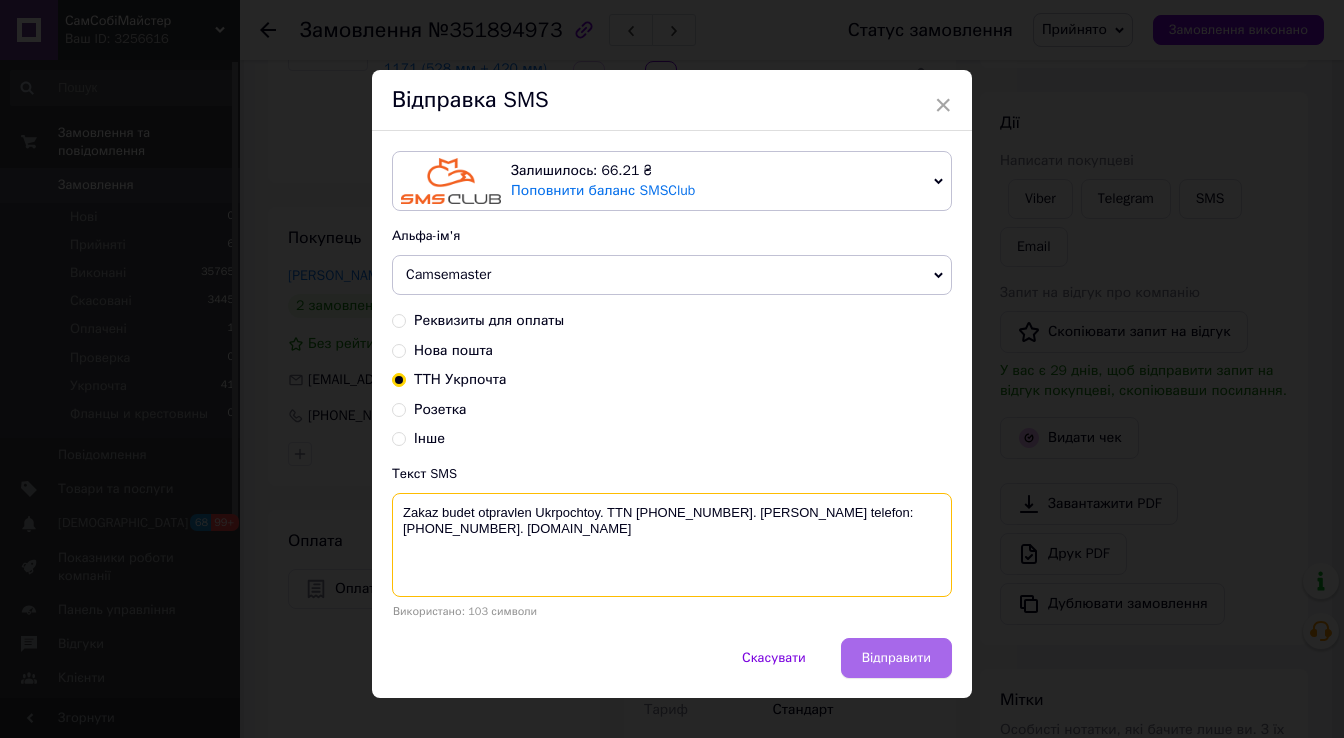 type on "Zakaz budet otpravlen Ukrpochtoy. TTN 0504839698729. Nash telefon:+380994474606. Camsebemaster.prom.ua" 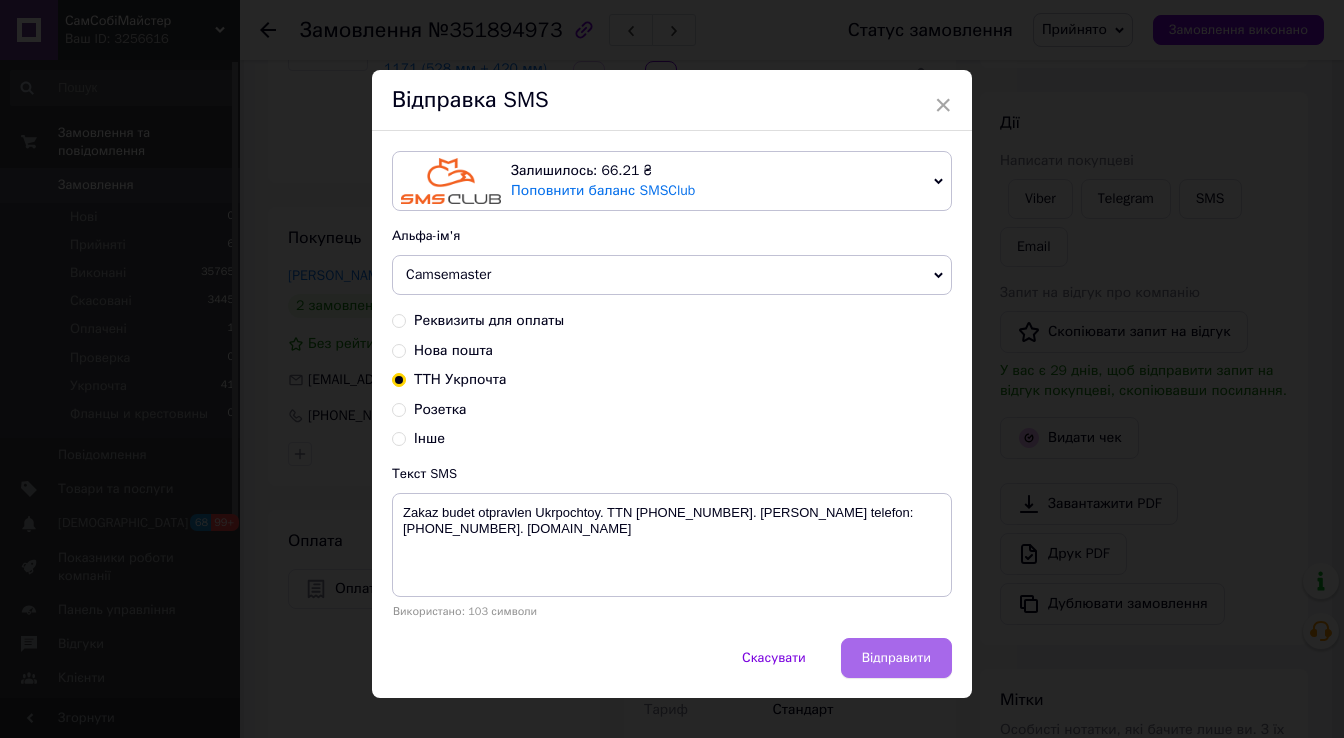 click on "Відправити" at bounding box center [896, 658] 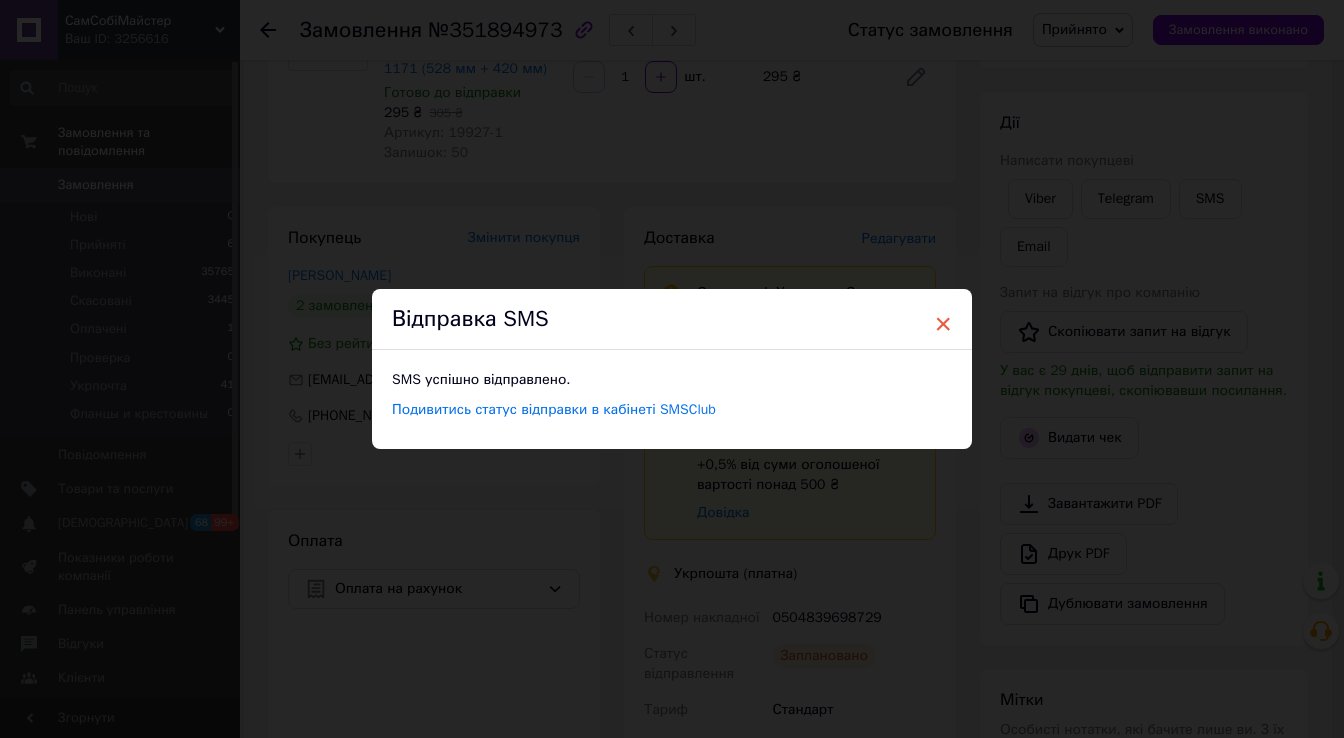 click on "×" at bounding box center (943, 324) 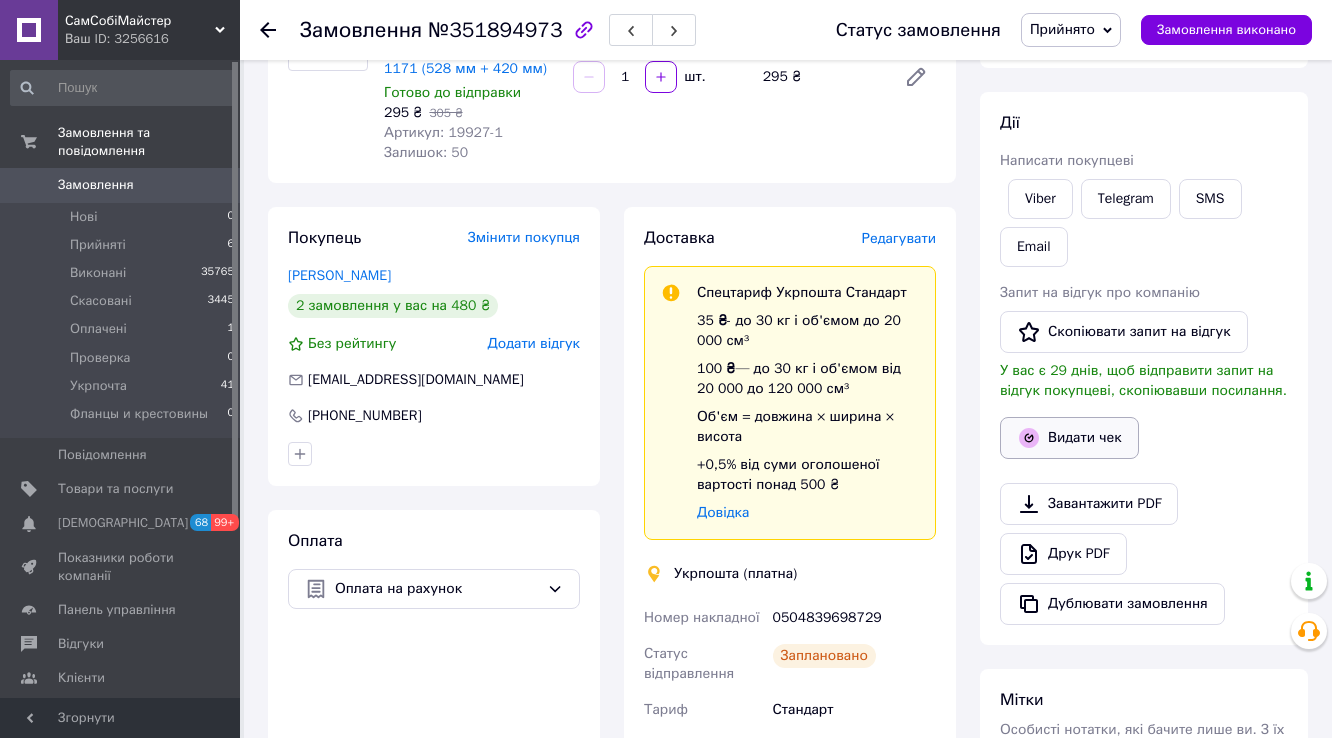 click on "Видати чек" at bounding box center (1069, 438) 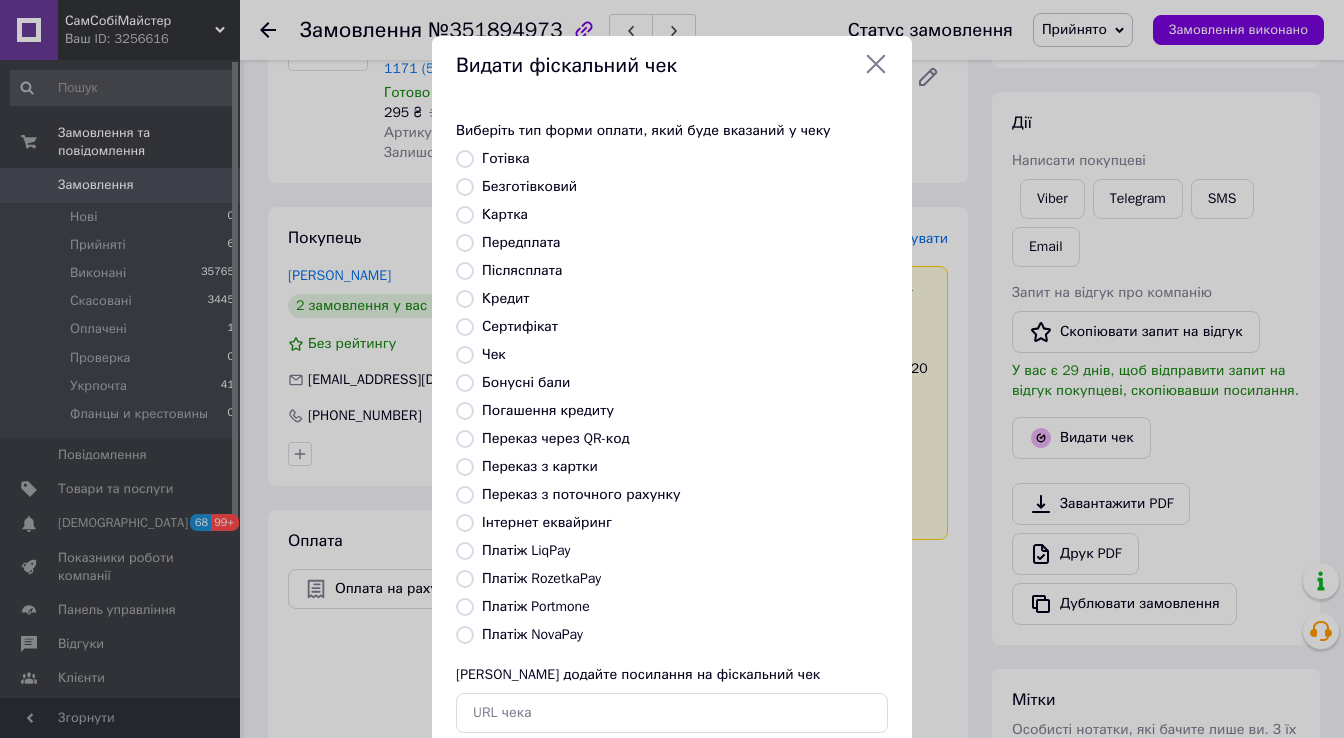 click on "Виберіть тип форми оплати, який буде вказаний у чеку Готівка Безготівковий Картка Передплата Післясплата Кредит Сертифікат Чек Бонусні бали Погашення кредиту Переказ через QR-код Переказ з картки Переказ з поточного рахунку Інтернет еквайринг Платіж LiqPay Платіж RozetkaPay Платіж Portmone Платіж NovaPay Або додайте посилання на фіскальний чек" at bounding box center (672, 427) 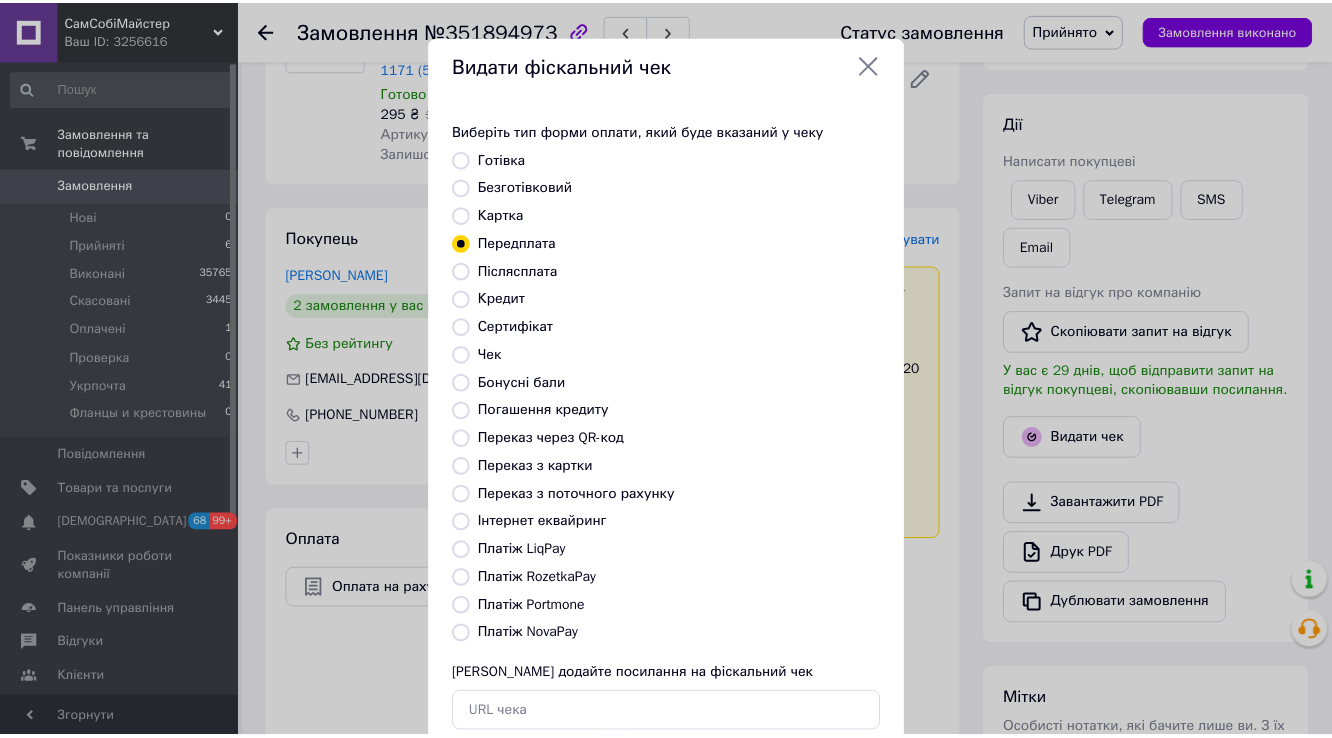 scroll, scrollTop: 120, scrollLeft: 0, axis: vertical 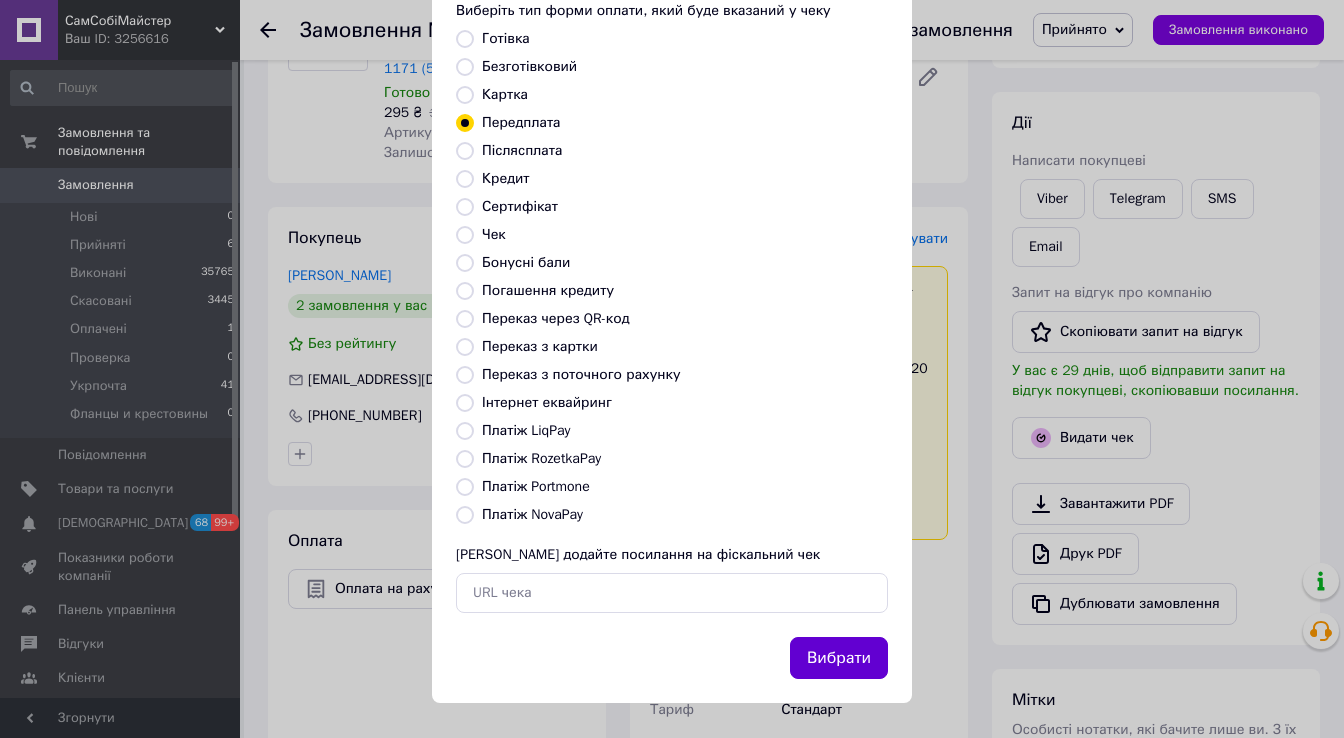 click on "Вибрати" at bounding box center [839, 658] 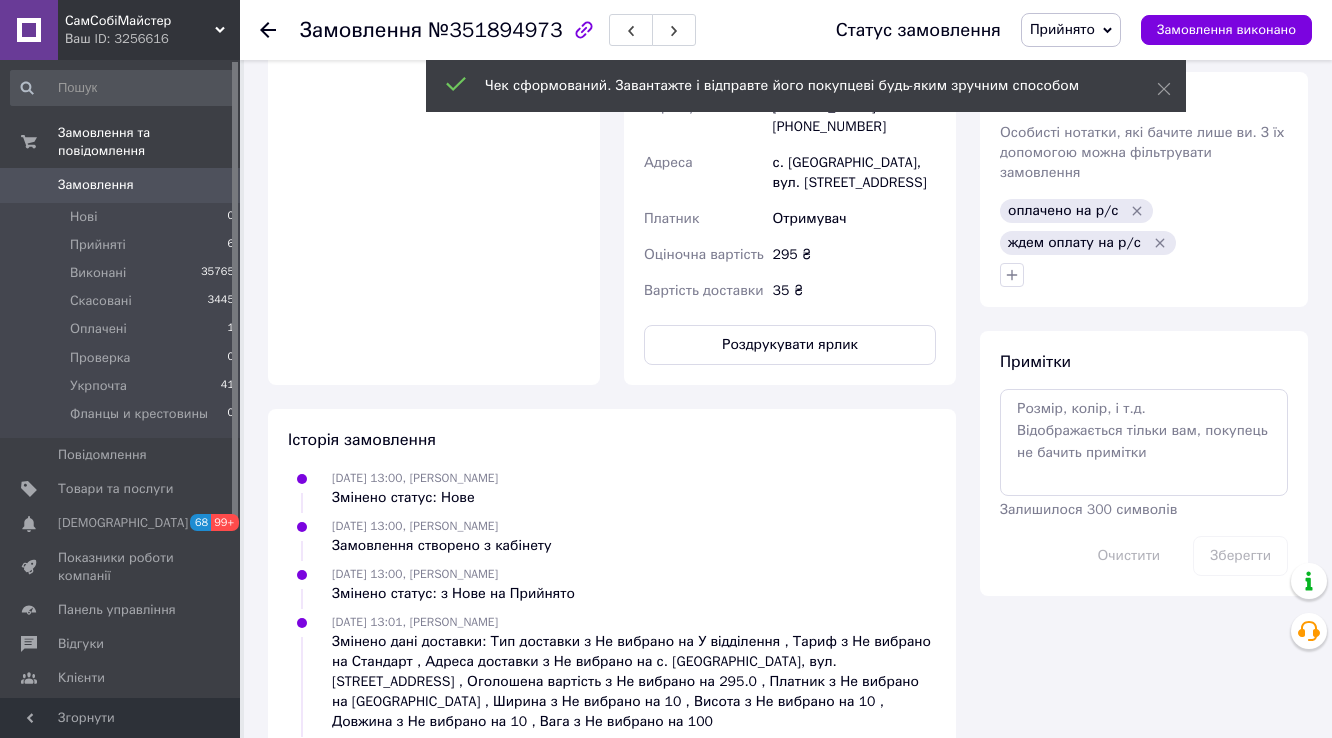 scroll, scrollTop: 880, scrollLeft: 0, axis: vertical 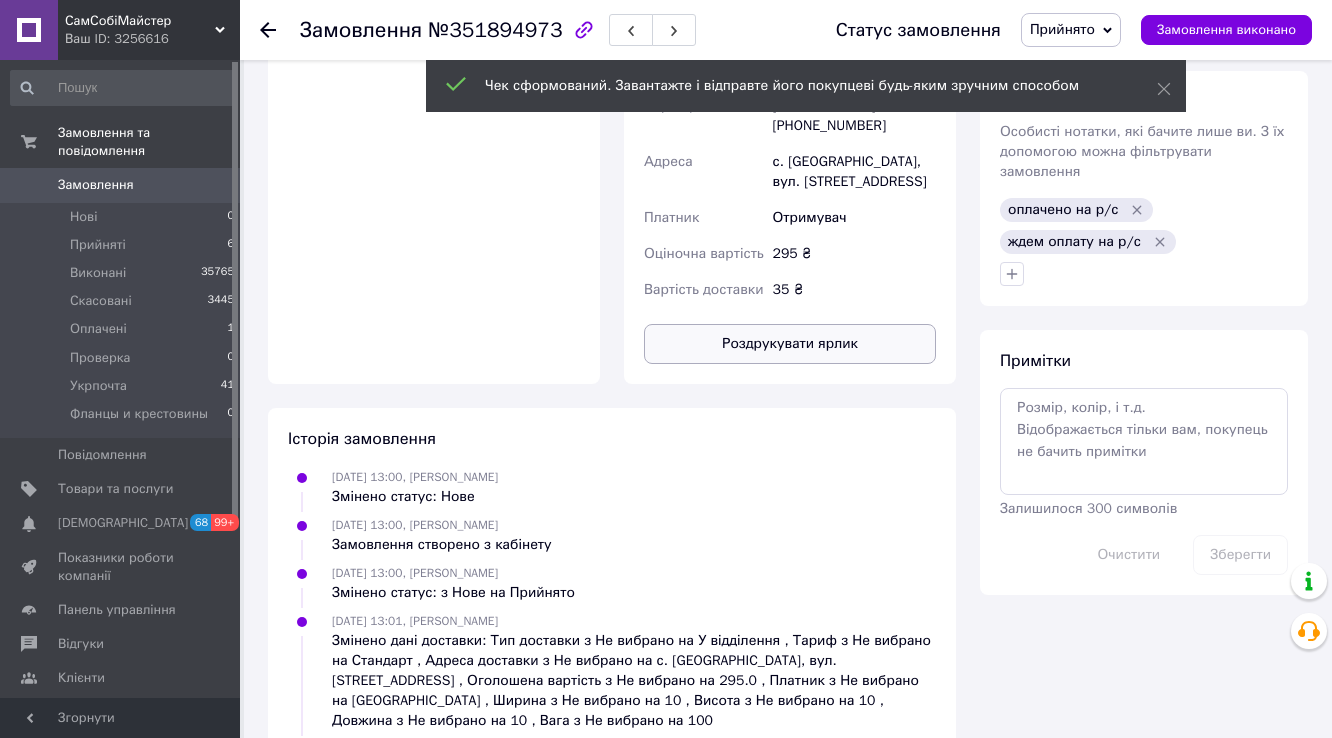 click on "Роздрукувати ярлик" at bounding box center (790, 344) 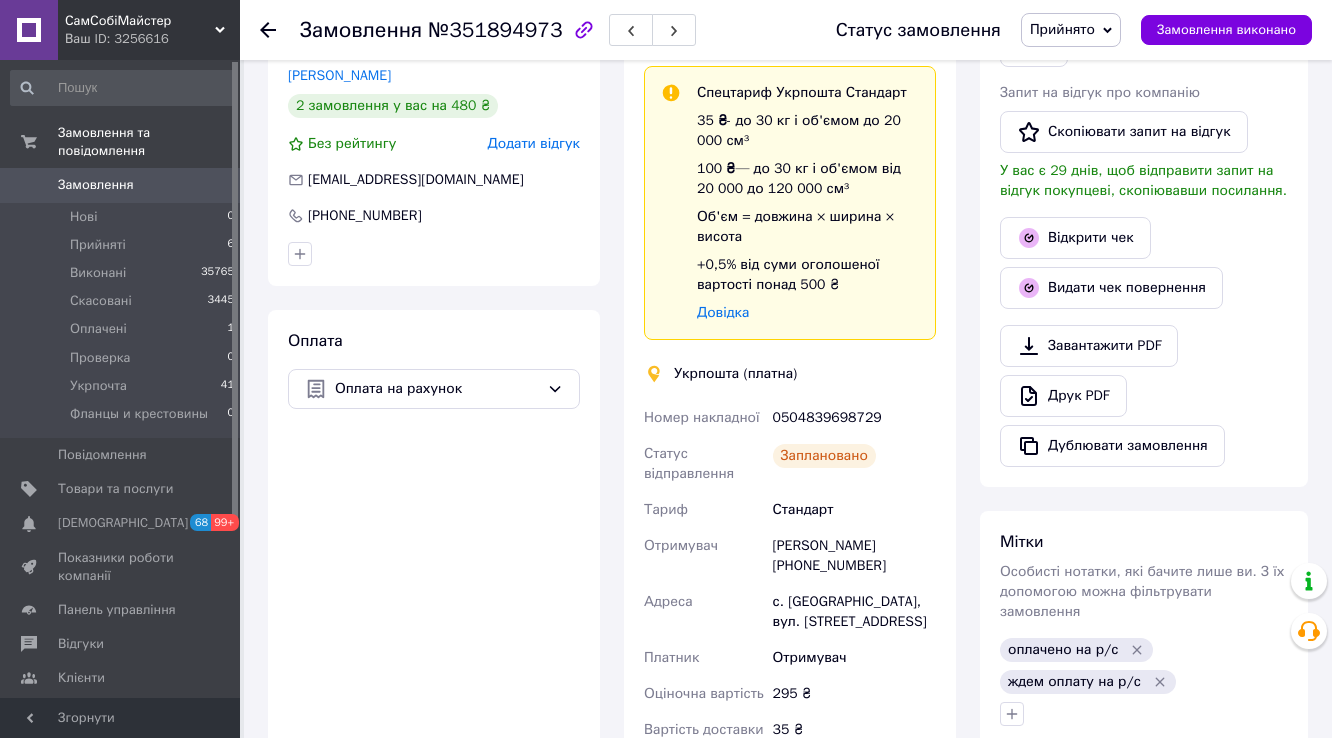 scroll, scrollTop: 400, scrollLeft: 0, axis: vertical 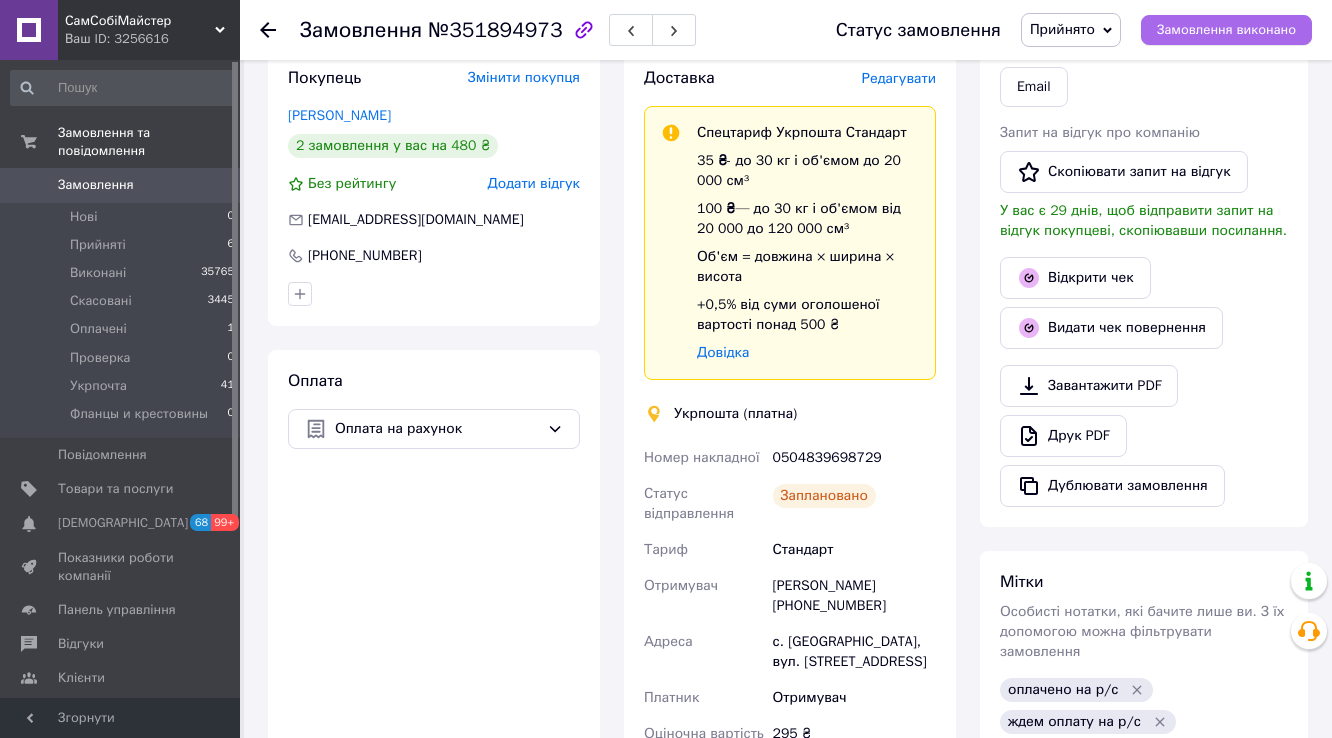click on "Замовлення виконано" at bounding box center (1226, 30) 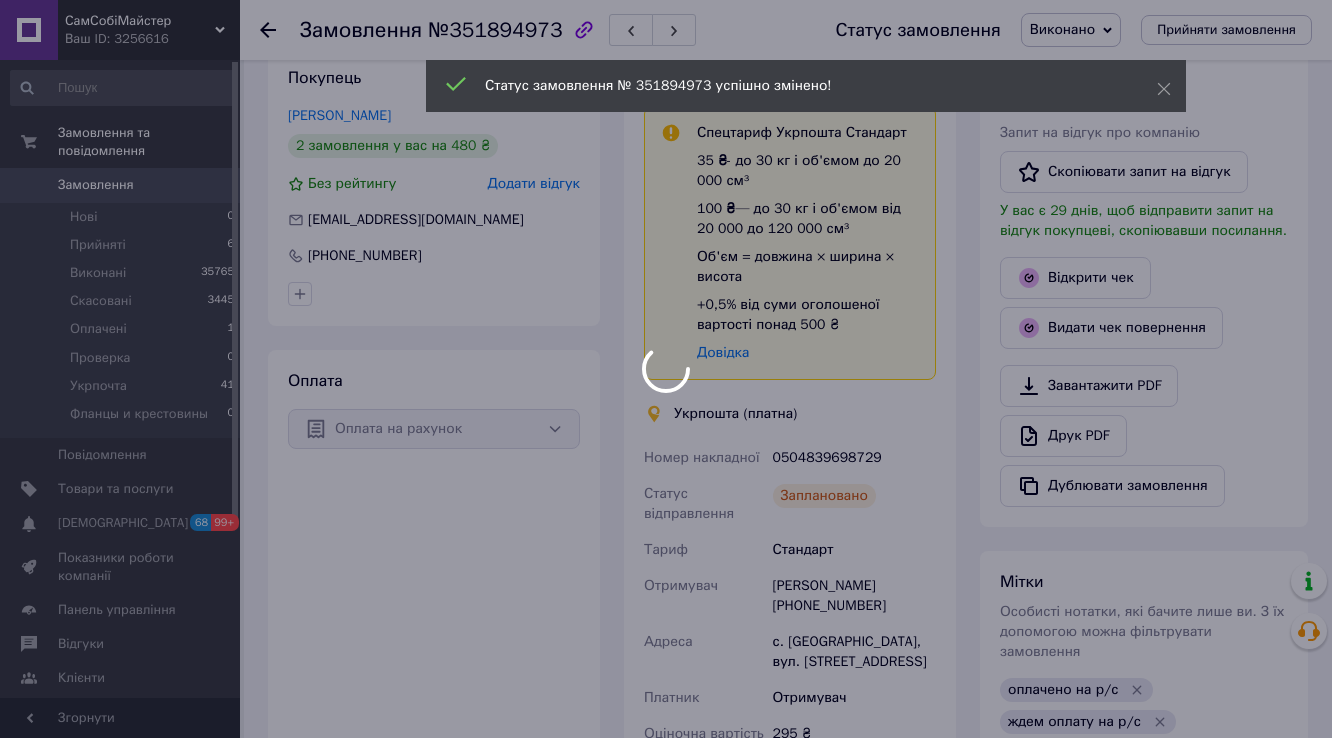 scroll, scrollTop: 112, scrollLeft: 0, axis: vertical 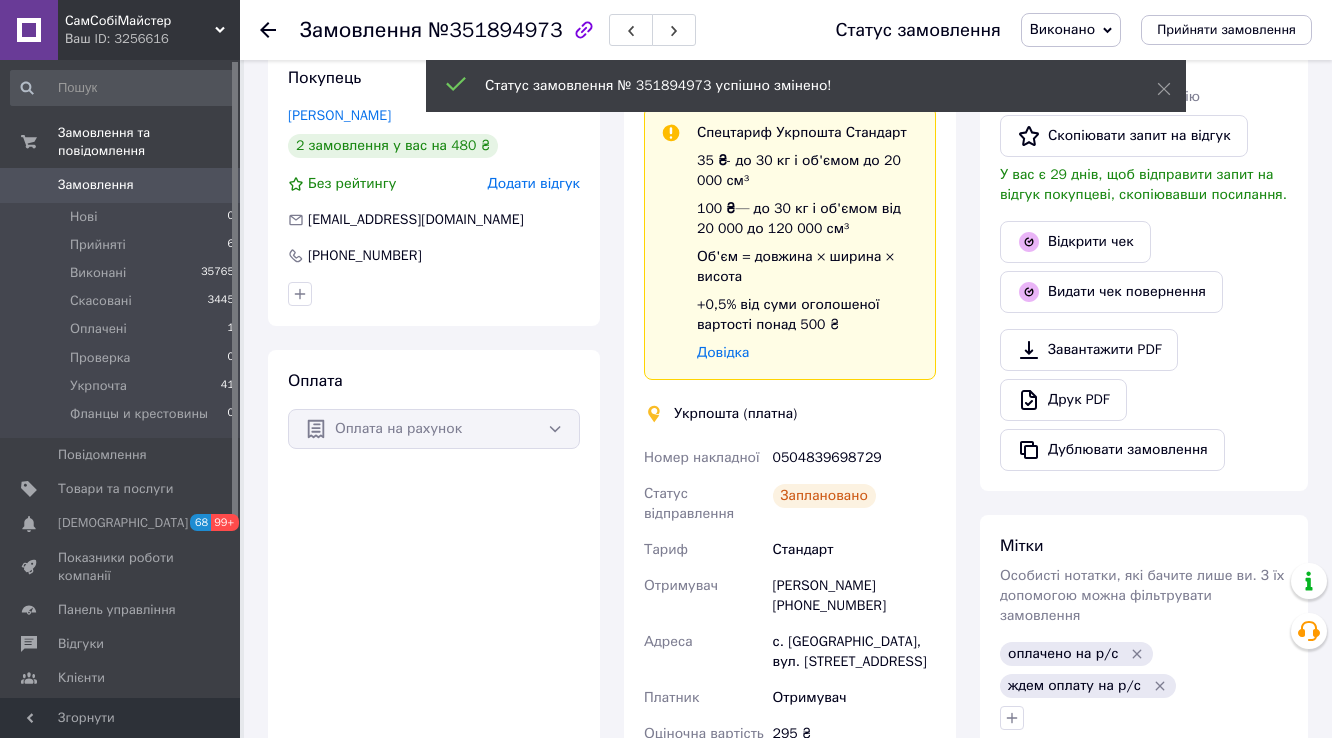click 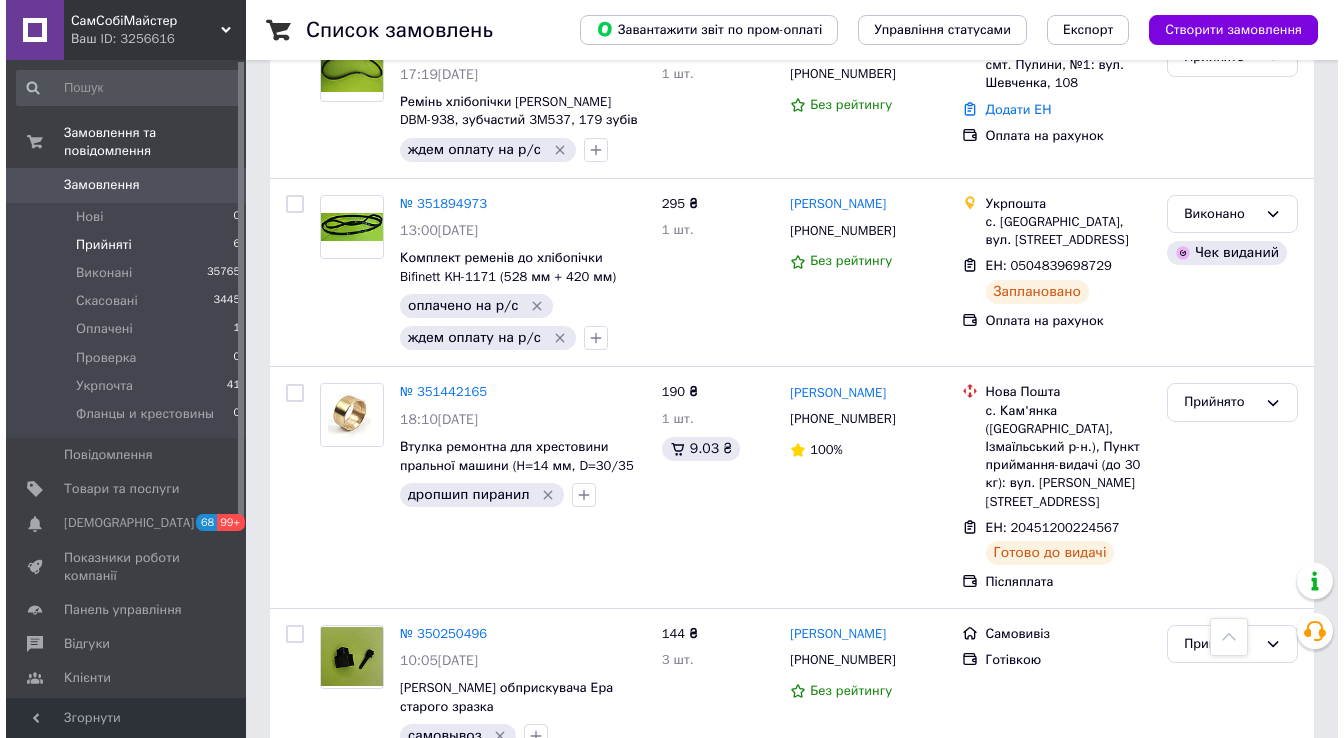 scroll, scrollTop: 621, scrollLeft: 0, axis: vertical 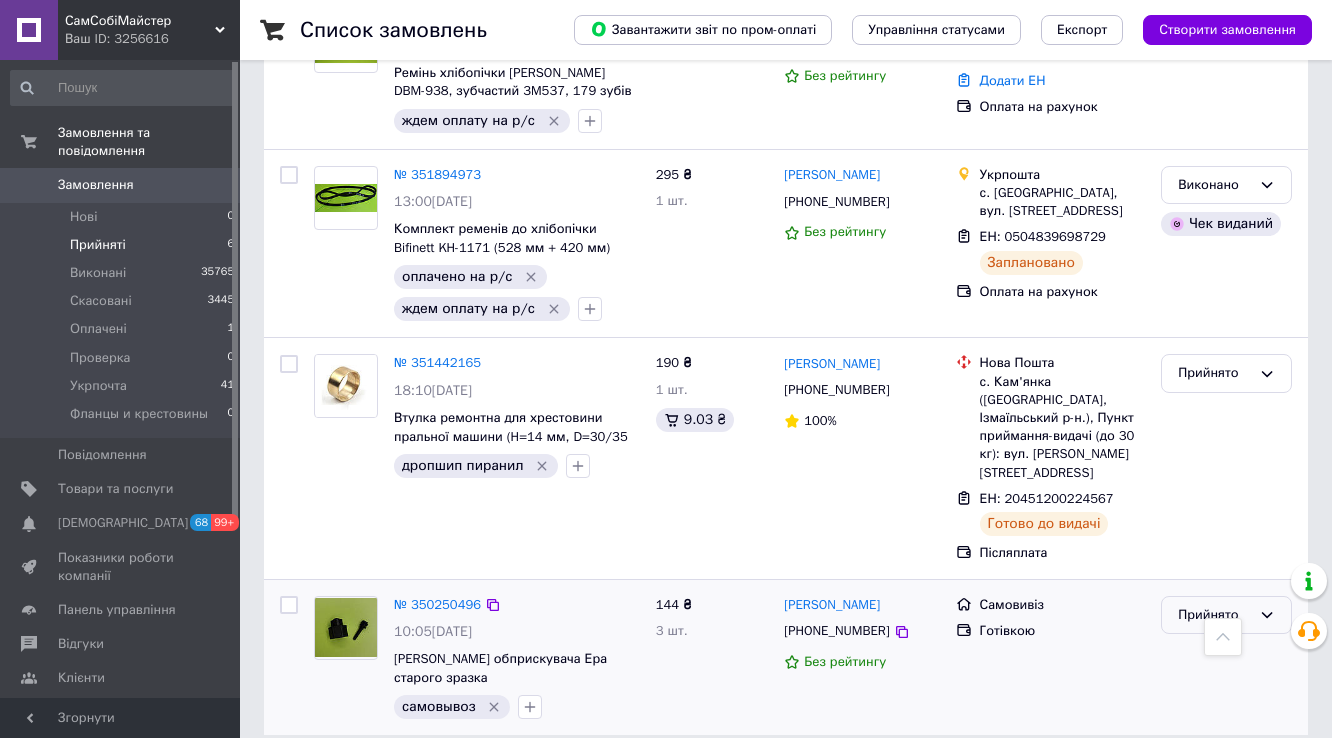 click on "Прийнято" at bounding box center (1214, 615) 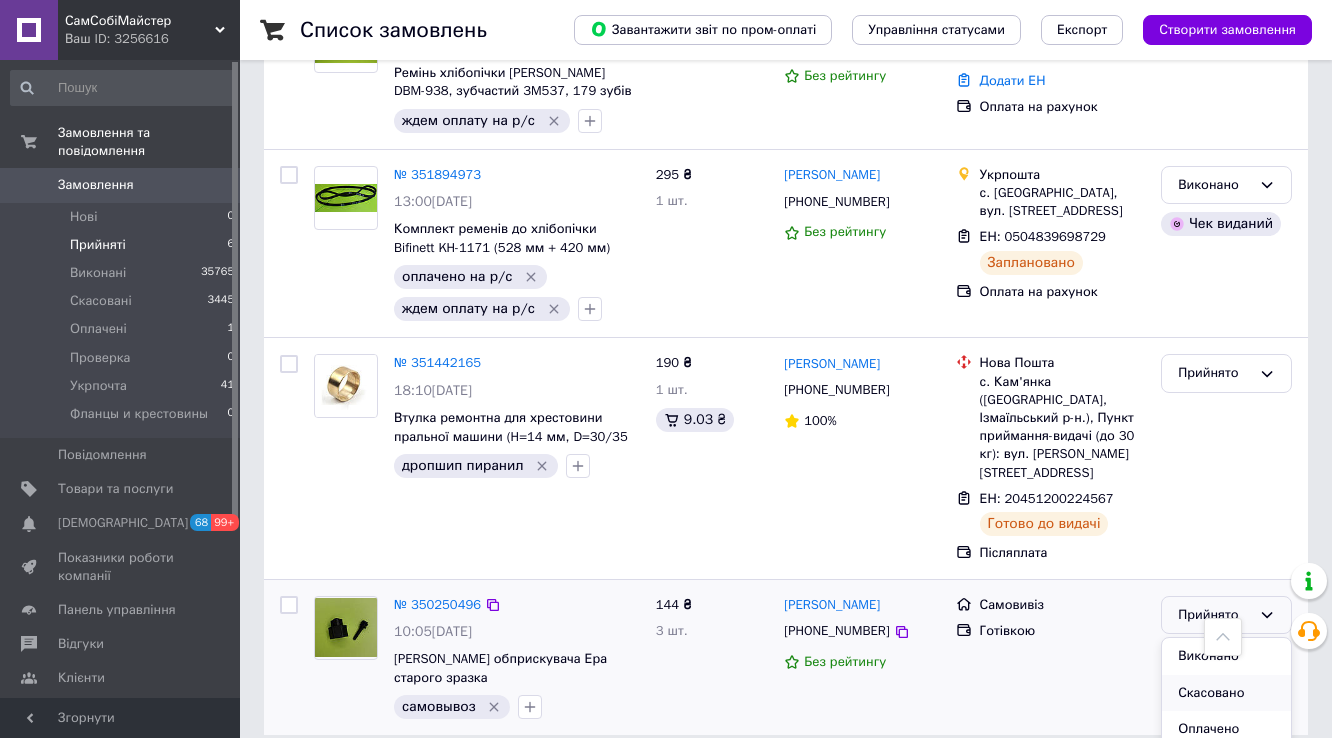 click on "Скасовано" at bounding box center (1226, 693) 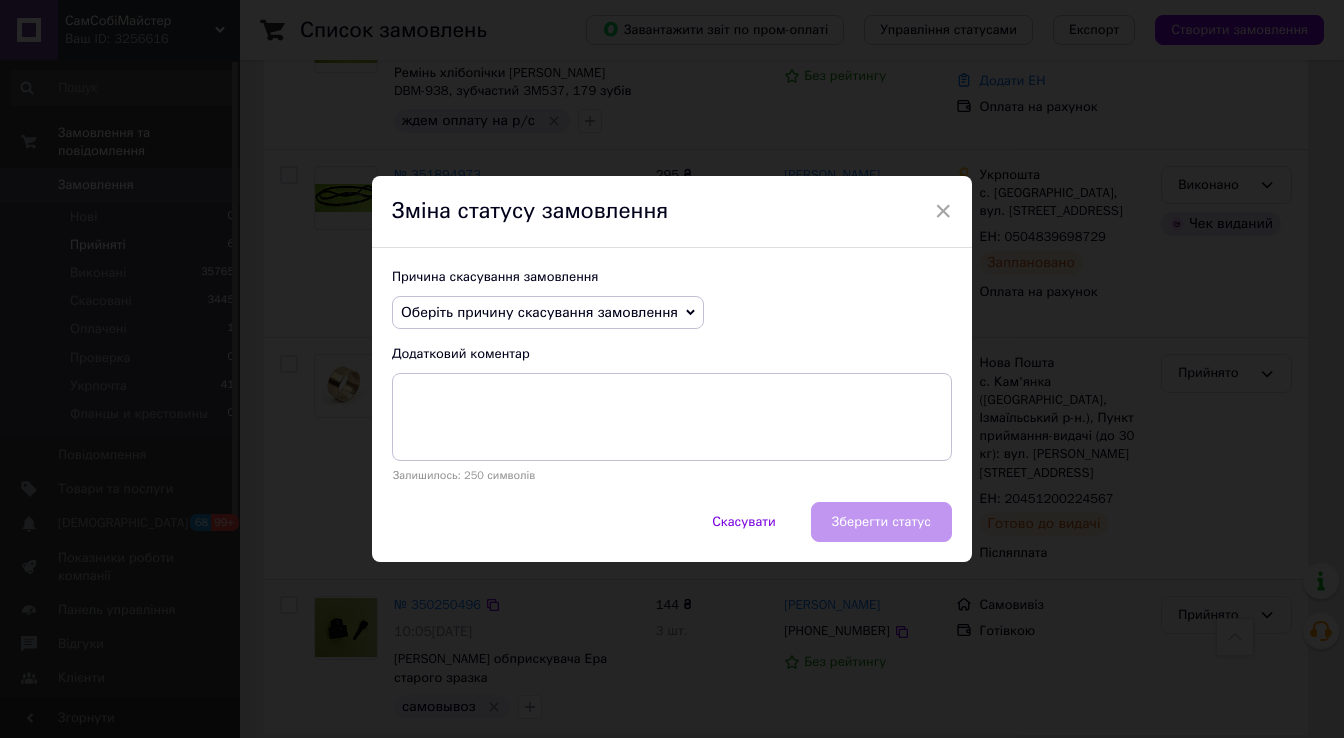 click on "Оберіть причину скасування замовлення" at bounding box center (539, 312) 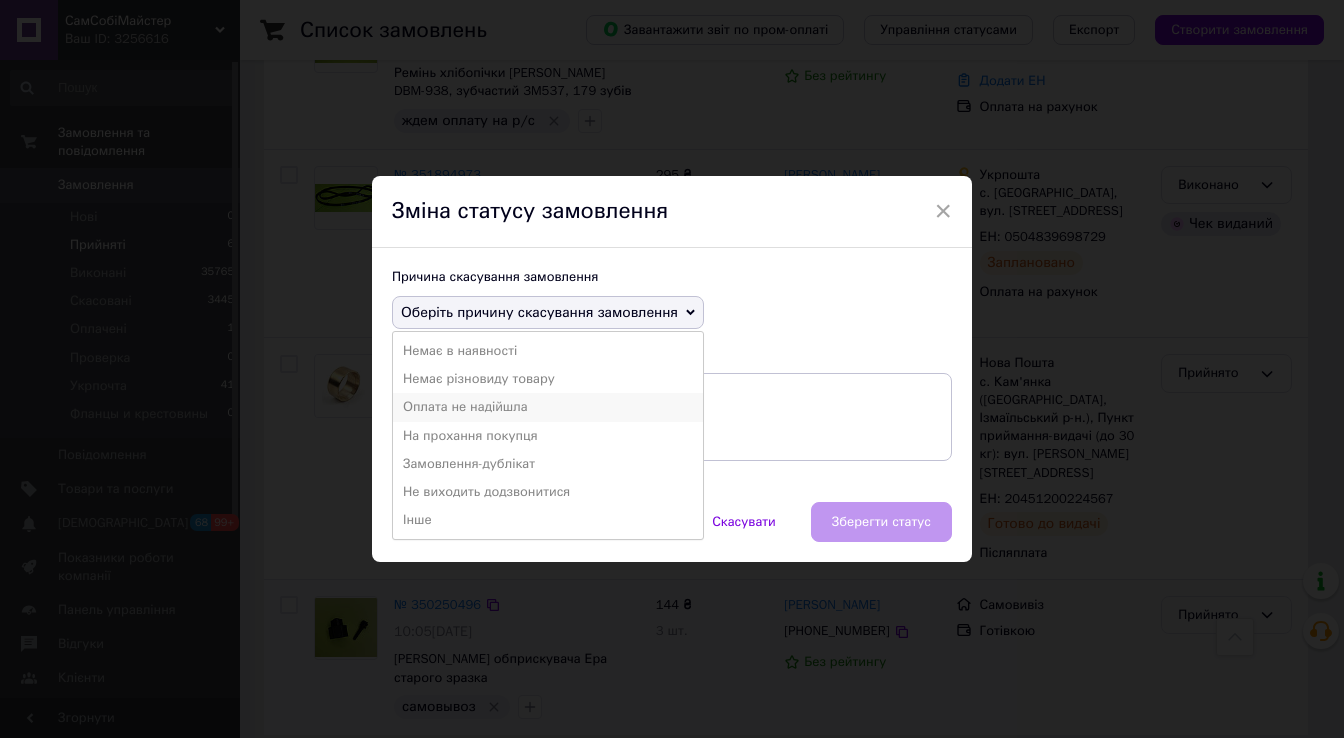 click on "Оплата не надійшла" at bounding box center [548, 407] 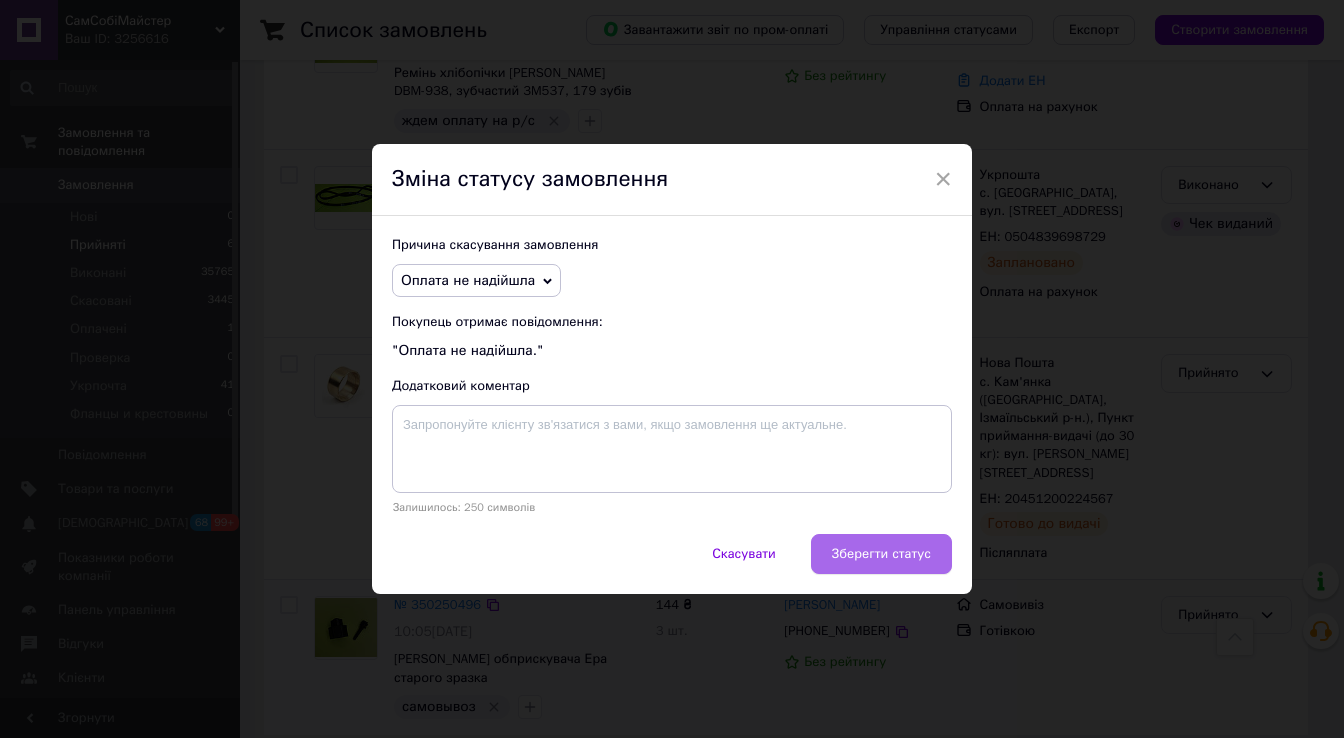 click on "Зберегти статус" at bounding box center [881, 554] 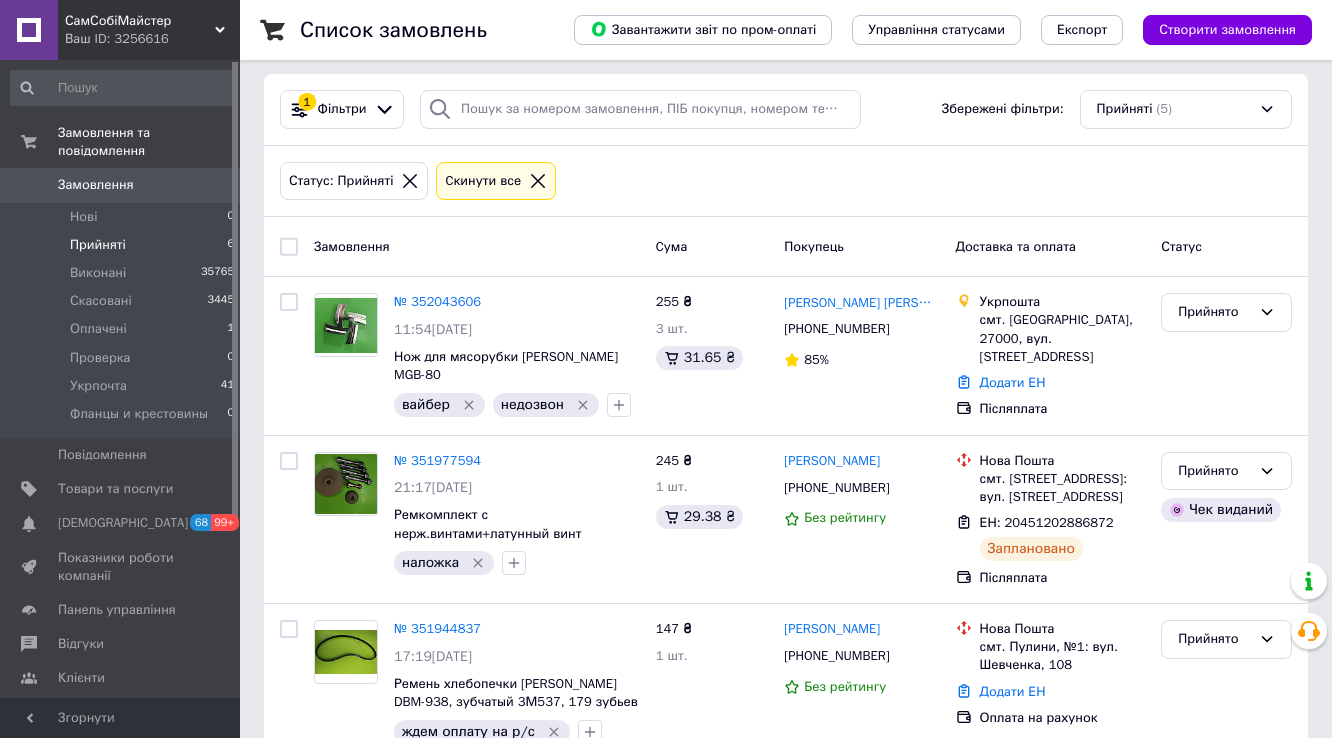 scroll, scrollTop: 0, scrollLeft: 0, axis: both 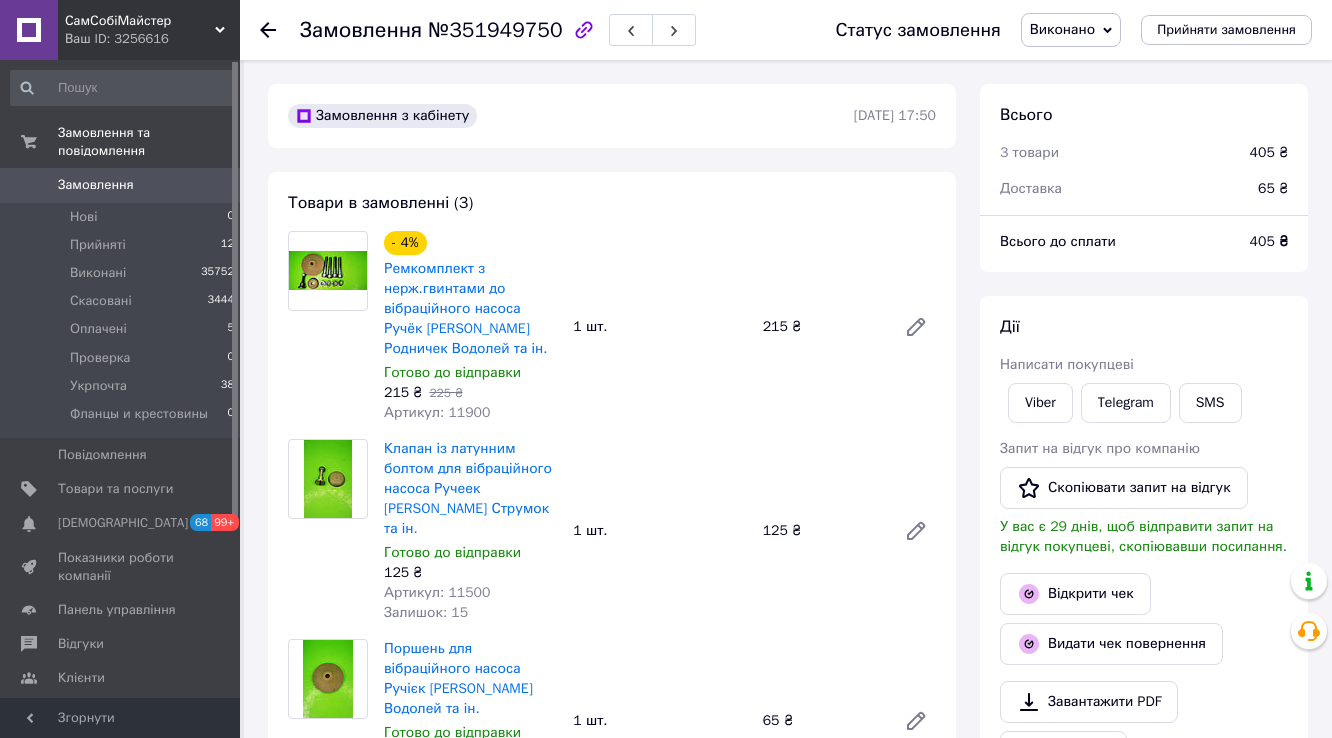 click 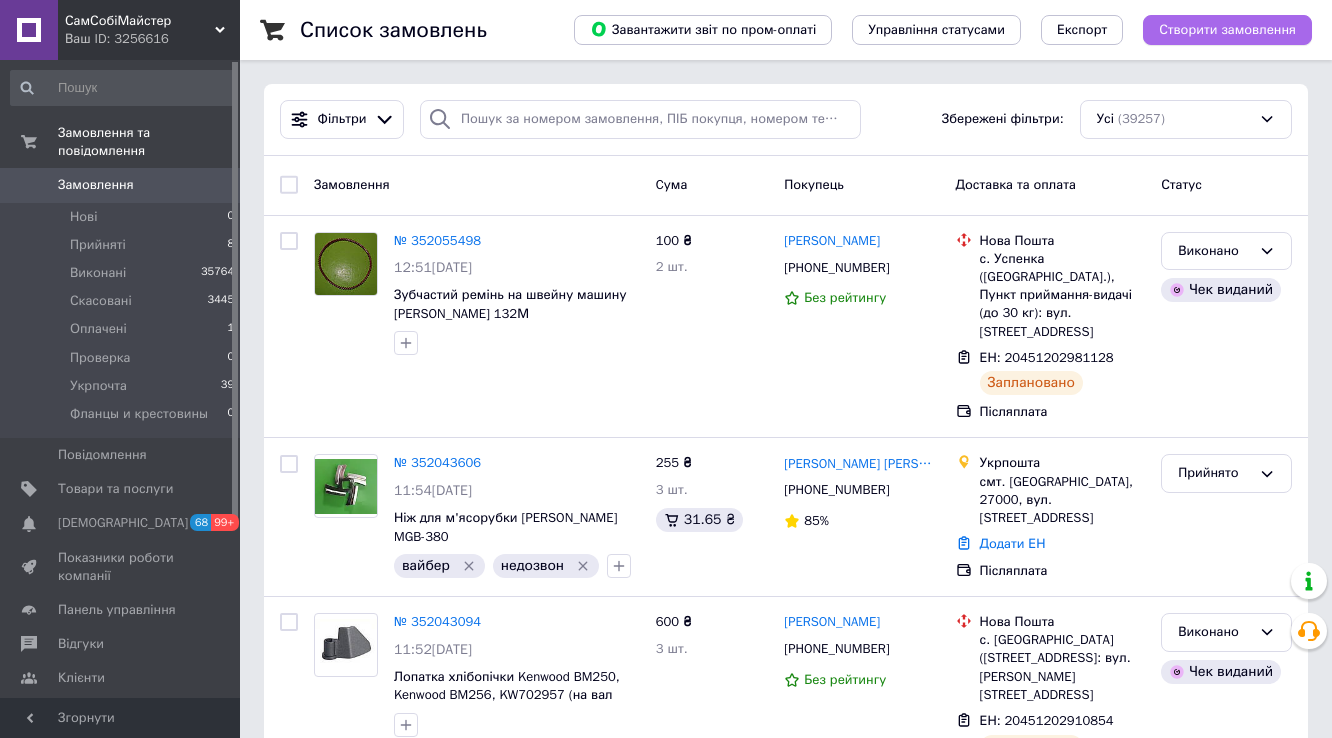 click on "Створити замовлення" at bounding box center [1227, 30] 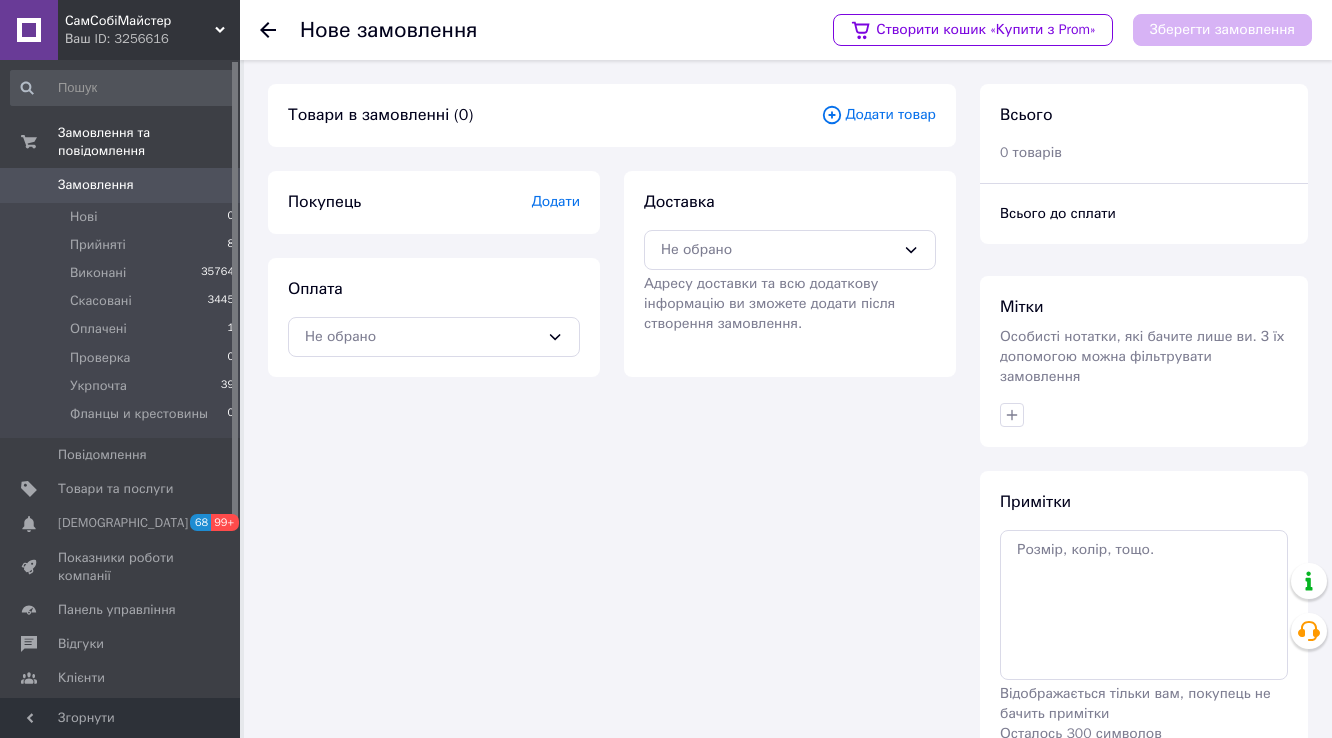 click on "Додати товар" at bounding box center (878, 115) 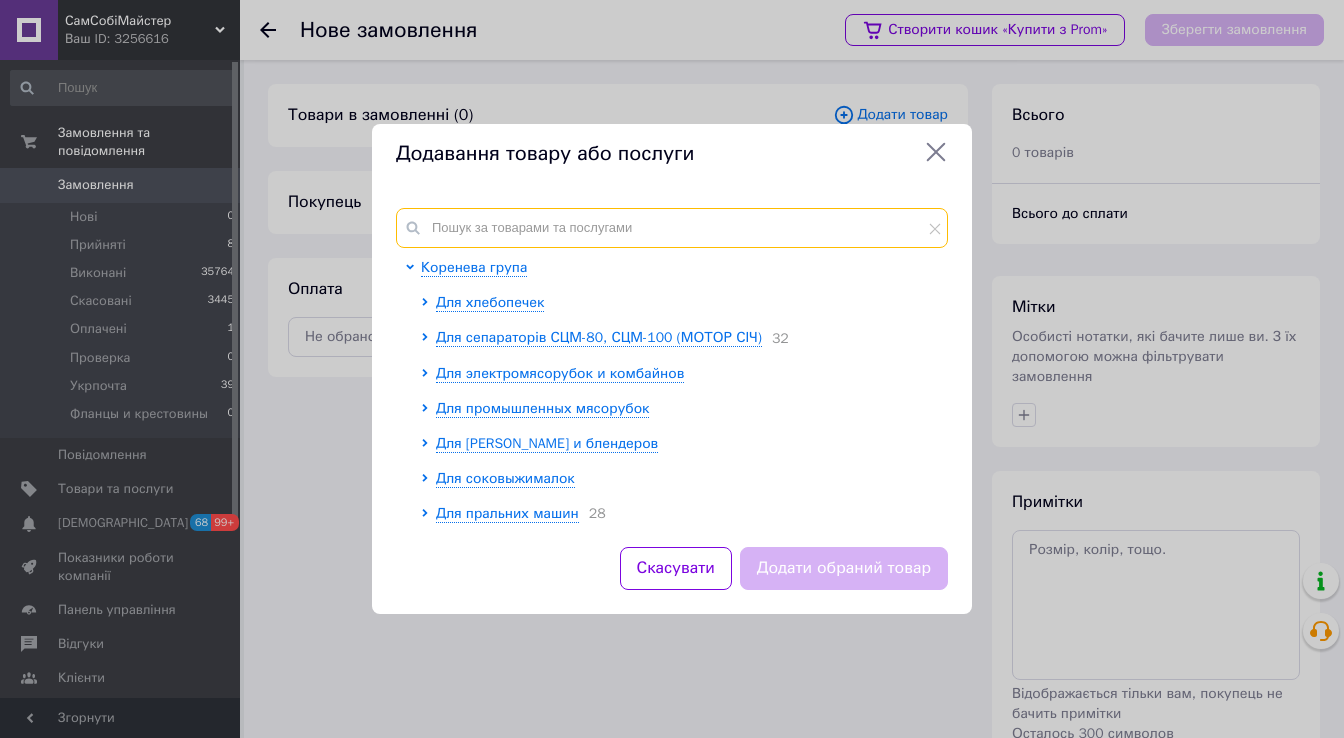 click at bounding box center [672, 228] 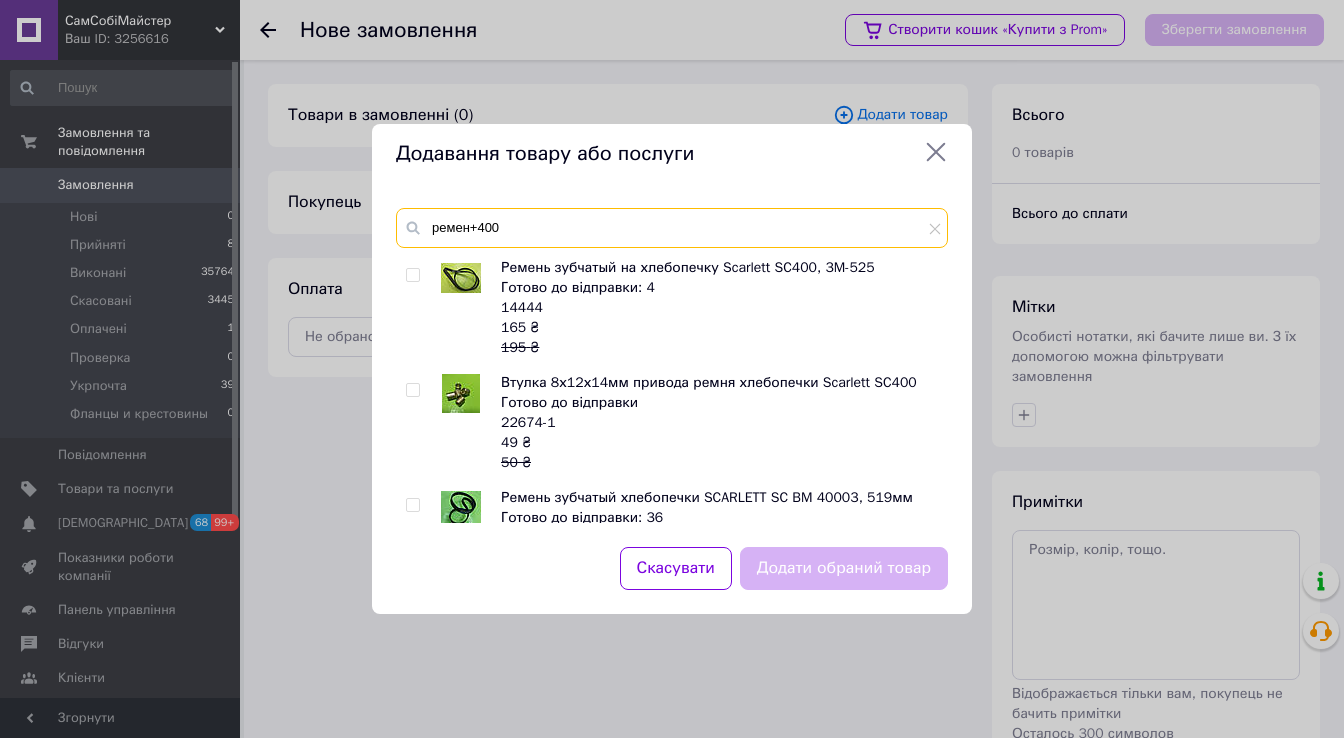 type on "ремен+400" 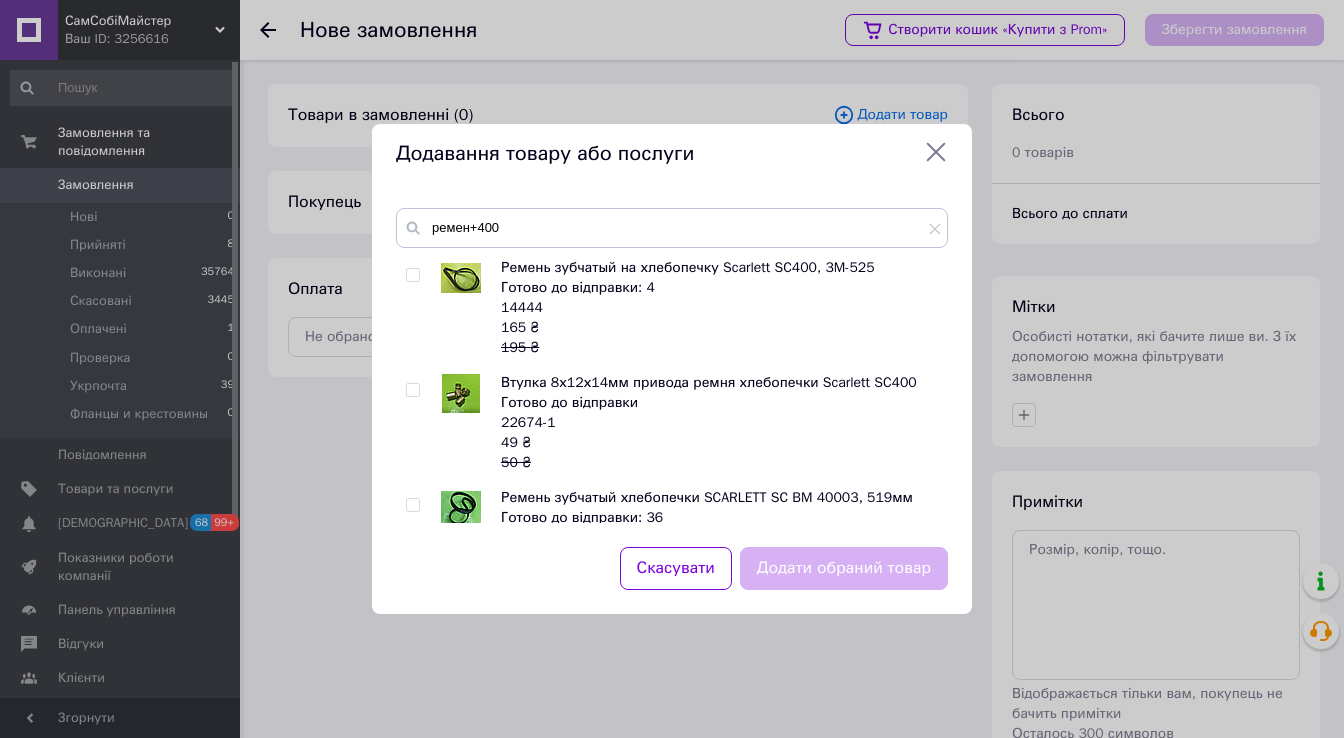 click at bounding box center [412, 275] 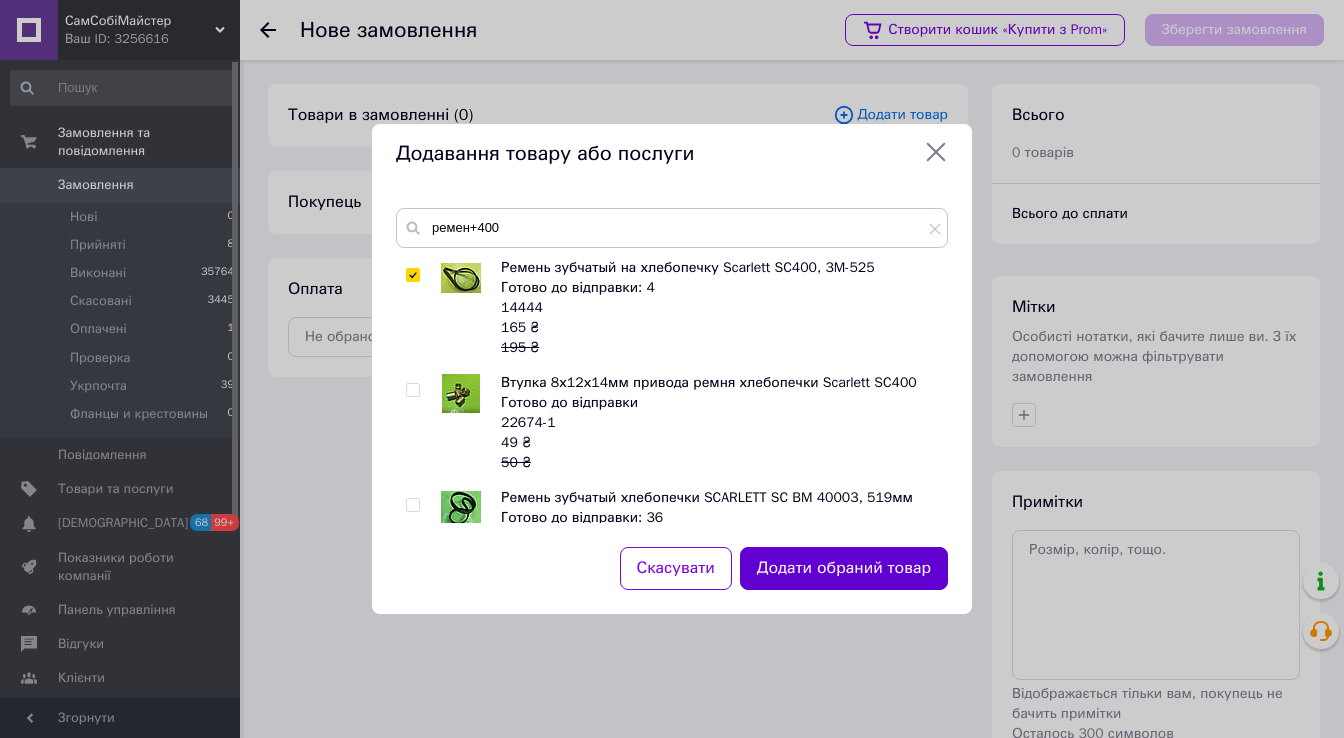 click on "Додати обраний товар" at bounding box center [844, 568] 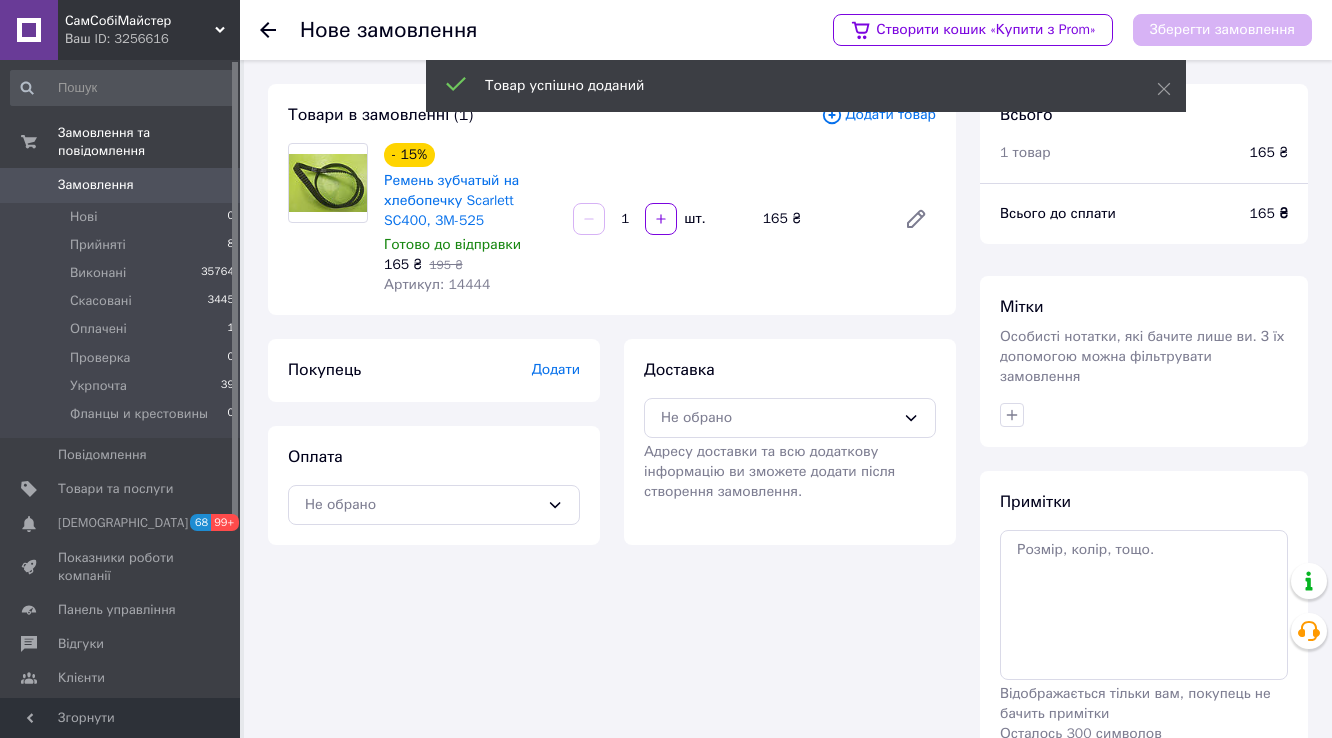 click on "Додати" at bounding box center (556, 369) 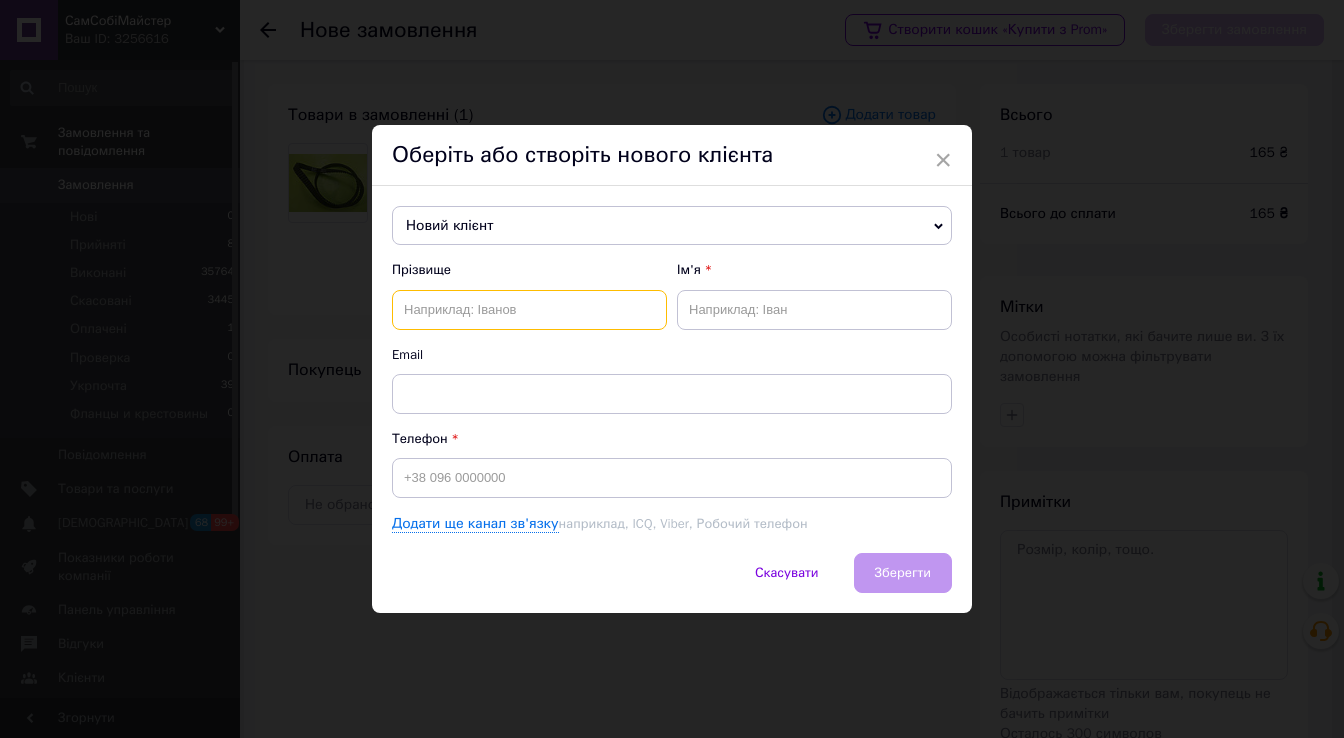 click at bounding box center (529, 310) 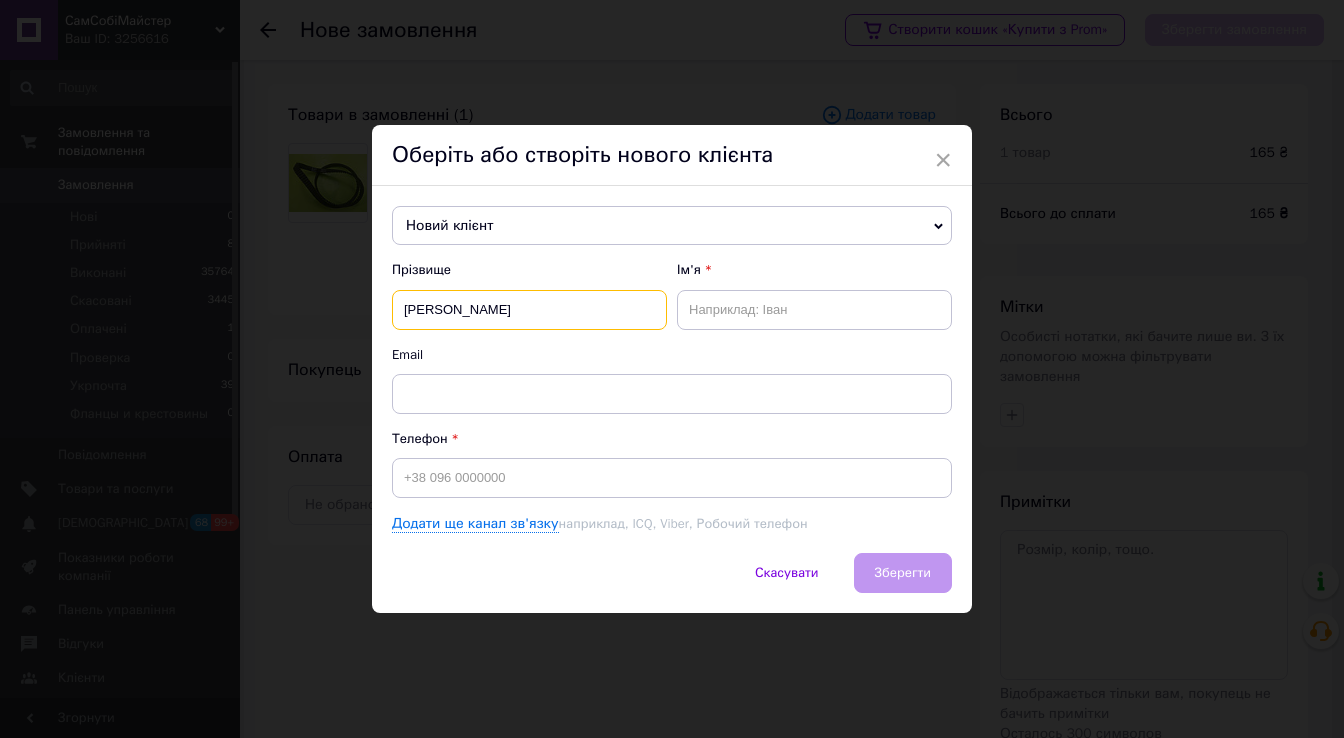 type on "[PERSON_NAME]" 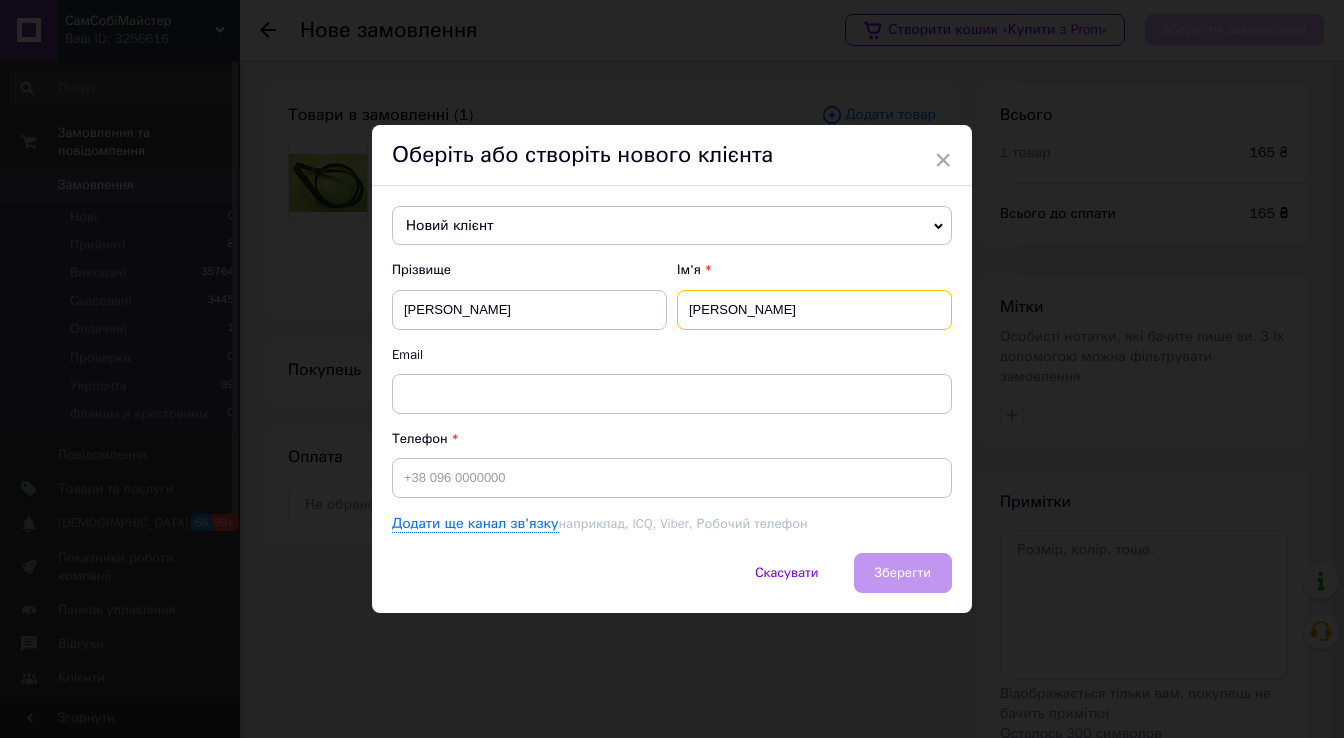 type on "[PERSON_NAME]" 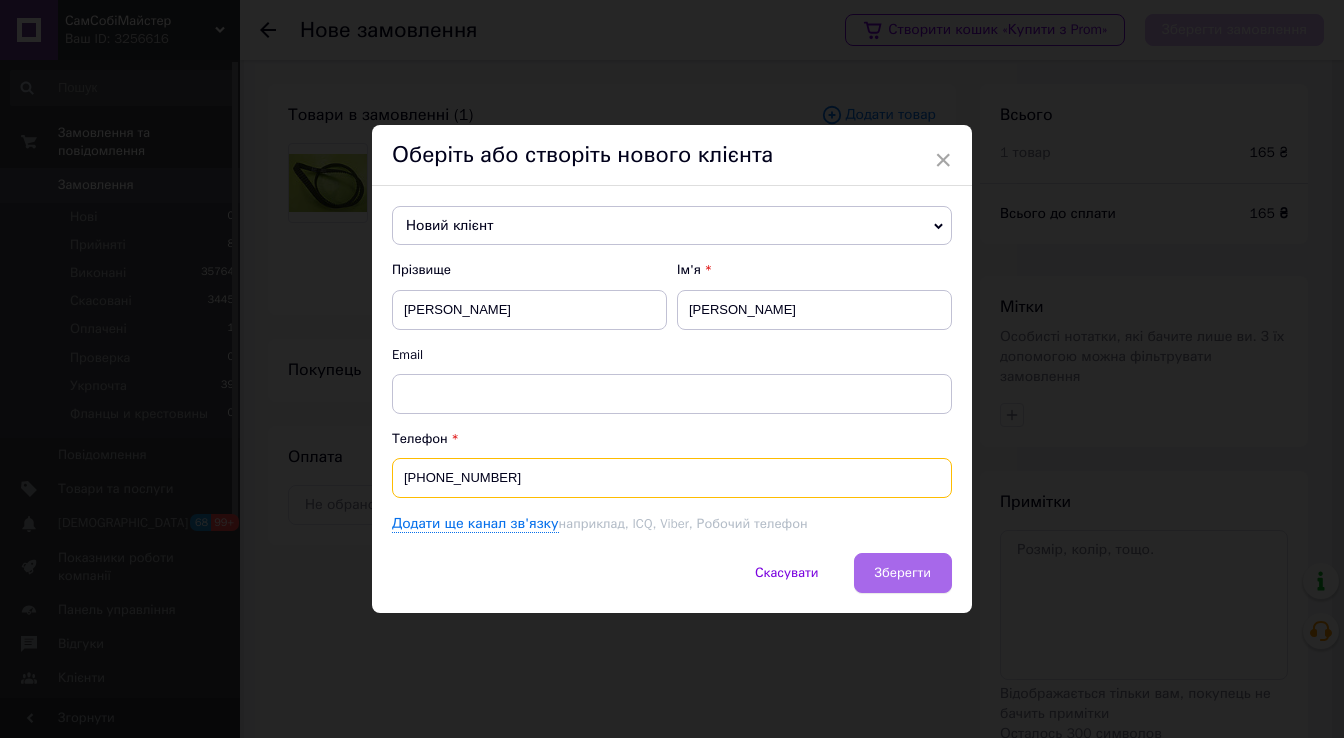 type on "[PHONE_NUMBER]" 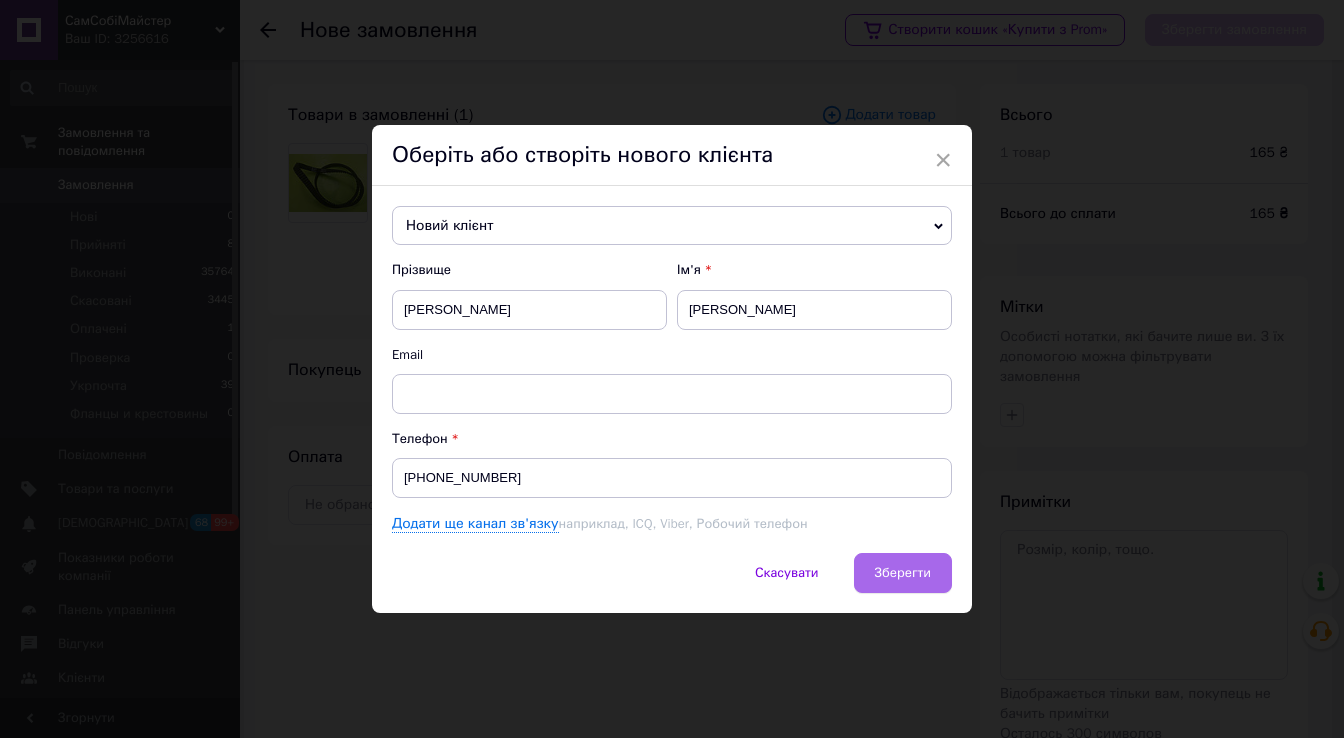 click on "Зберегти" at bounding box center (903, 572) 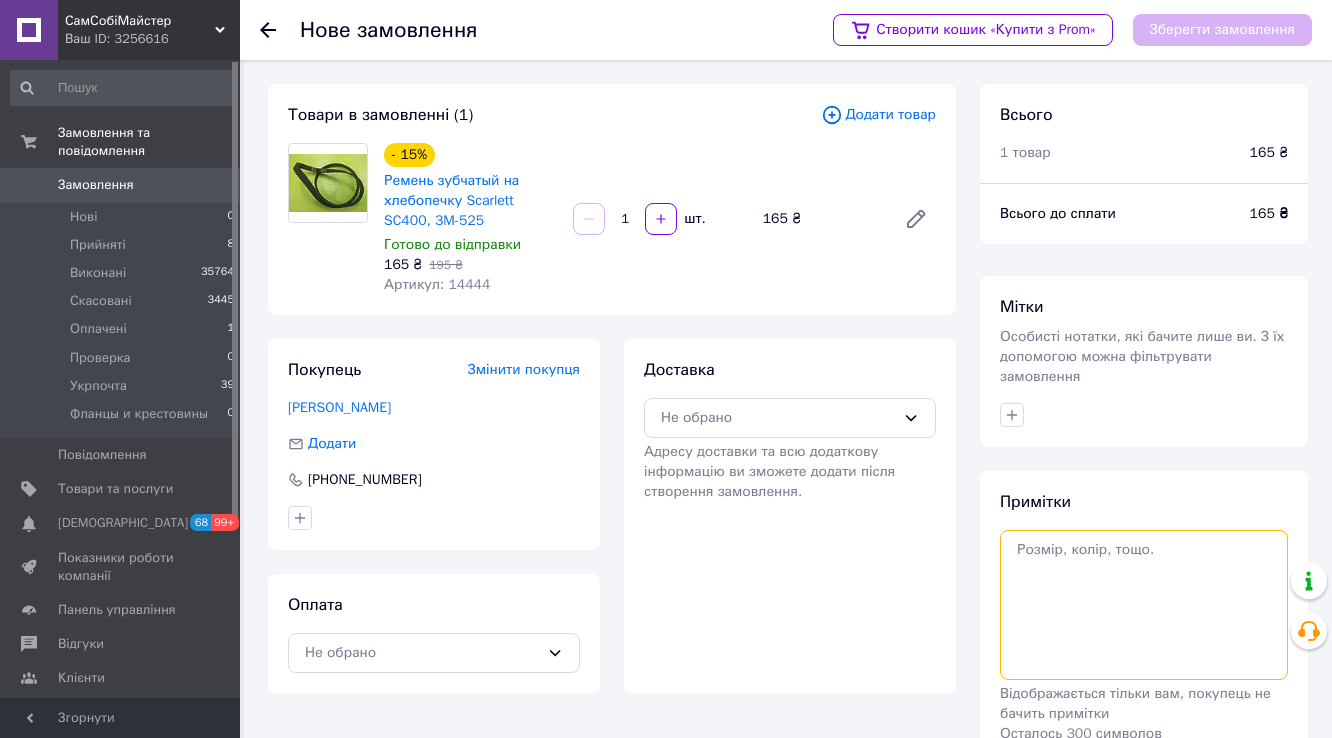 click at bounding box center [1144, 605] 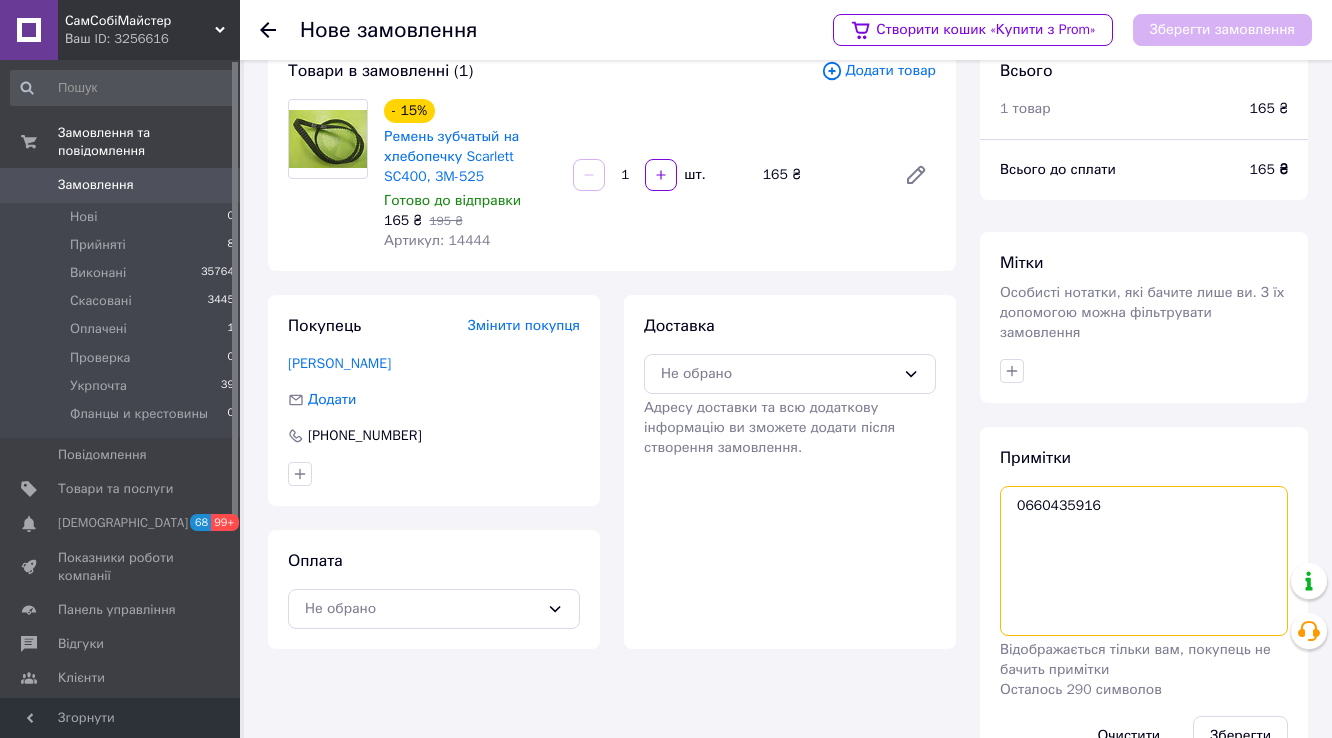 scroll, scrollTop: 84, scrollLeft: 0, axis: vertical 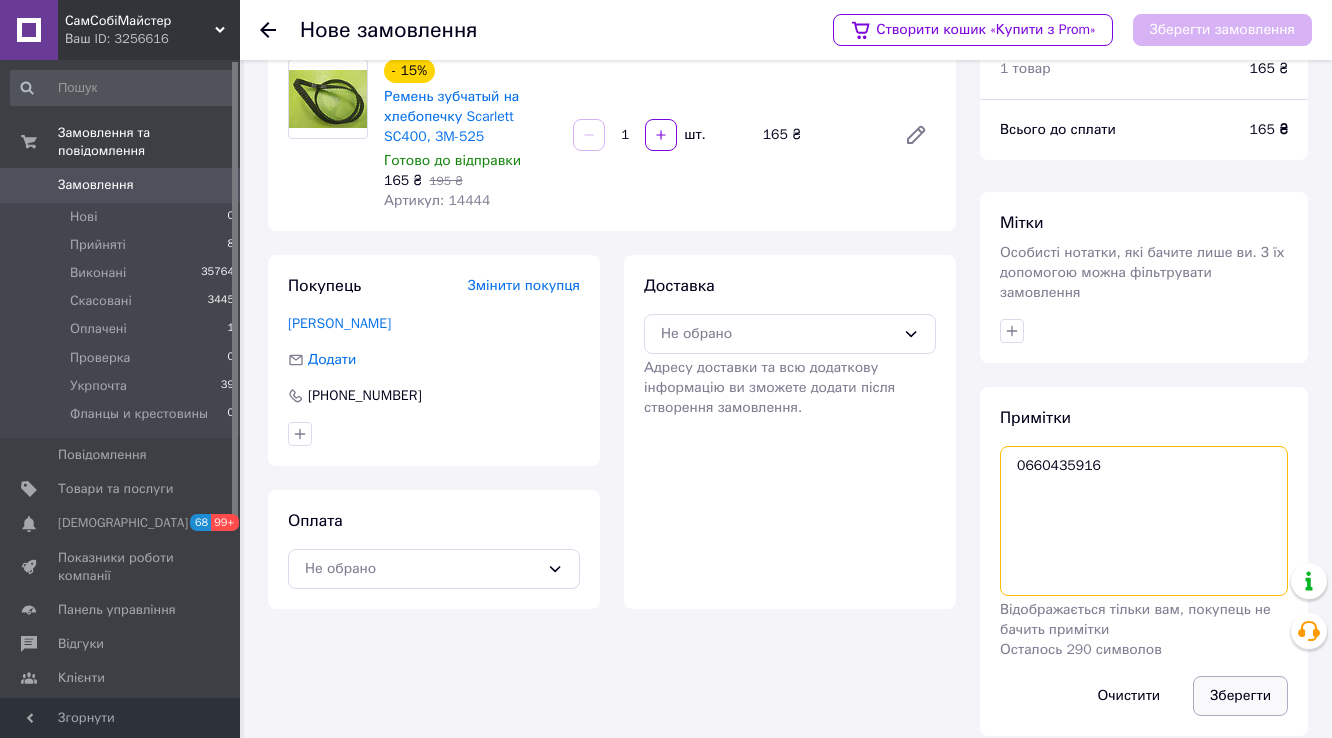 type on "0660435916" 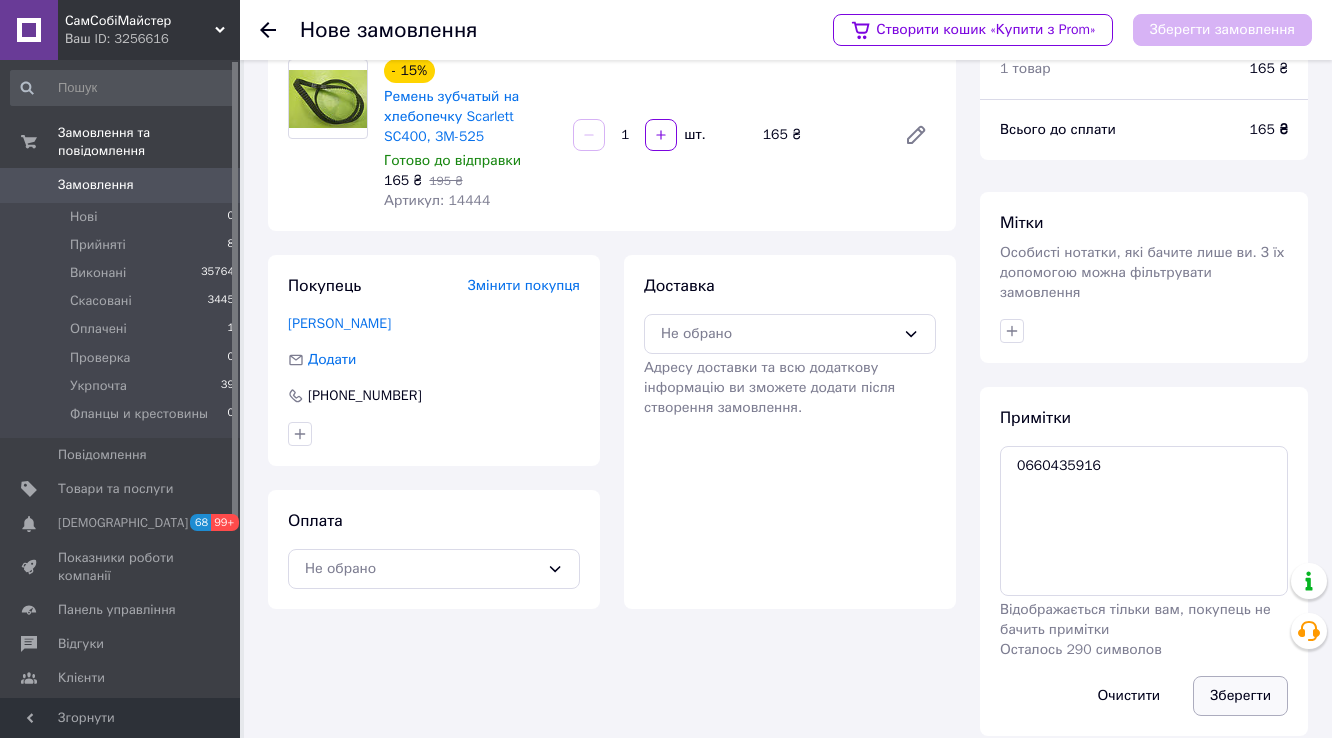 click on "Зберегти" at bounding box center (1240, 696) 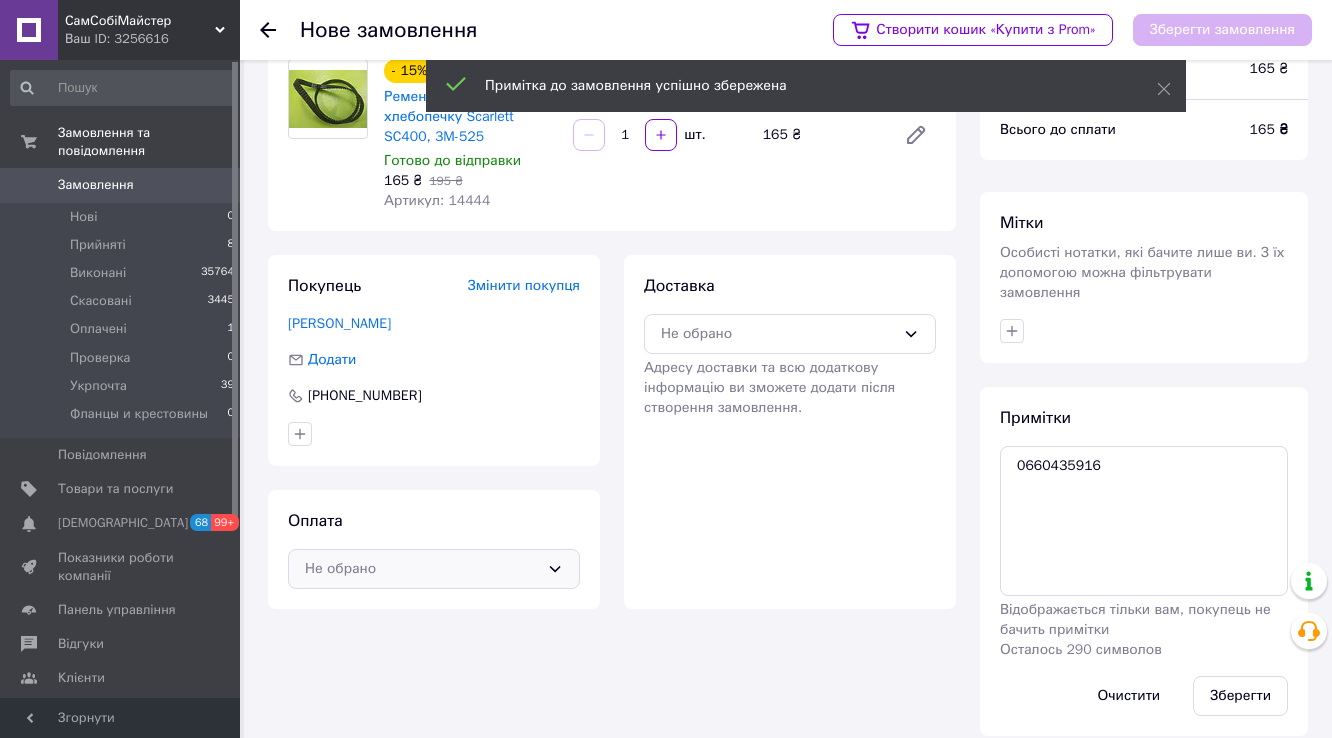 click on "Не обрано" at bounding box center [422, 569] 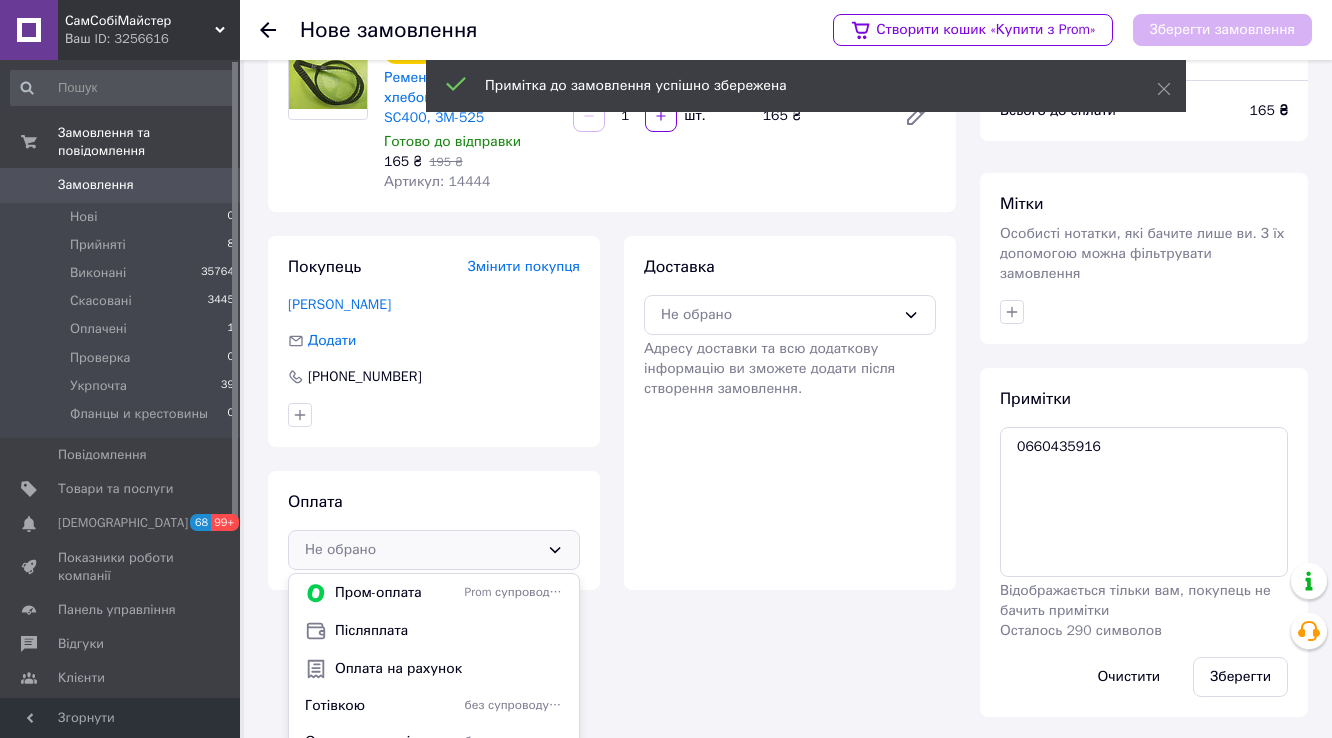 scroll, scrollTop: 112, scrollLeft: 0, axis: vertical 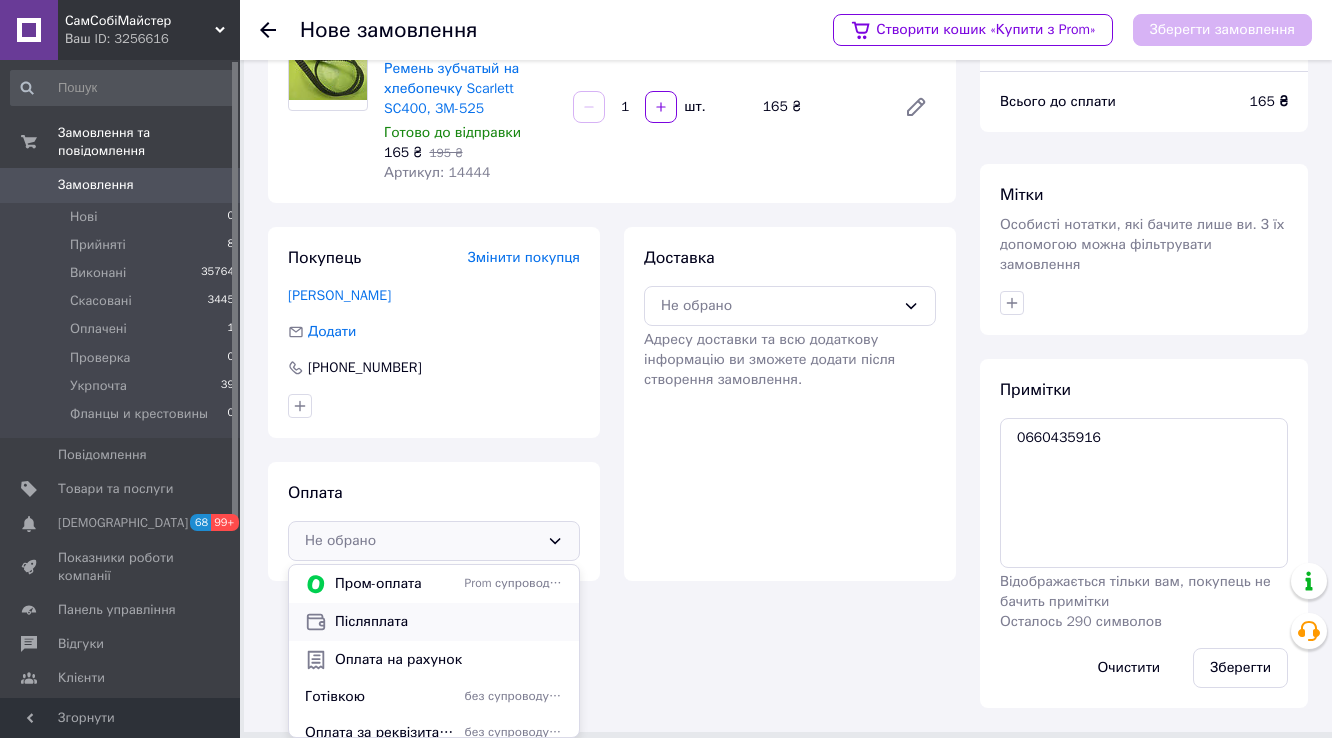 click on "Післяплата" at bounding box center [449, 622] 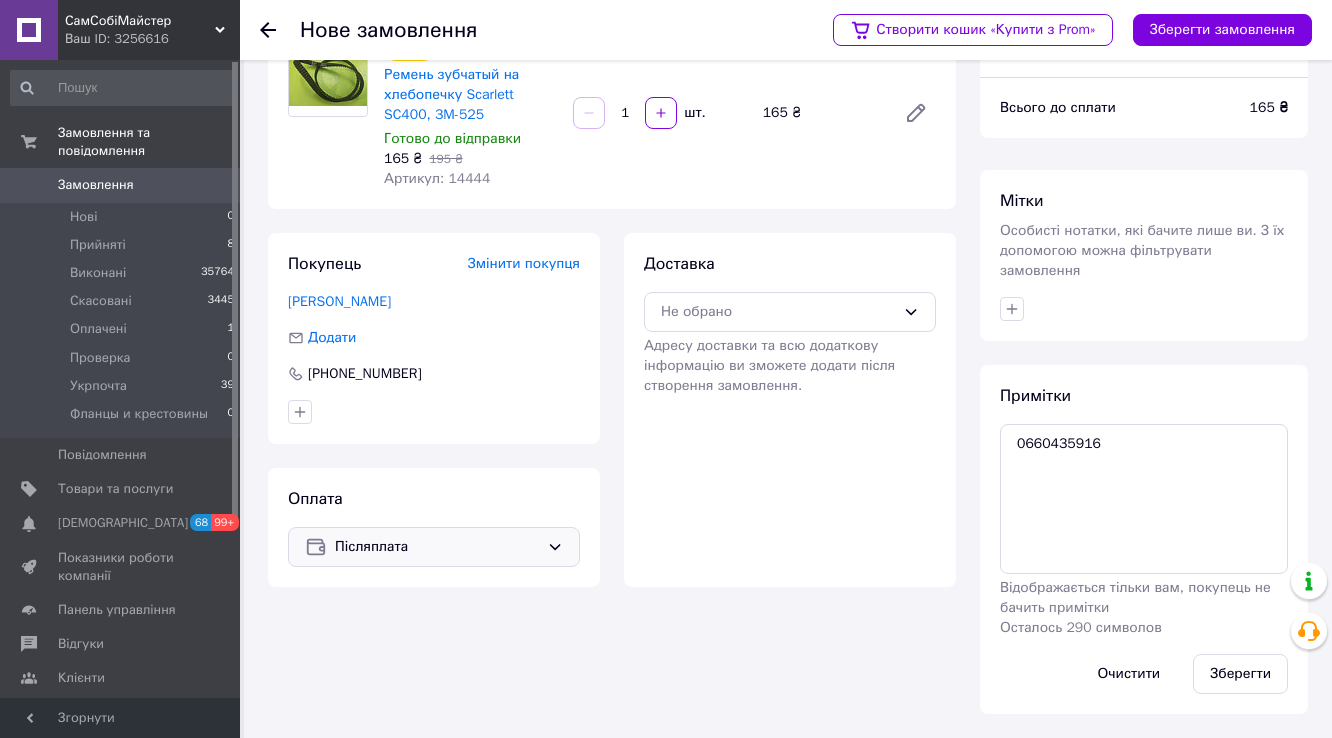 scroll, scrollTop: 84, scrollLeft: 0, axis: vertical 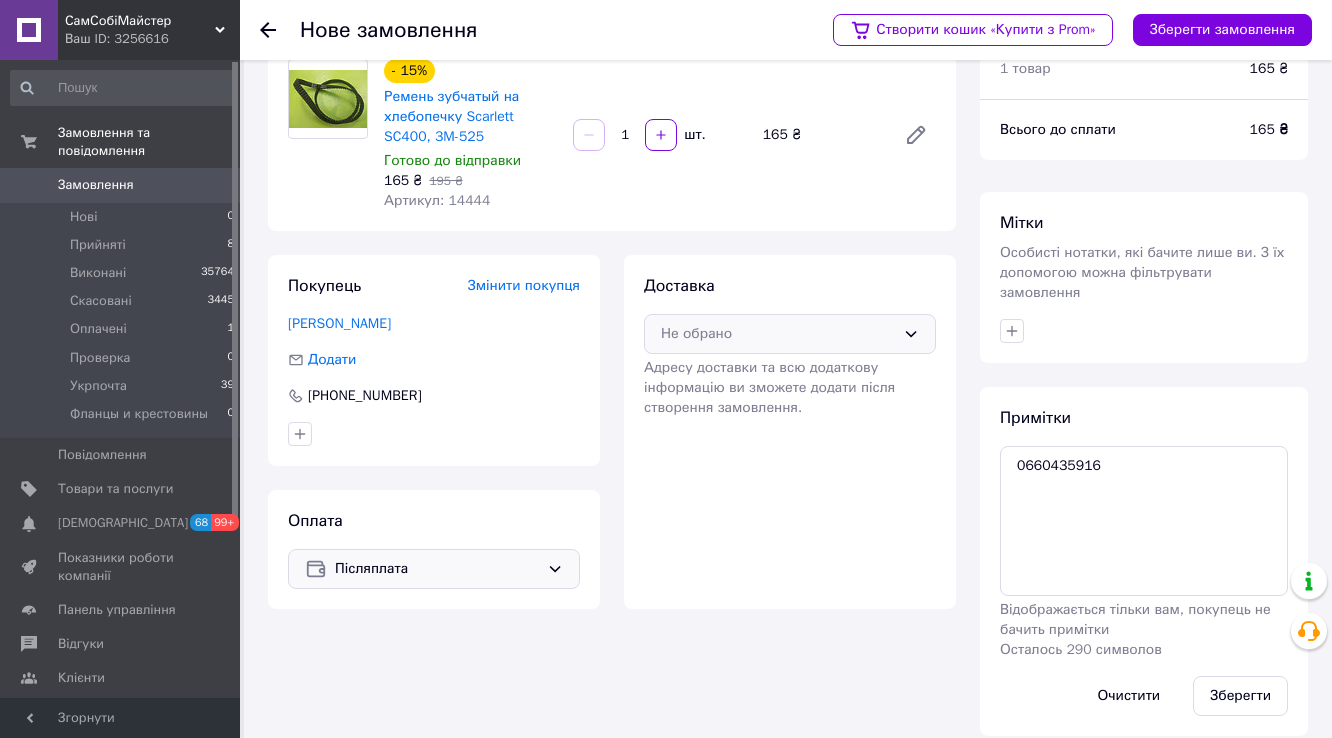 click on "Не обрано" at bounding box center [790, 334] 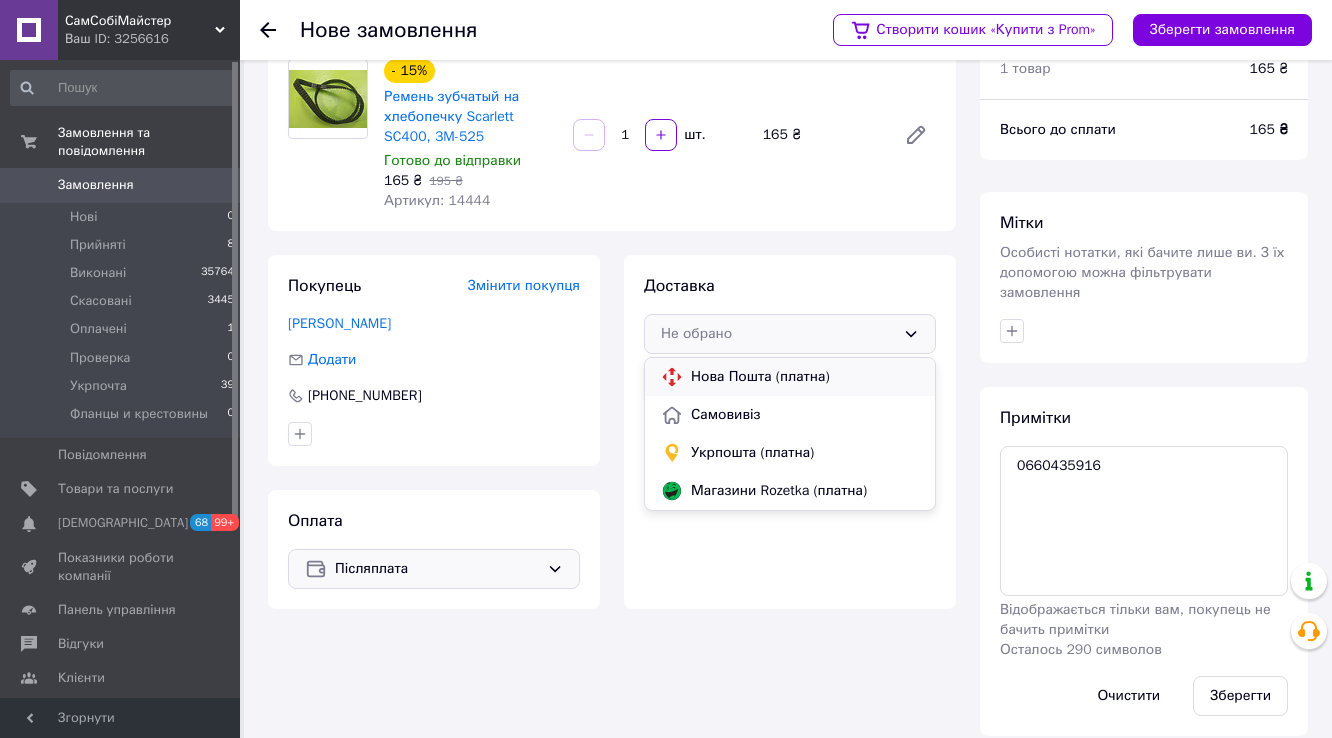 click on "Нова Пошта (платна)" at bounding box center [805, 377] 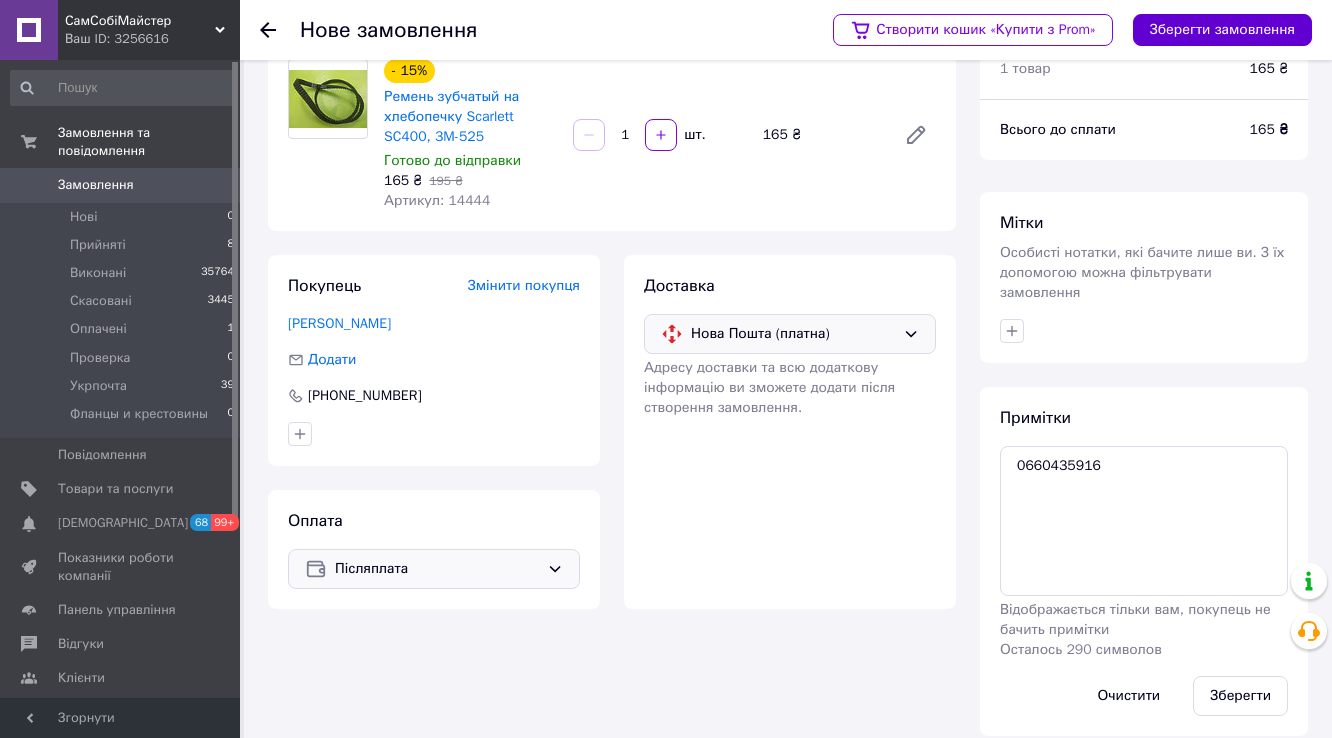 click on "Зберегти замовлення" at bounding box center [1222, 30] 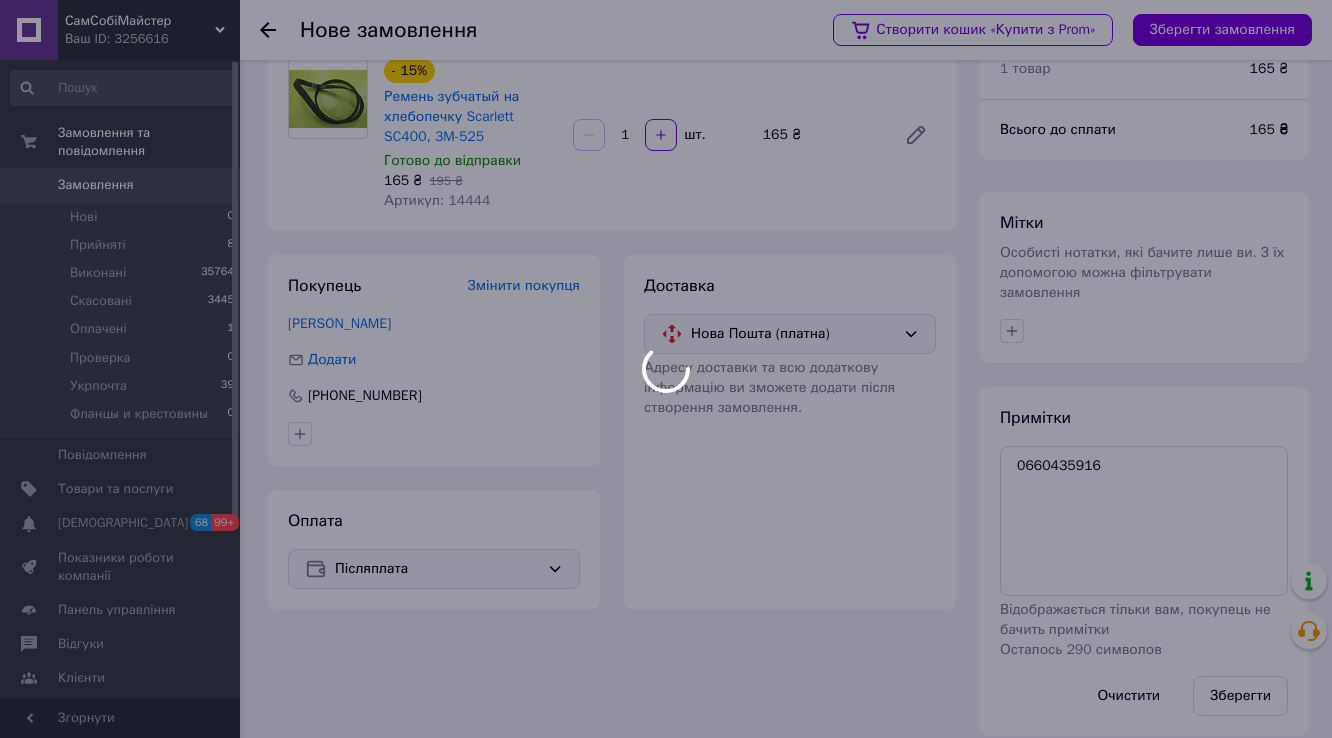 scroll, scrollTop: 0, scrollLeft: 0, axis: both 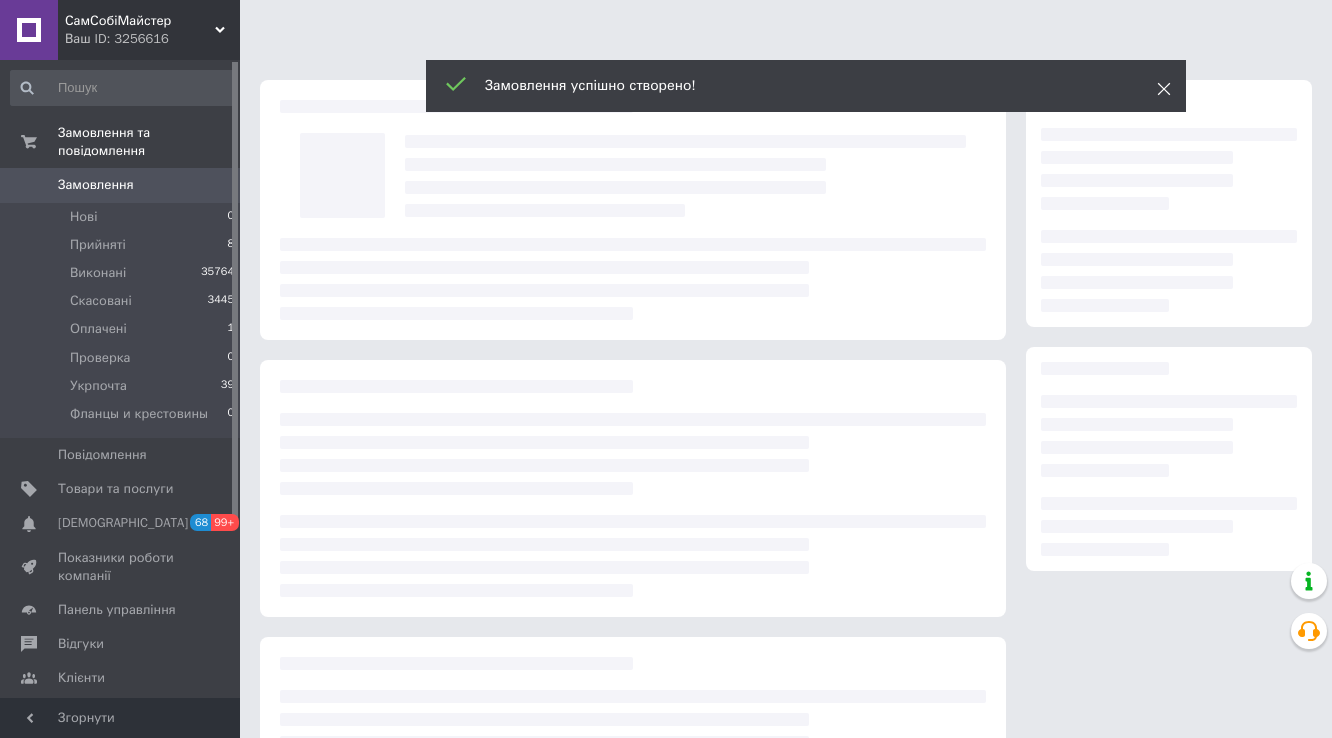 click 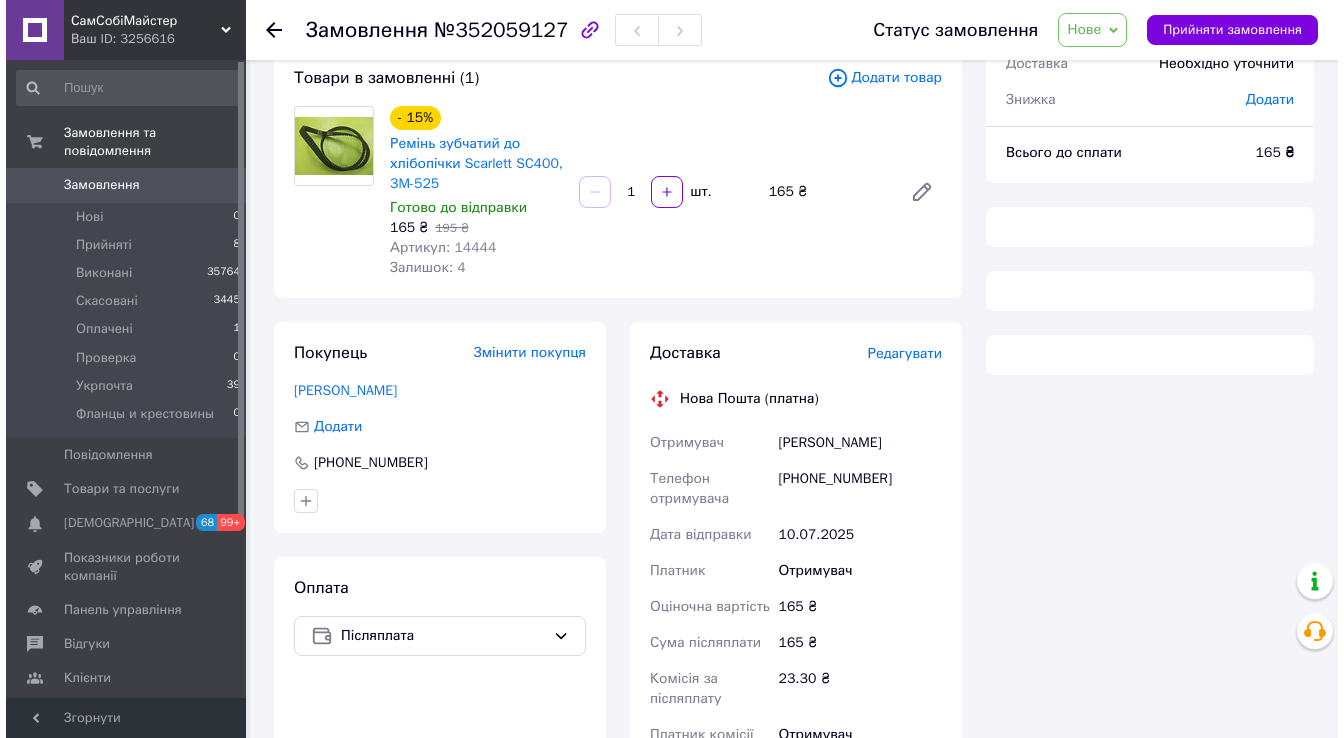scroll, scrollTop: 152, scrollLeft: 0, axis: vertical 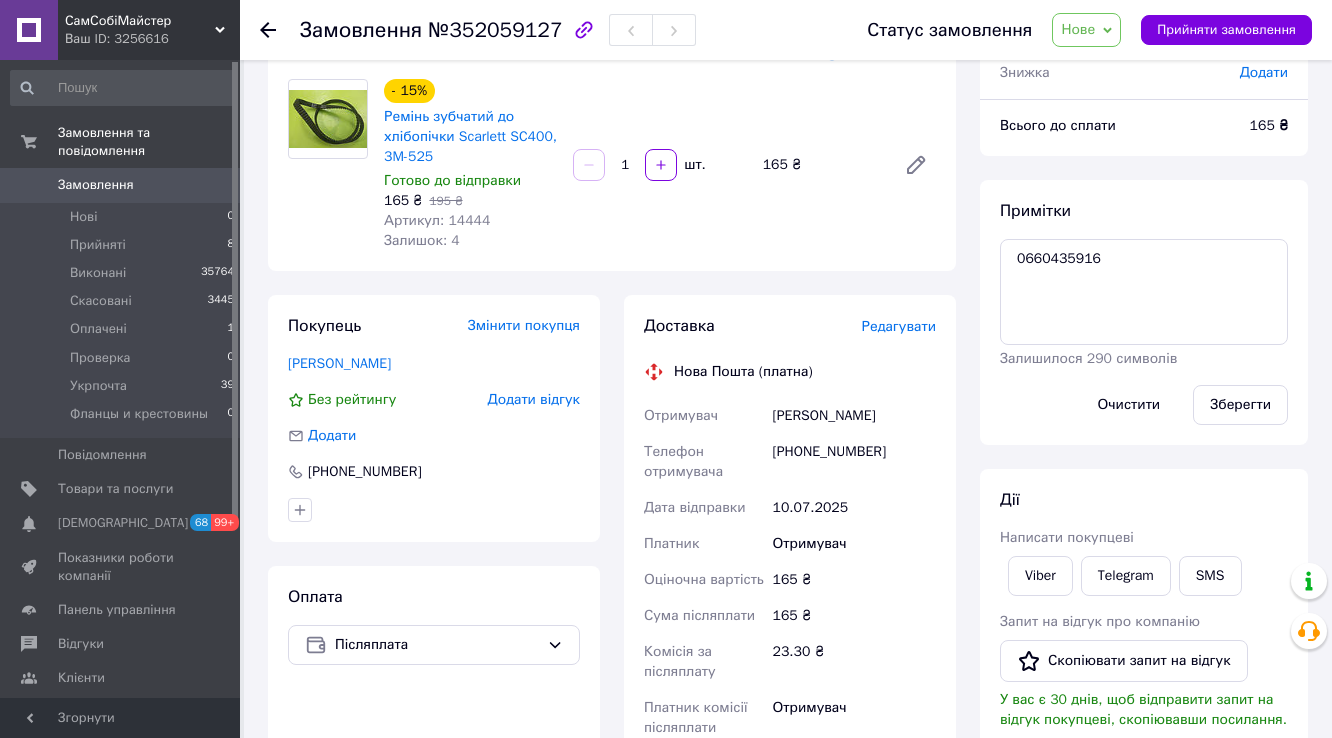 click on "Редагувати" at bounding box center (899, 326) 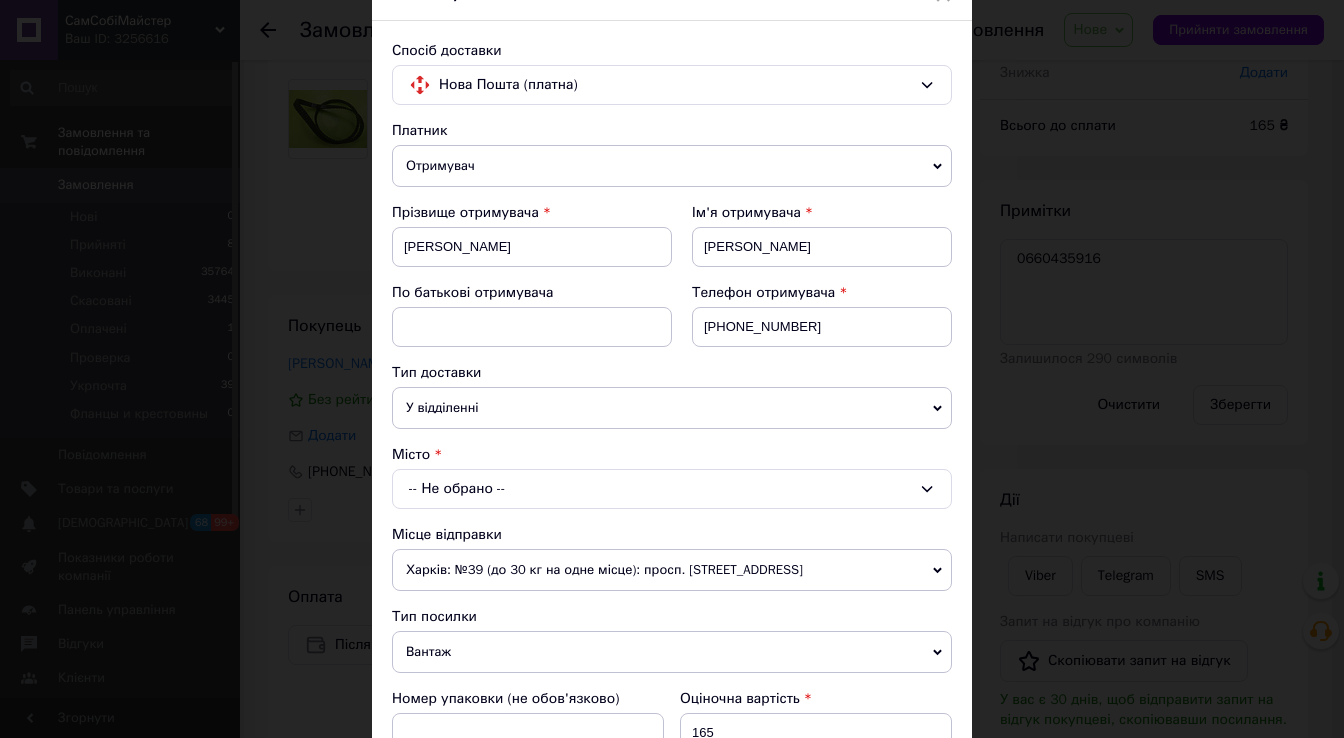 scroll, scrollTop: 320, scrollLeft: 0, axis: vertical 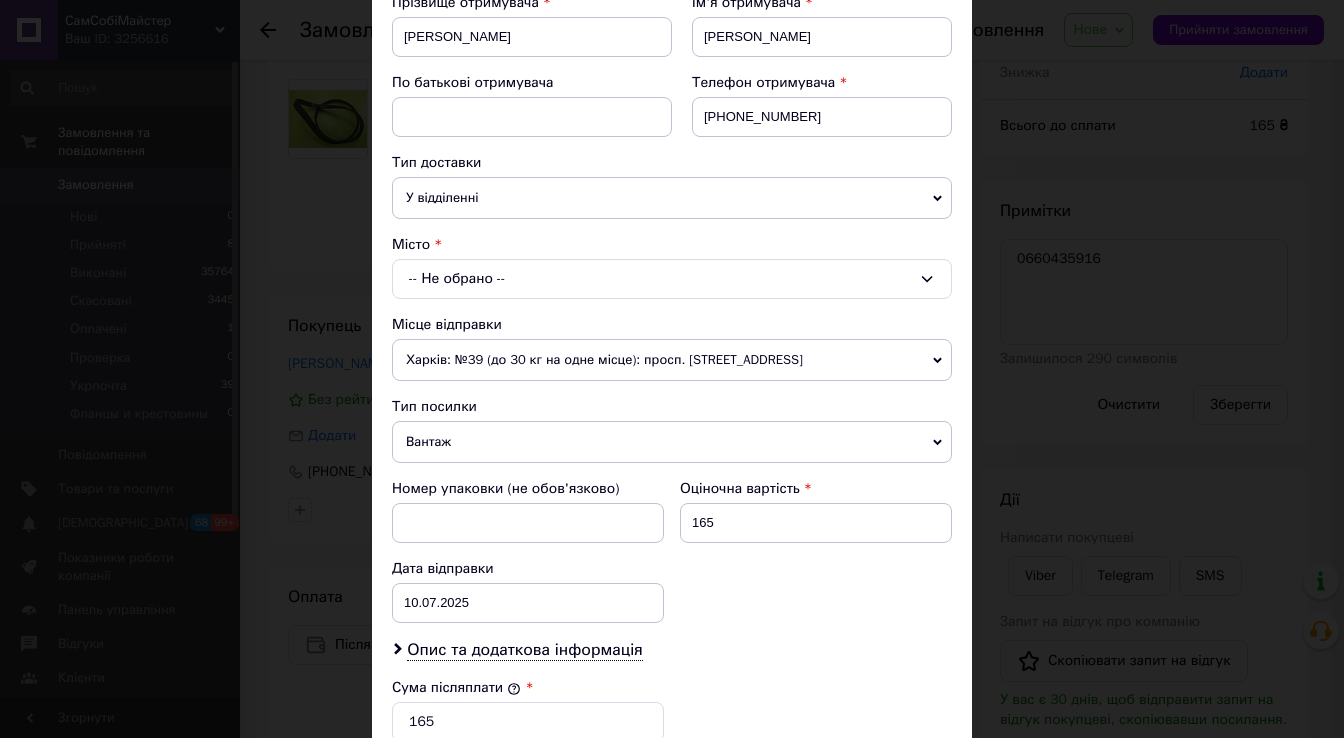 click on "-- Не обрано --" at bounding box center (672, 279) 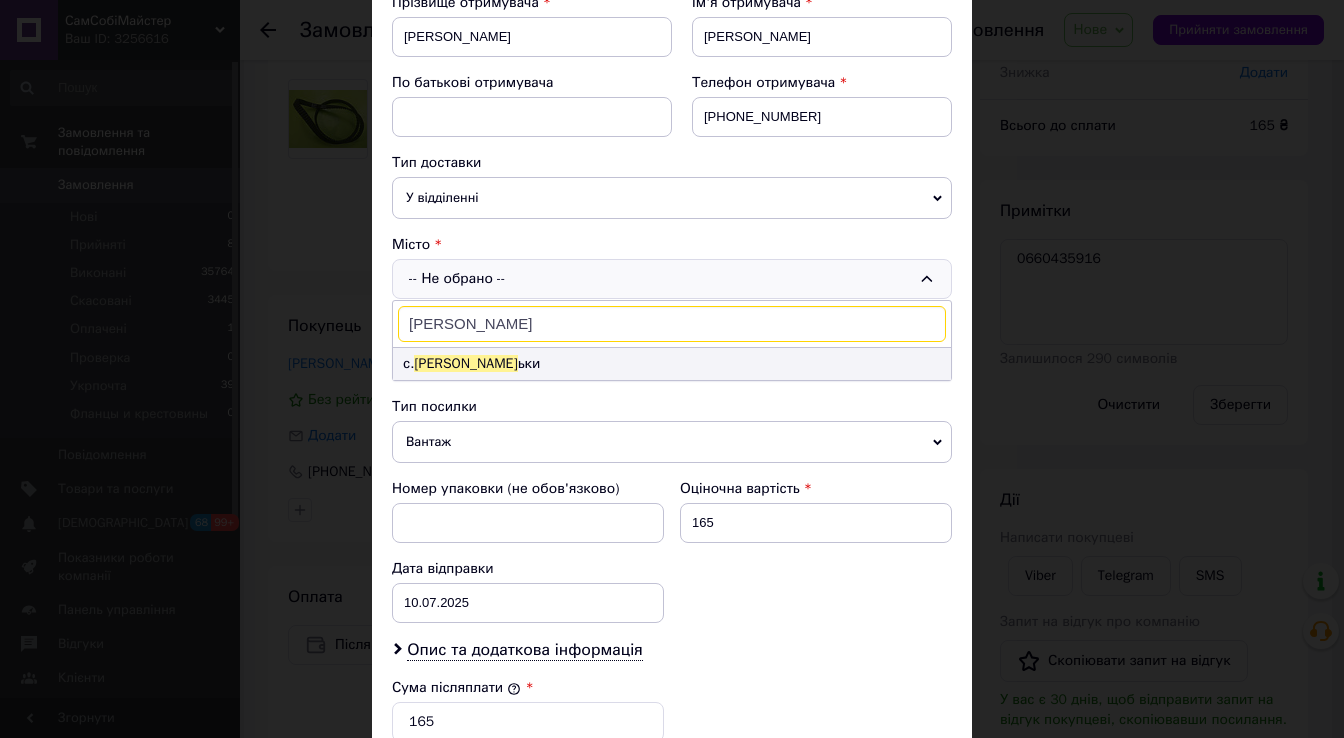 type on "[PERSON_NAME]" 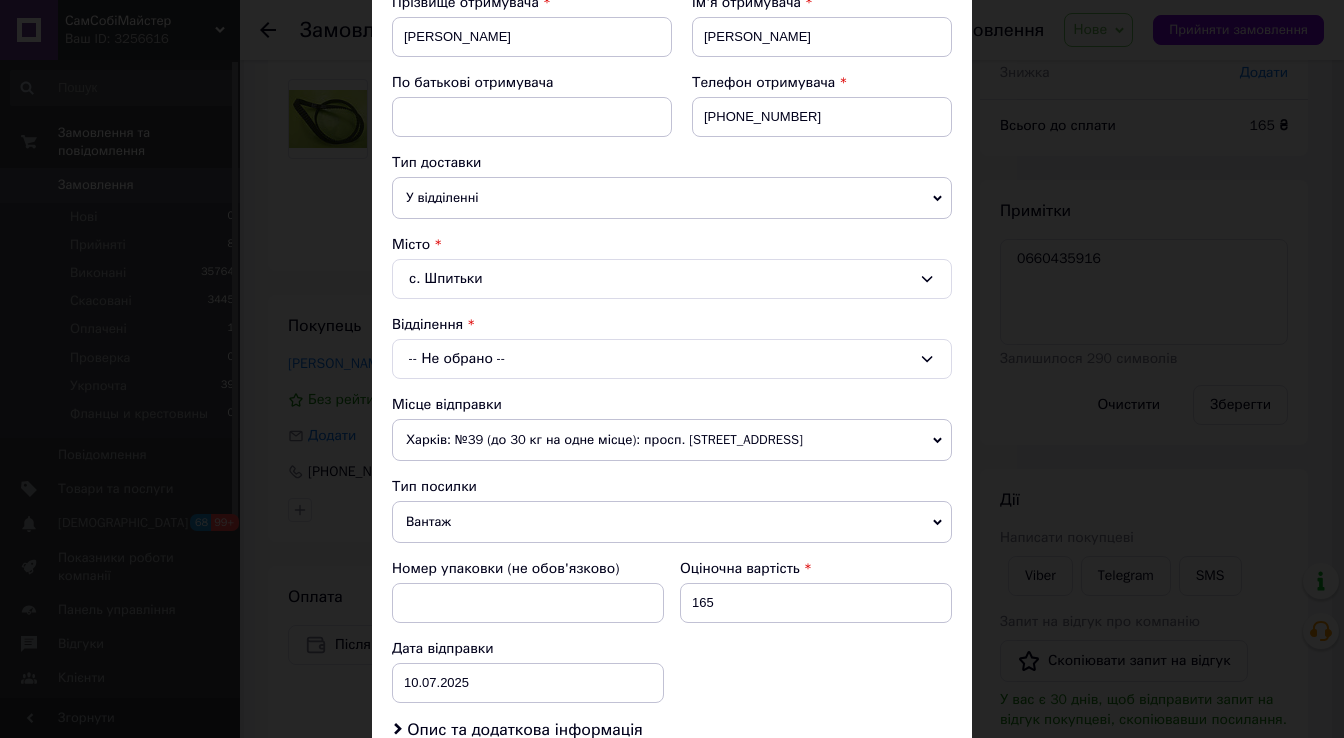click on "-- Не обрано --" at bounding box center (672, 359) 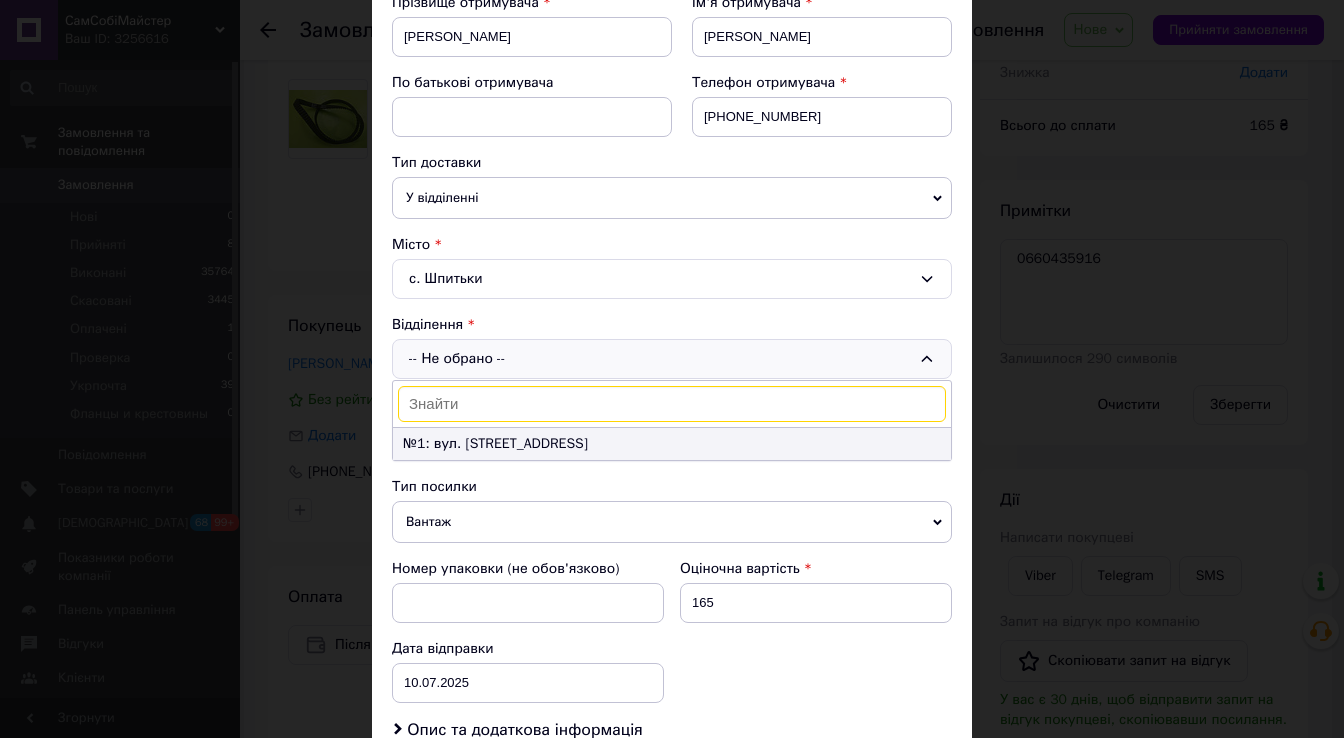 click on "№1: вул. [STREET_ADDRESS]" at bounding box center (672, 444) 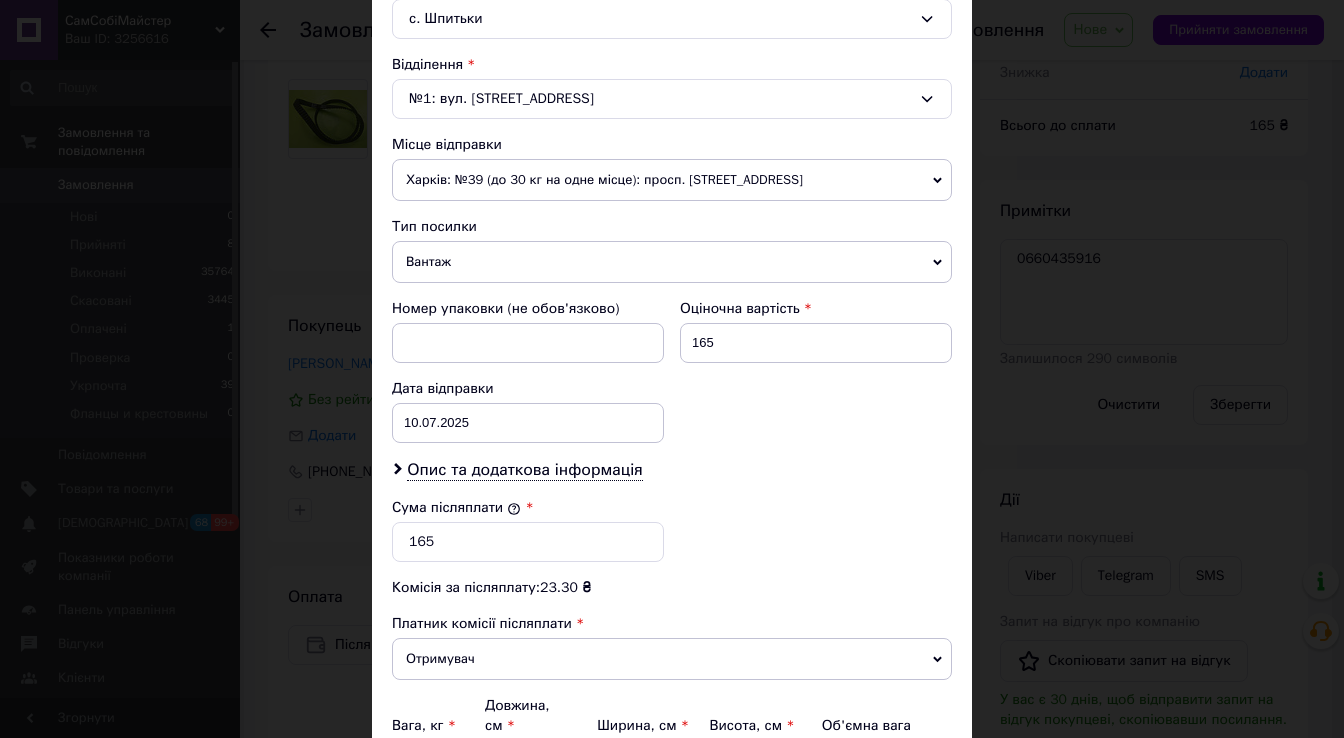 scroll, scrollTop: 640, scrollLeft: 0, axis: vertical 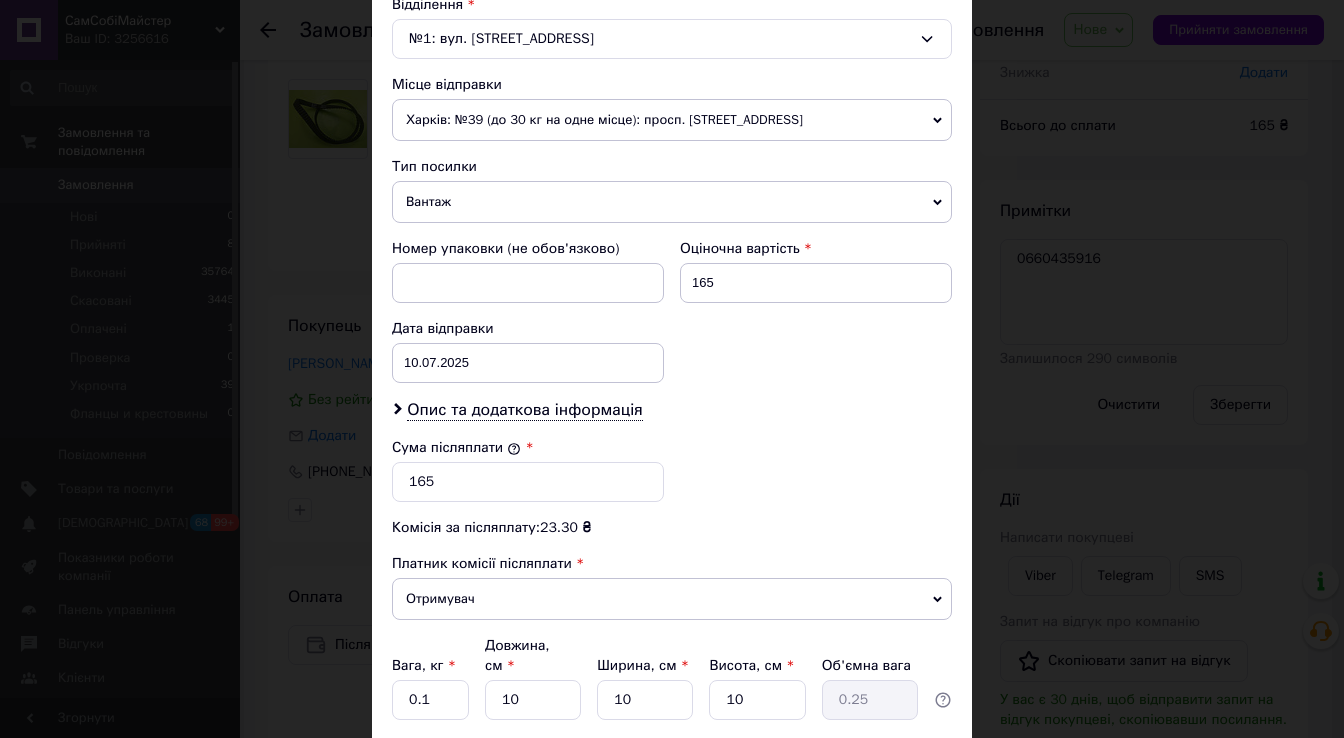 click on "Вантаж" at bounding box center (672, 202) 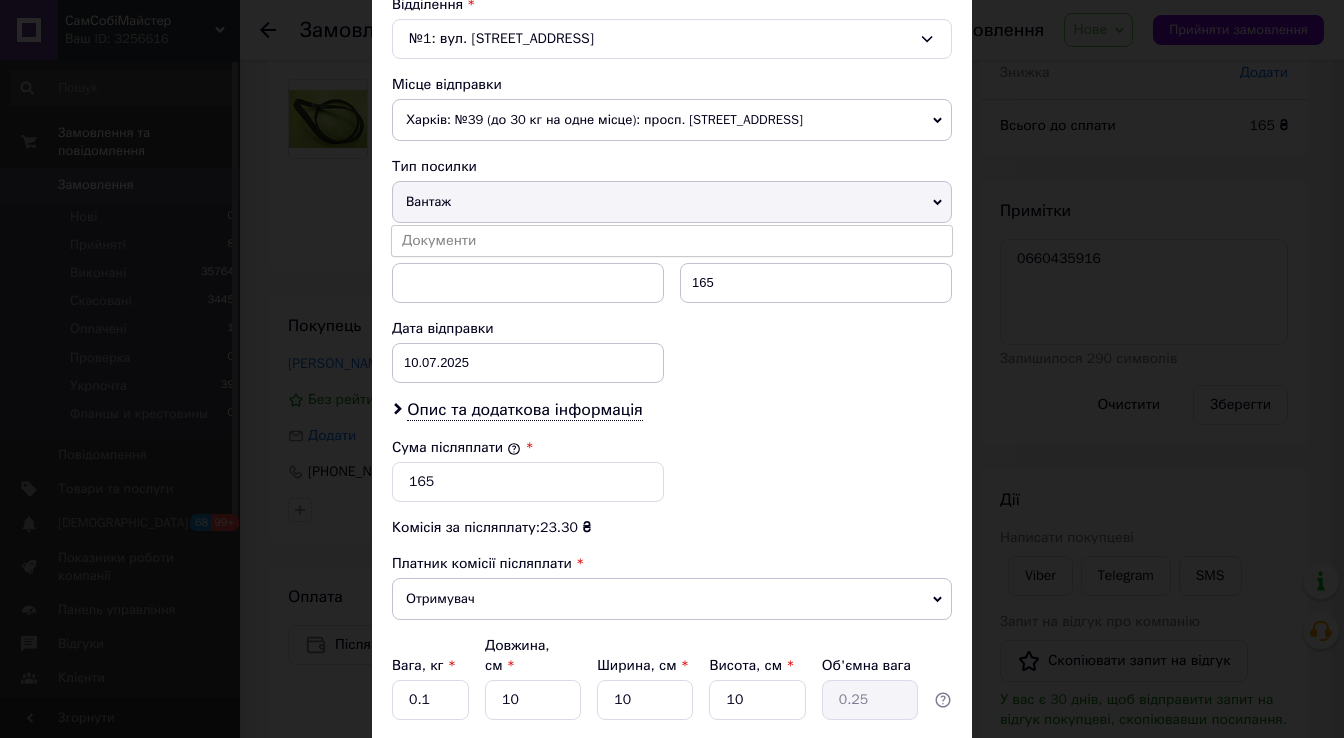 click on "Документи" at bounding box center [672, 241] 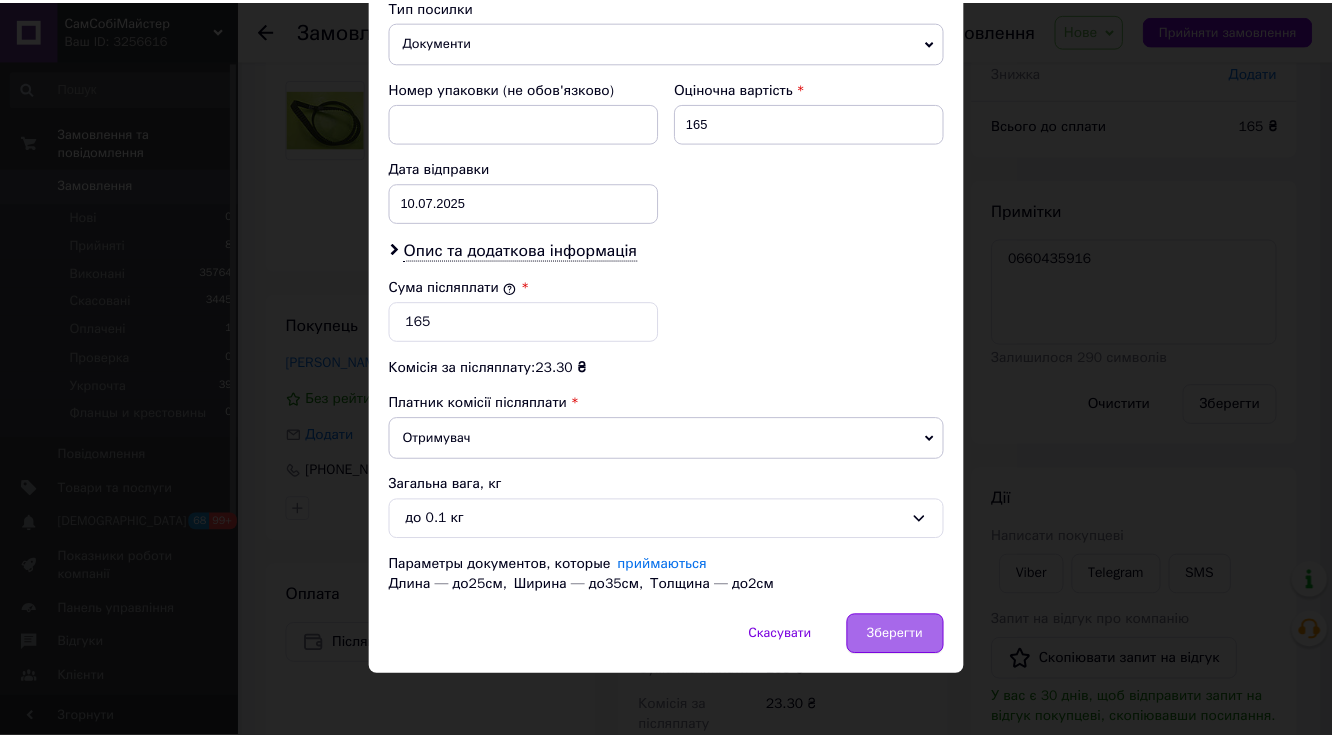 scroll, scrollTop: 801, scrollLeft: 0, axis: vertical 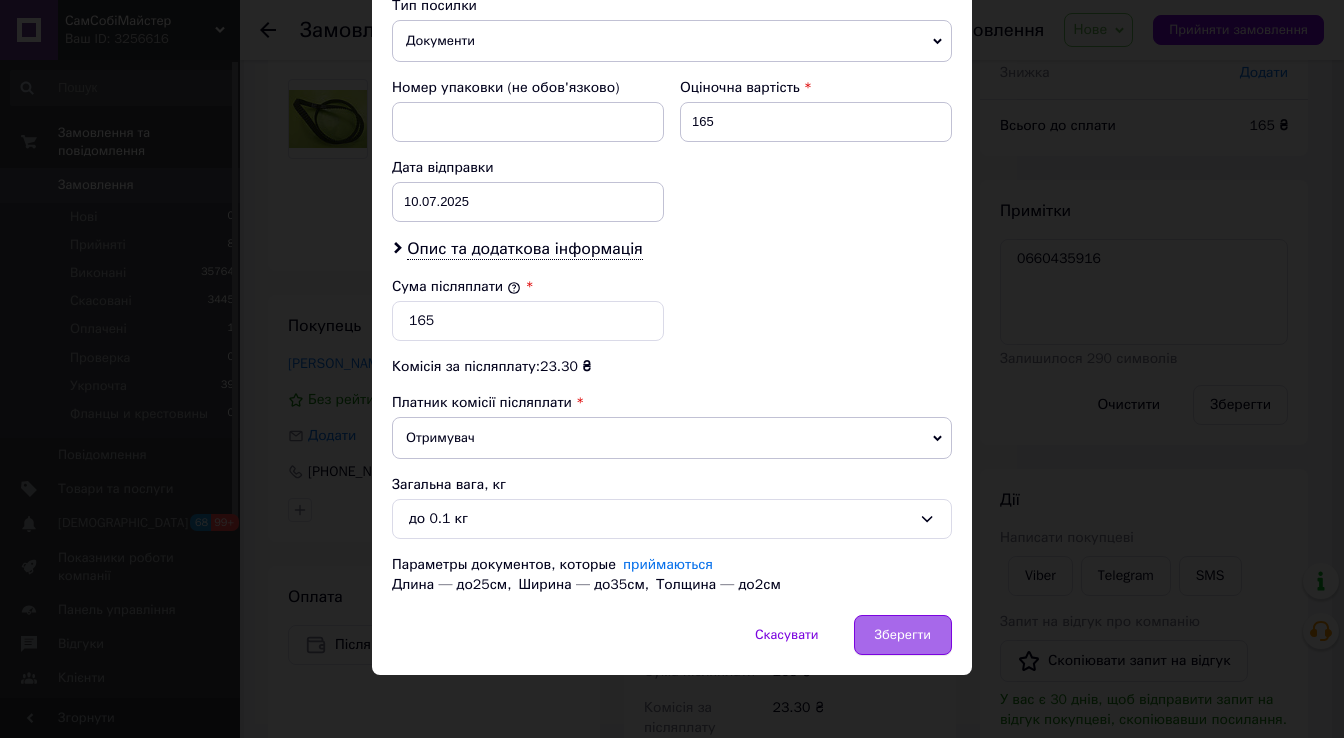 click on "Зберегти" at bounding box center [903, 635] 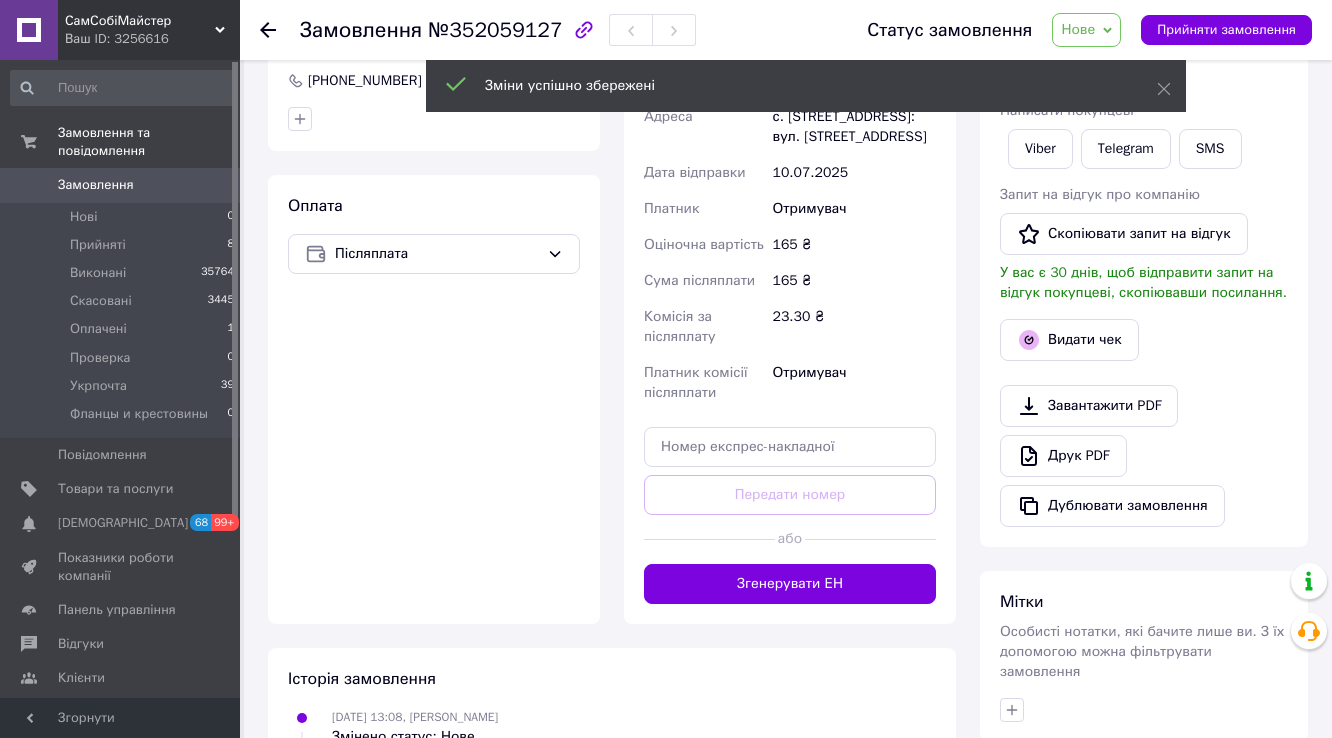 scroll, scrollTop: 632, scrollLeft: 0, axis: vertical 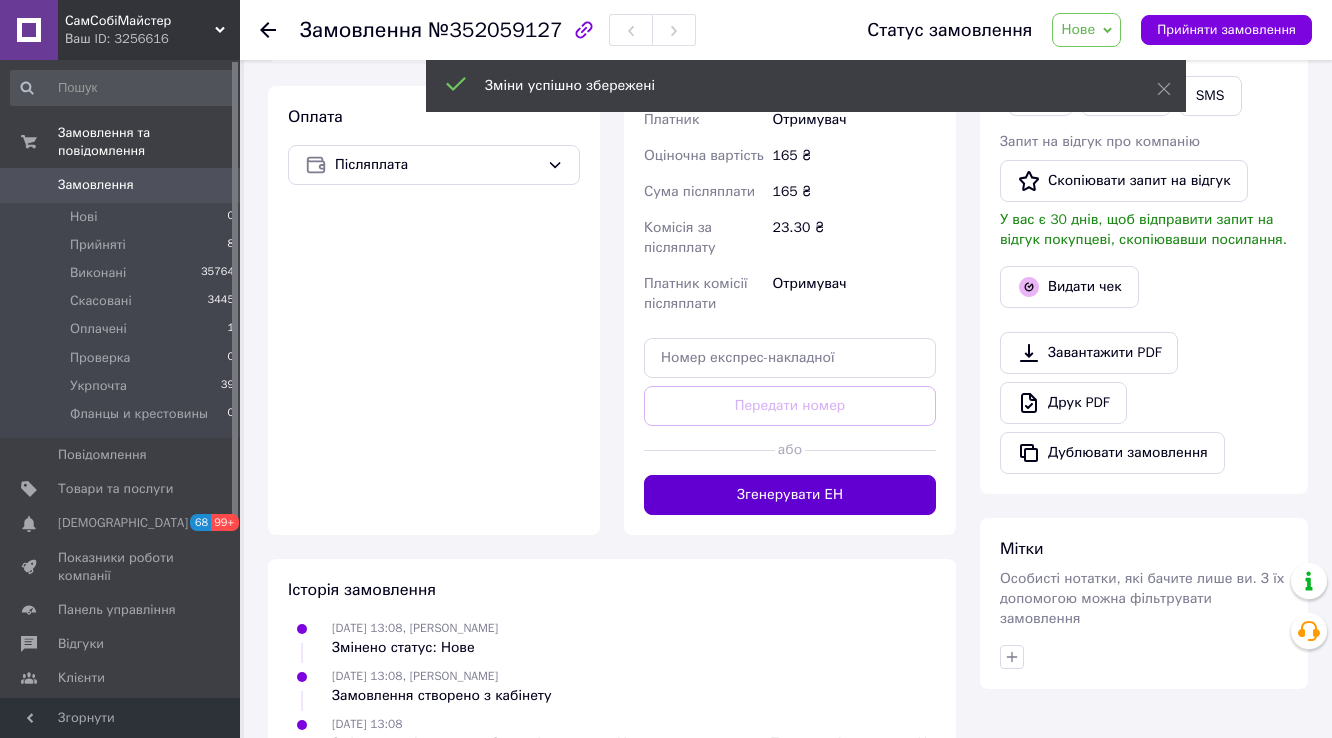 click on "Згенерувати ЕН" at bounding box center (790, 495) 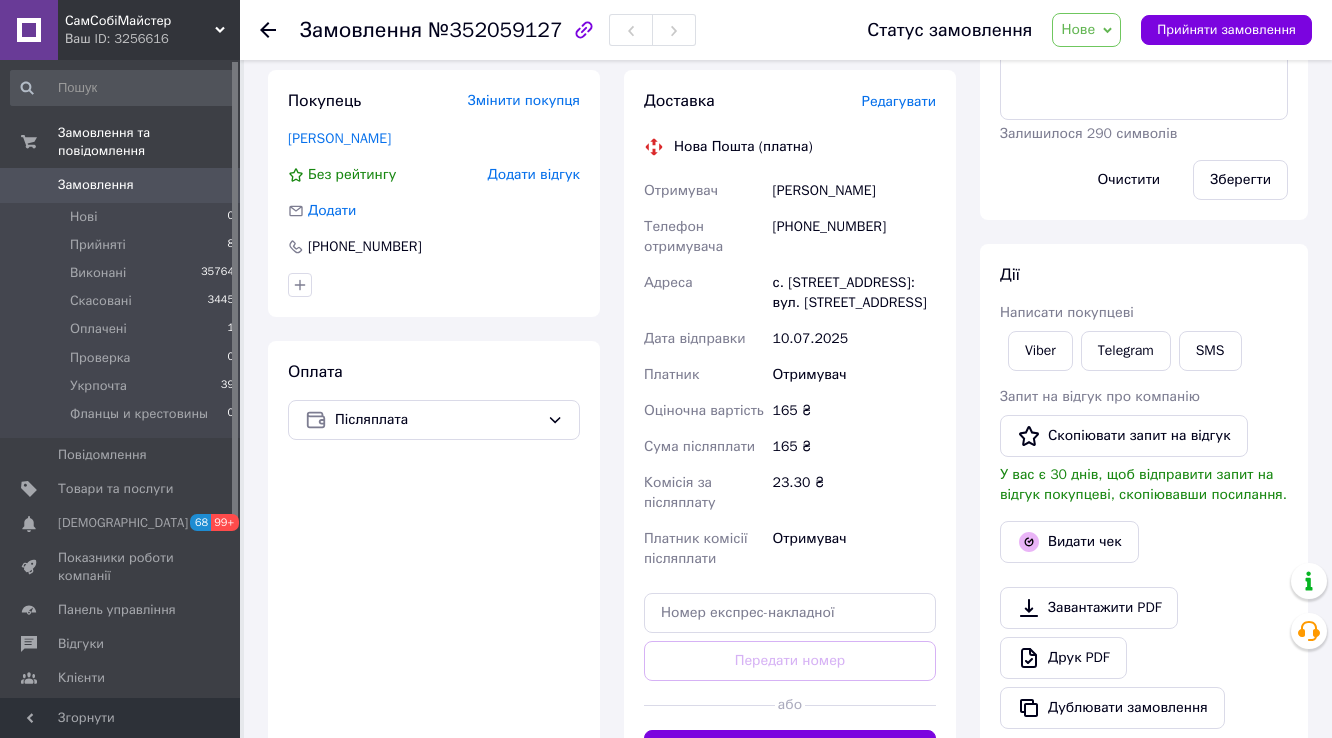 scroll, scrollTop: 152, scrollLeft: 0, axis: vertical 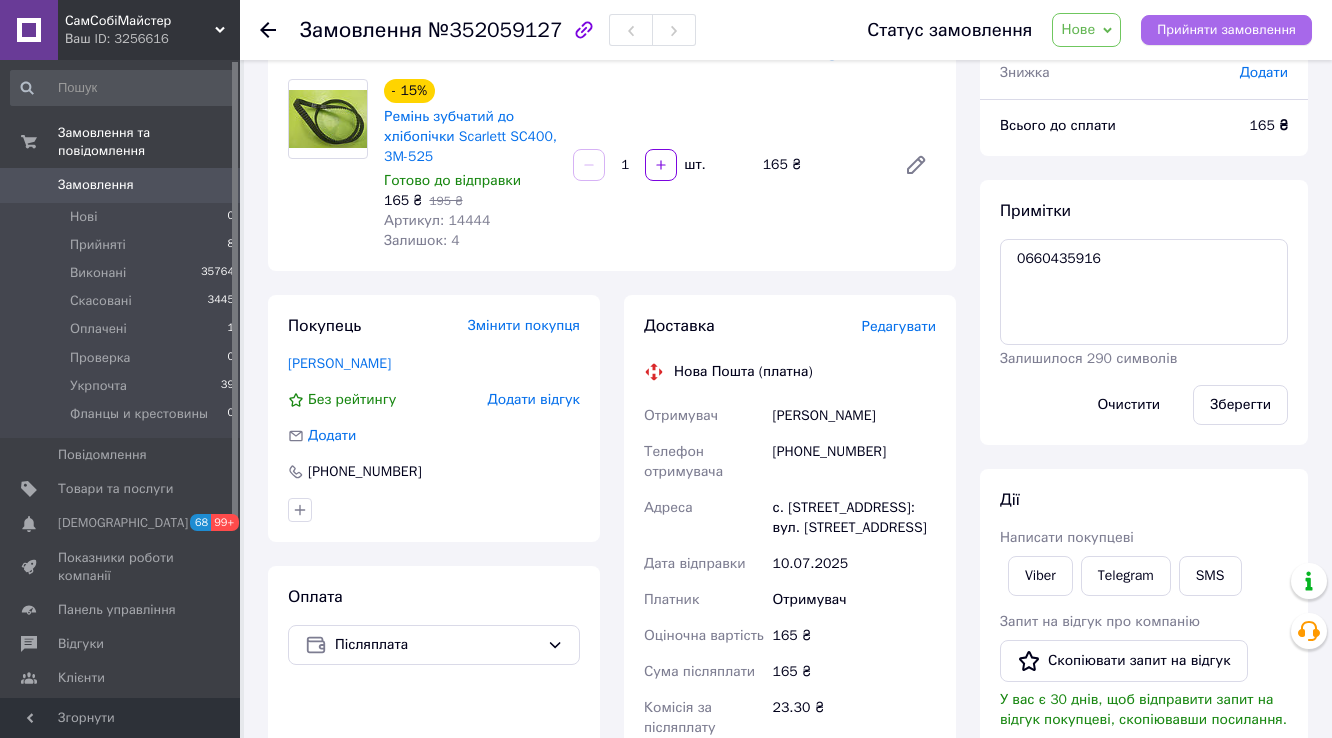 click on "Прийняти замовлення" at bounding box center (1226, 30) 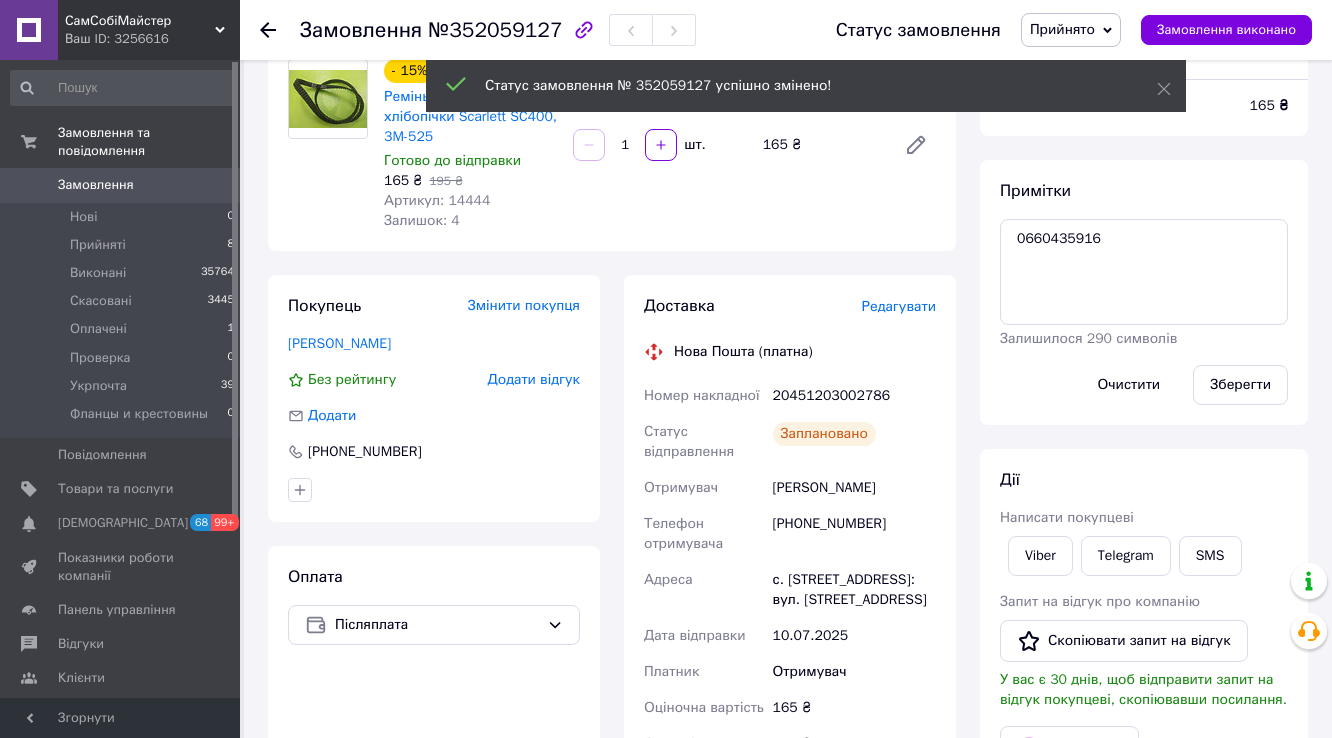 scroll, scrollTop: 152, scrollLeft: 0, axis: vertical 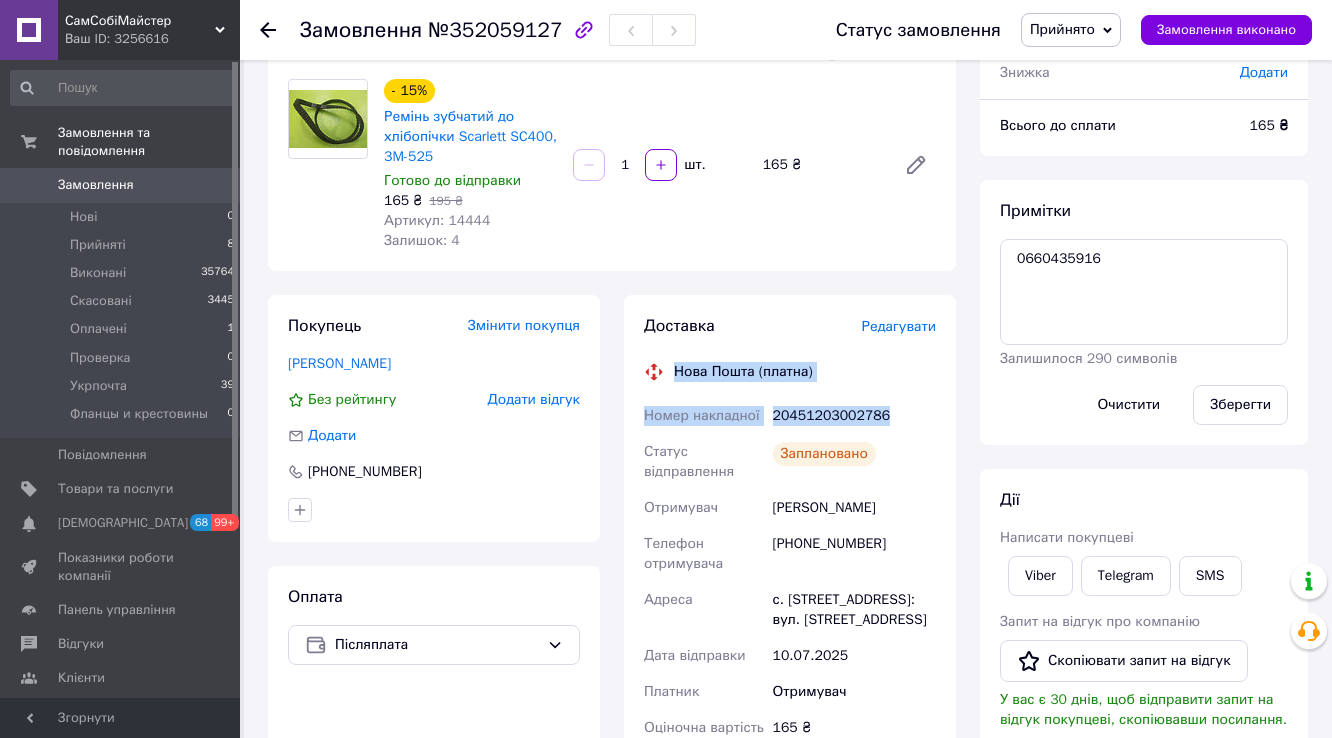 drag, startPoint x: 896, startPoint y: 424, endPoint x: 673, endPoint y: 352, distance: 234.33524 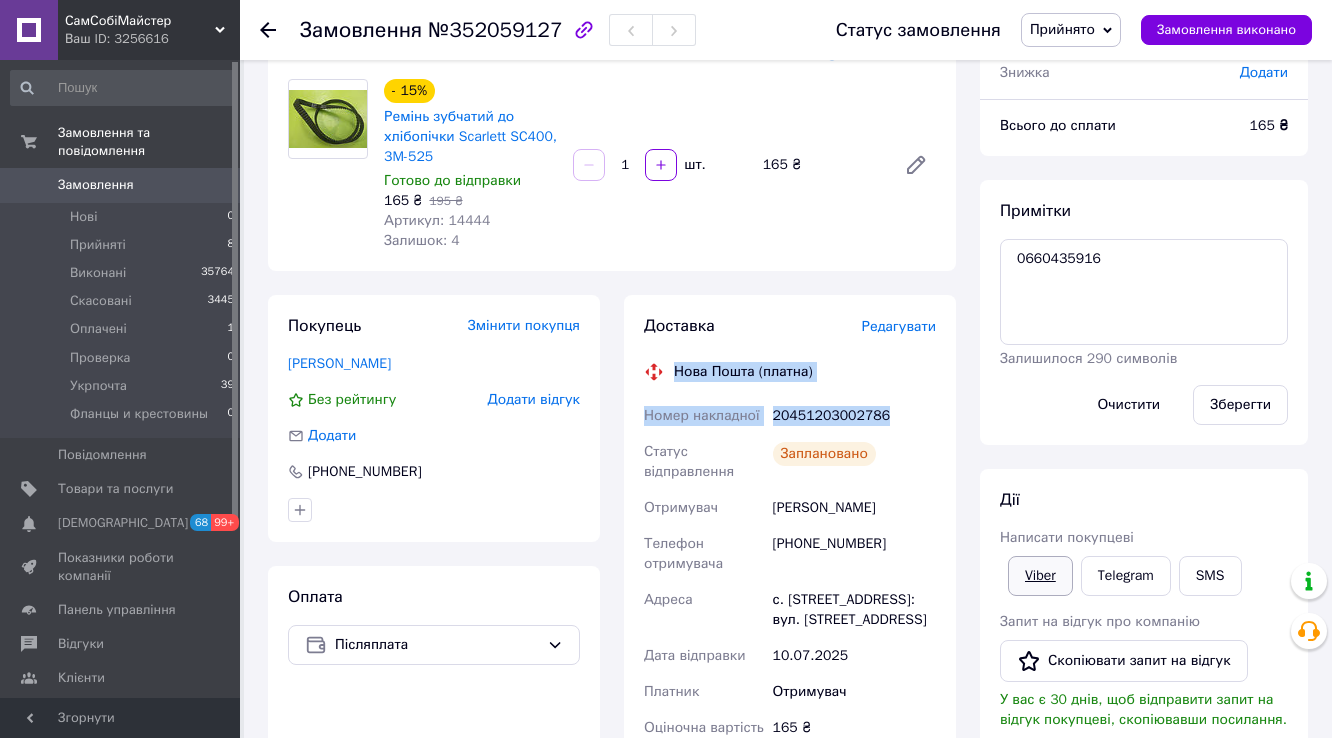 click on "Viber" at bounding box center (1040, 576) 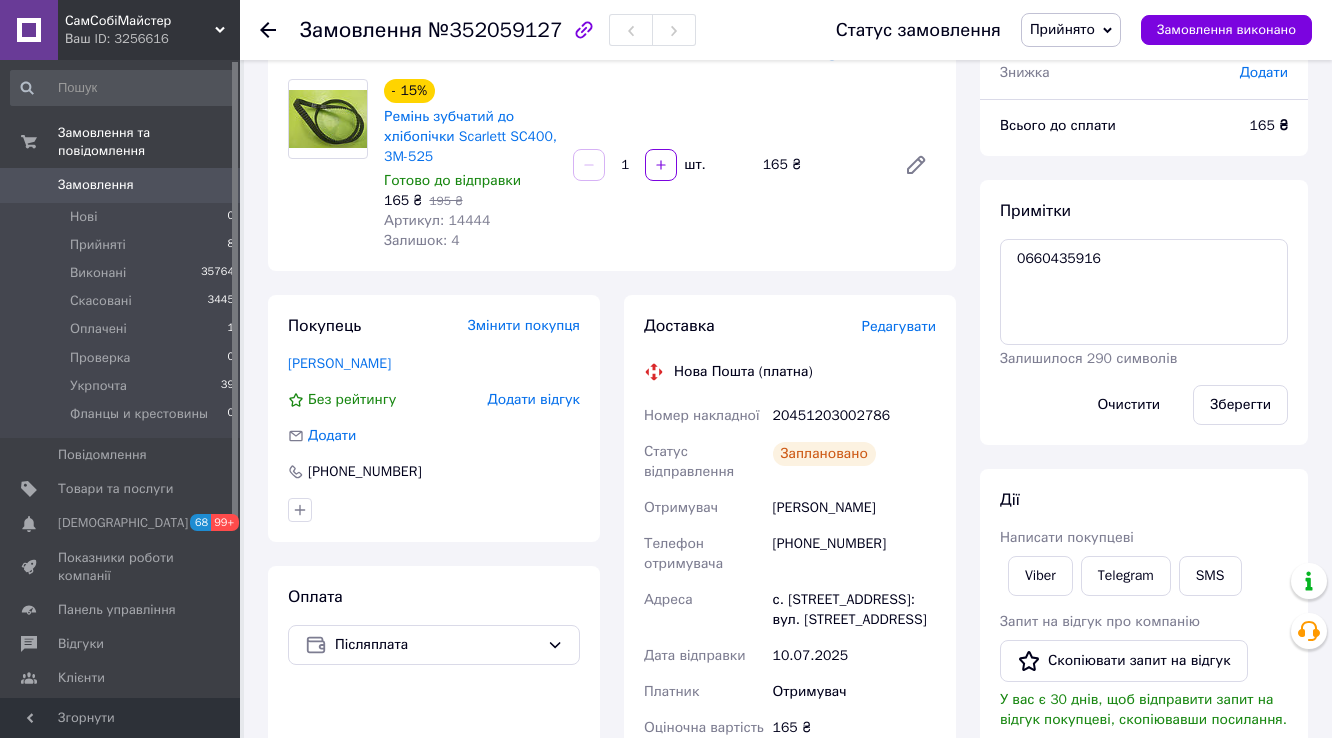 click on "Дії" at bounding box center (1144, 500) 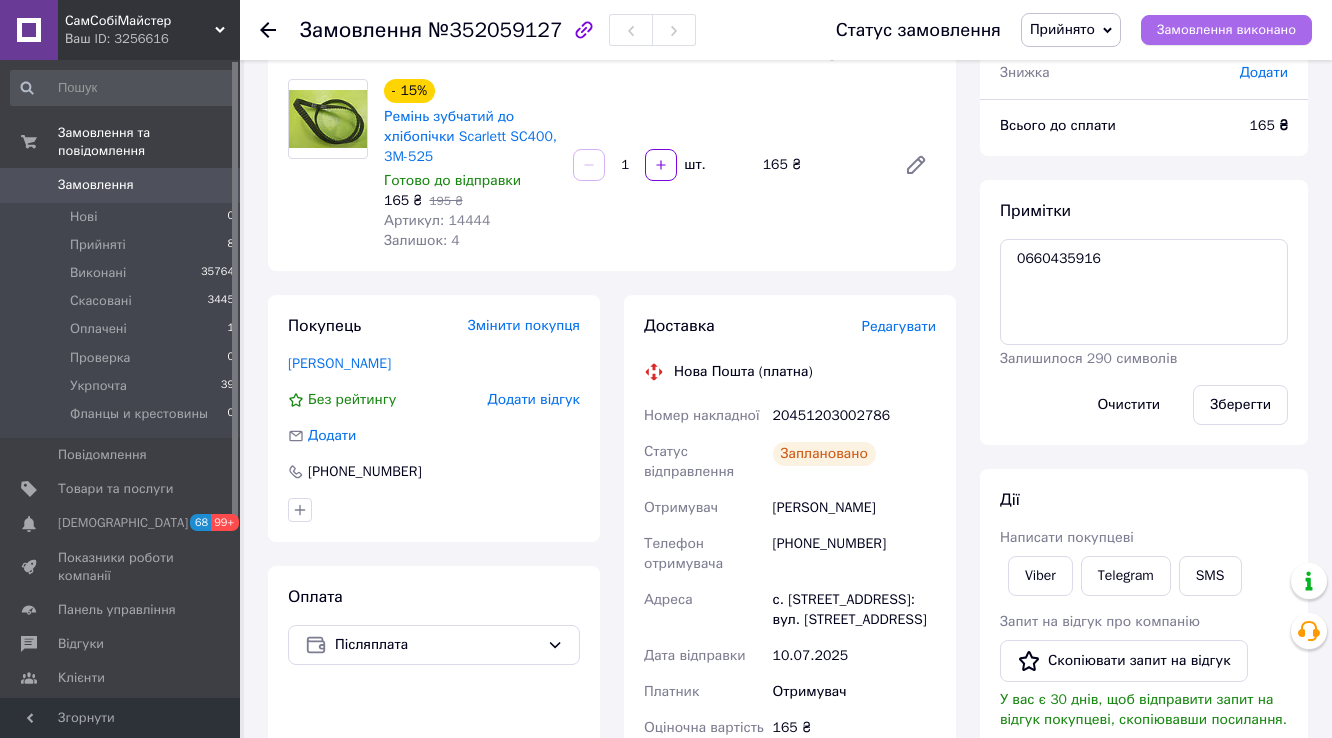 click on "Замовлення виконано" at bounding box center (1226, 30) 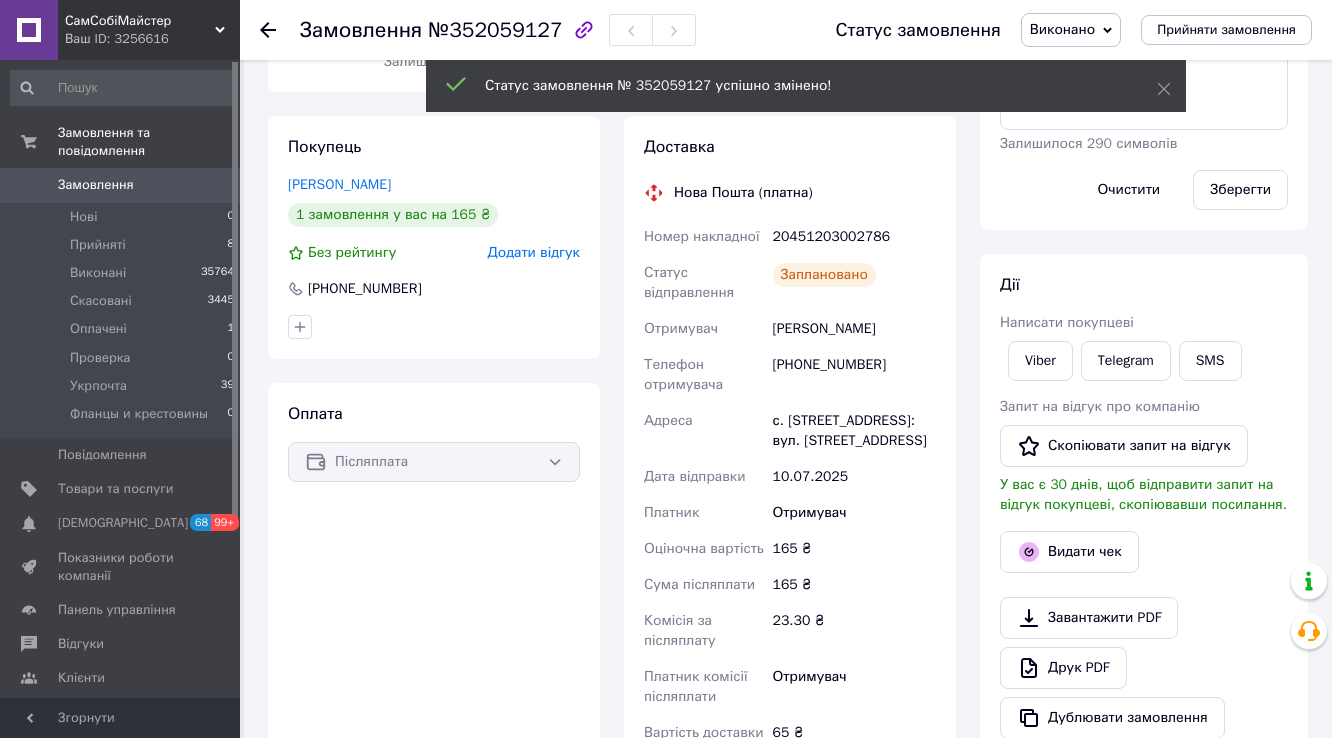 scroll, scrollTop: 264, scrollLeft: 0, axis: vertical 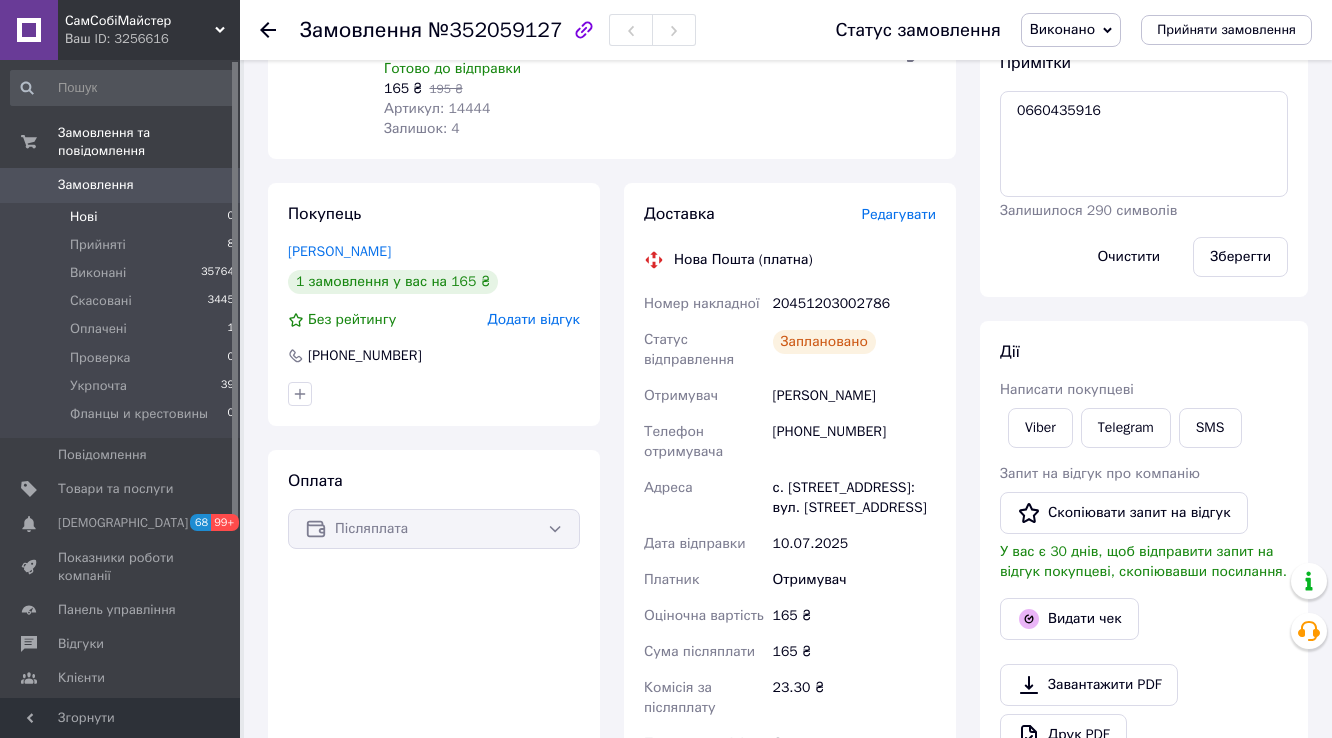 click on "Нові 0" at bounding box center [123, 217] 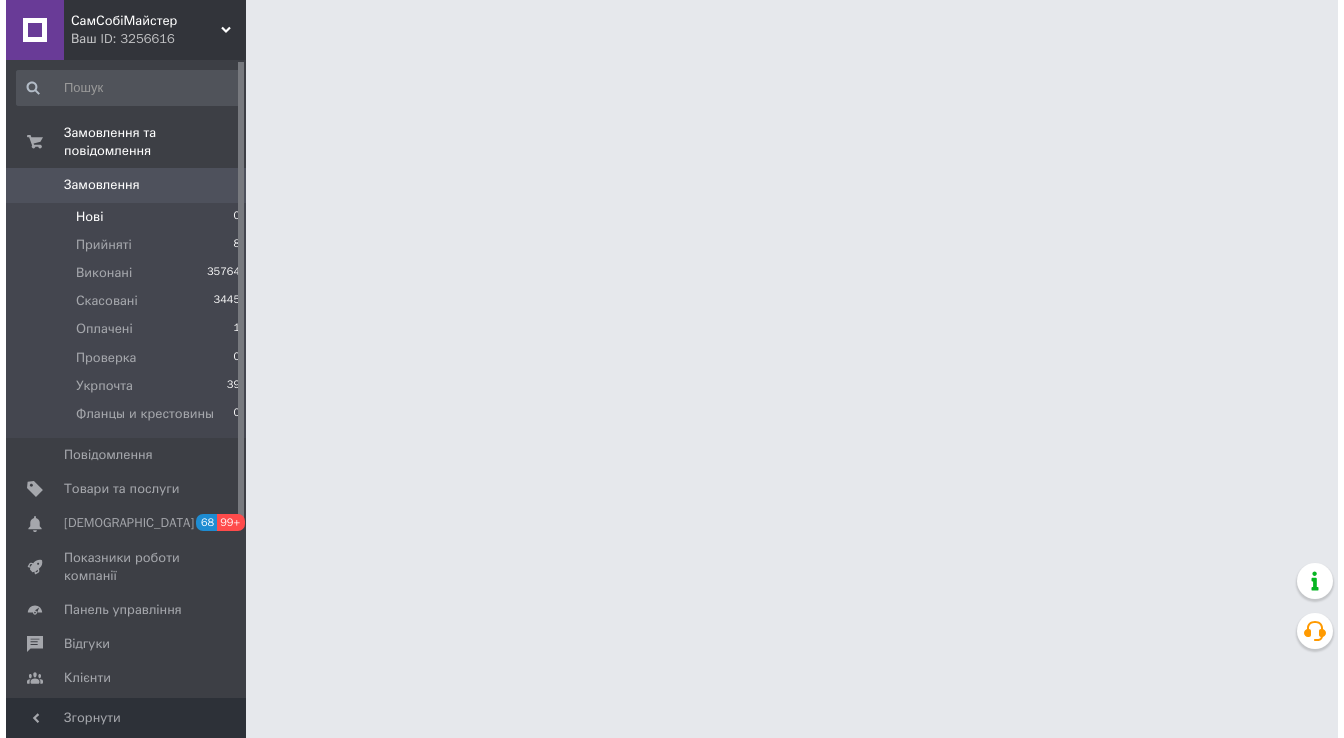 scroll, scrollTop: 0, scrollLeft: 0, axis: both 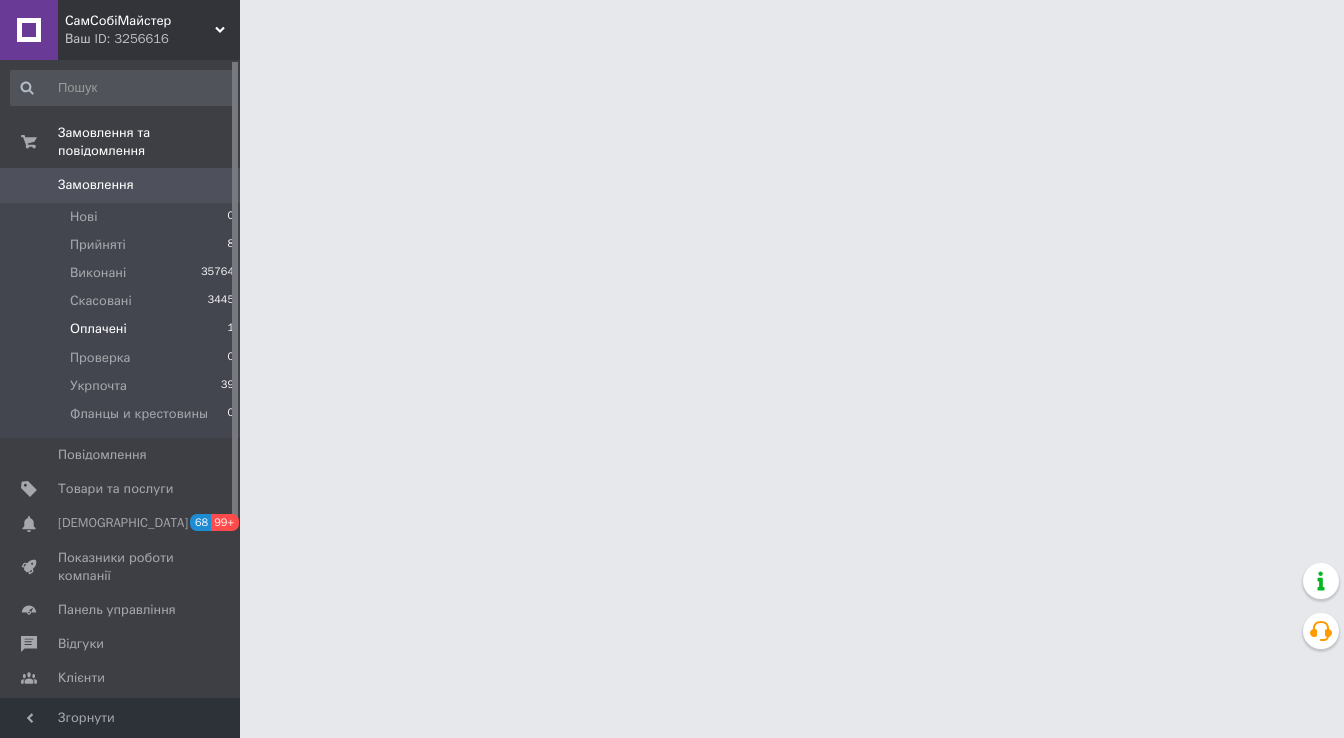 click on "Оплачені" at bounding box center [98, 329] 